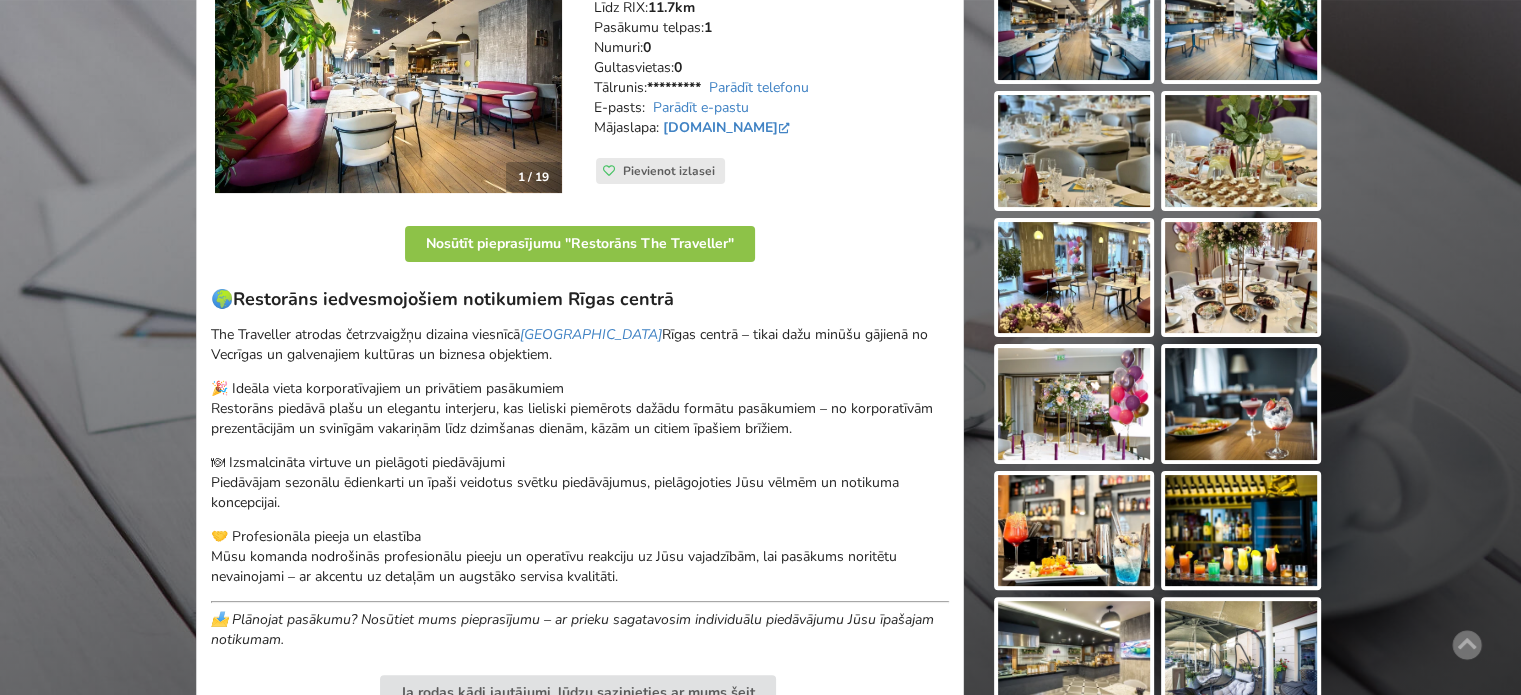 scroll, scrollTop: 0, scrollLeft: 0, axis: both 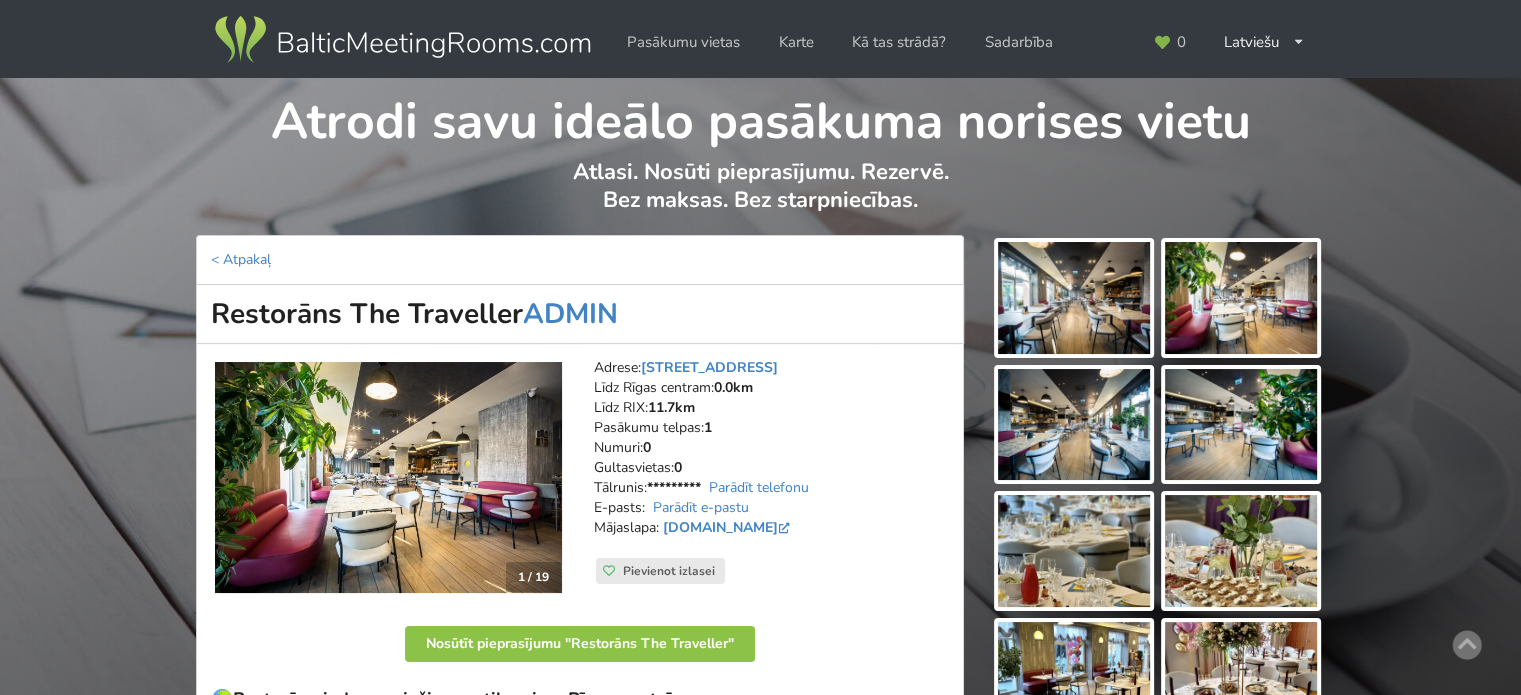 click at bounding box center (402, 40) 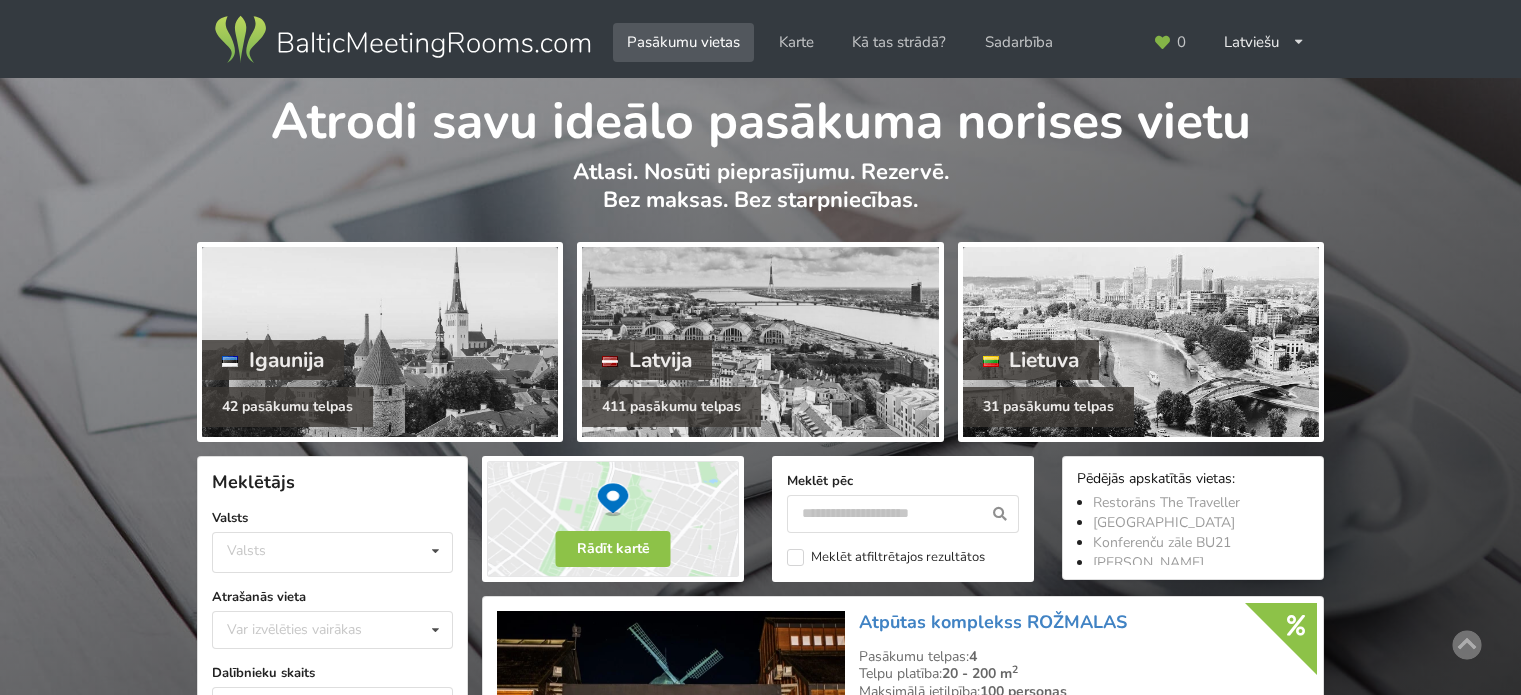 scroll, scrollTop: 0, scrollLeft: 0, axis: both 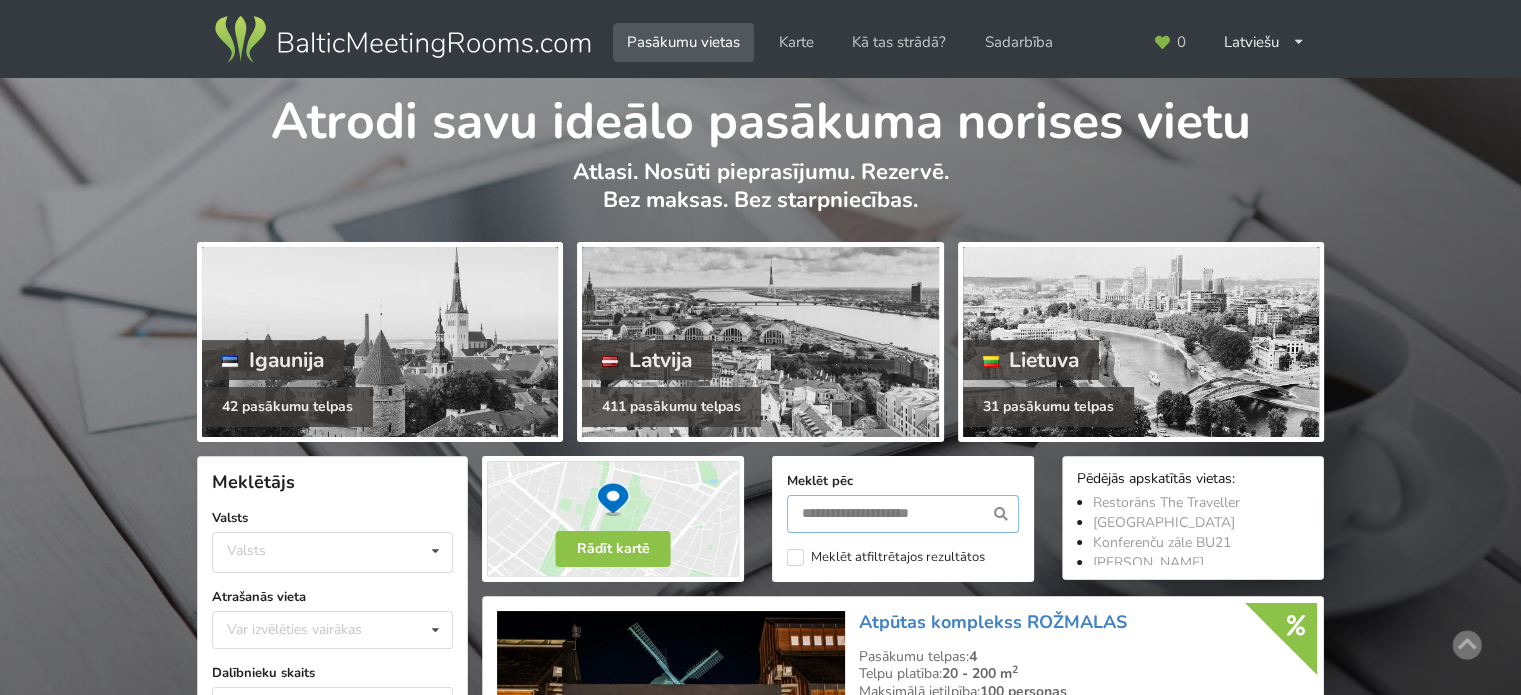 click at bounding box center [903, 514] 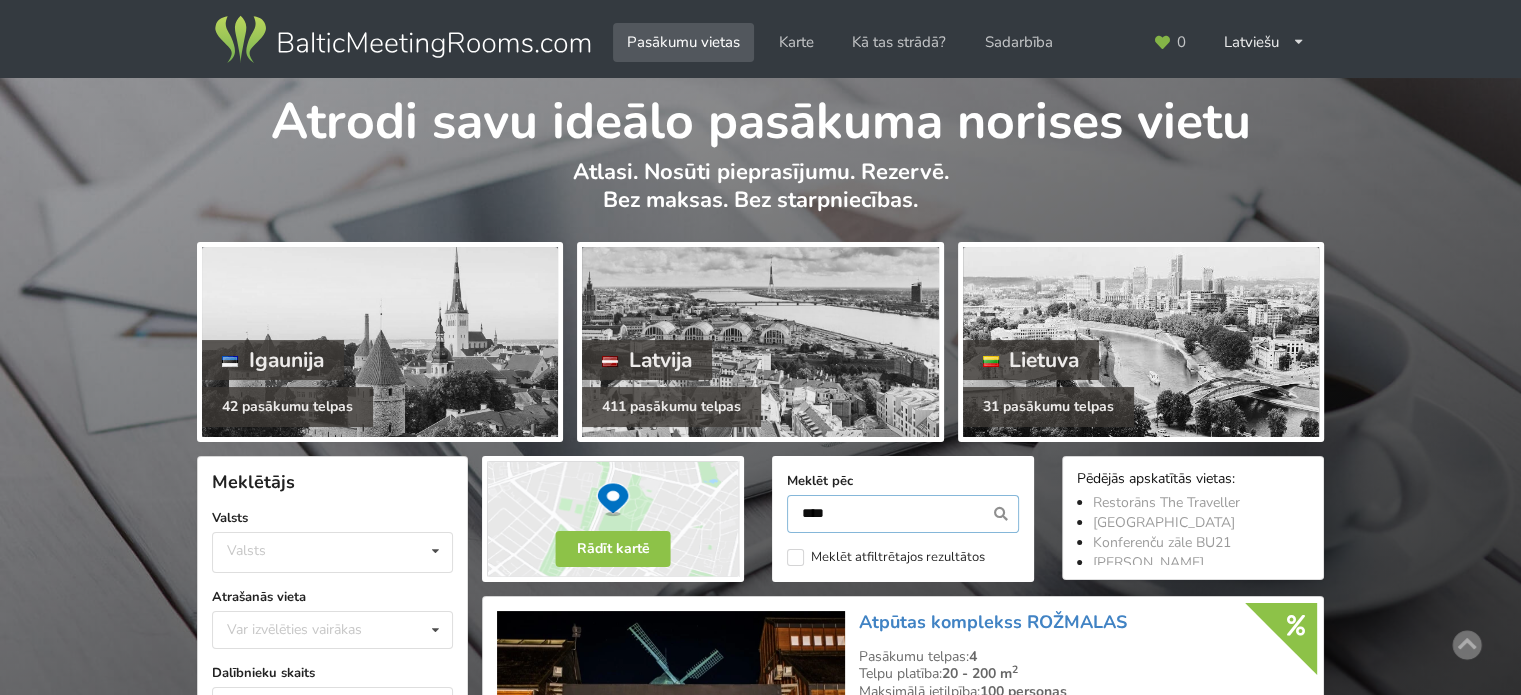 type on "****" 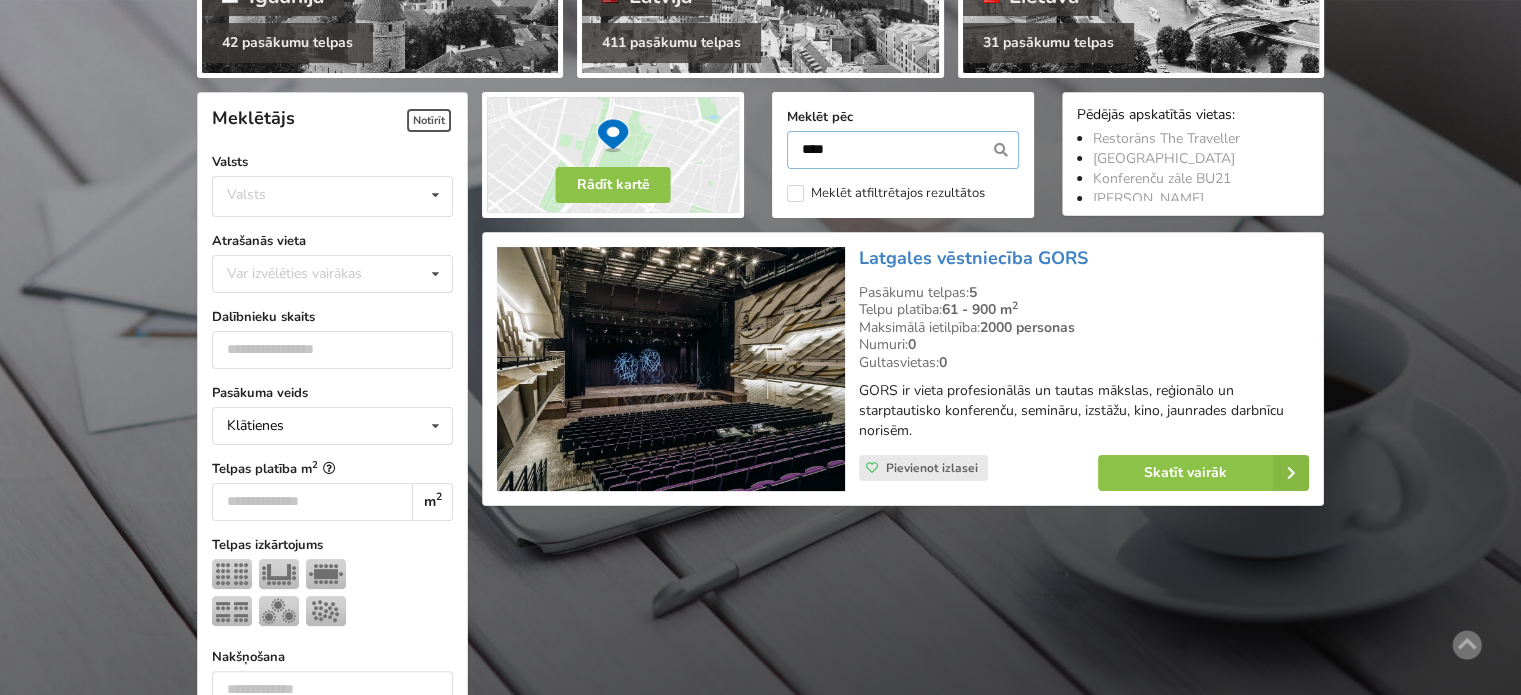 scroll, scrollTop: 448, scrollLeft: 0, axis: vertical 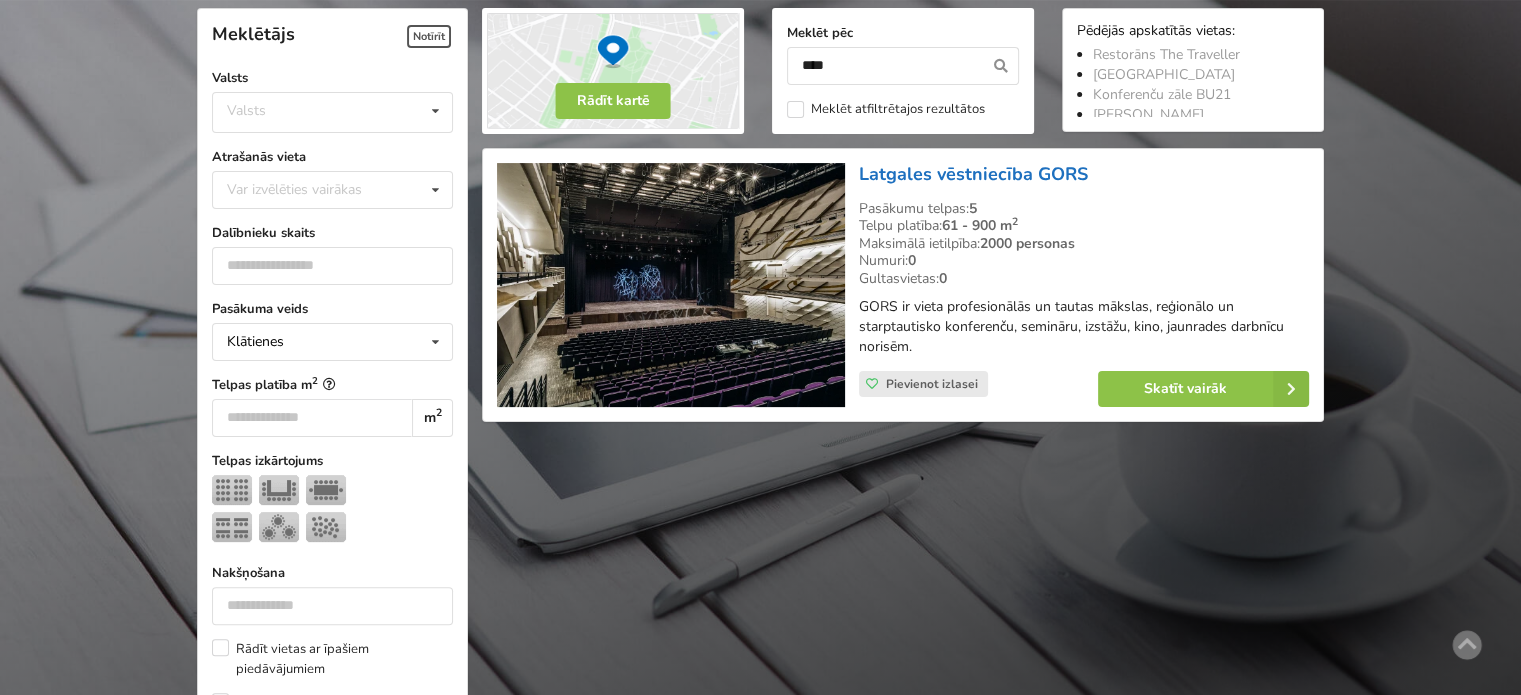click on "Latgales vēstniecība GORS" at bounding box center [973, 174] 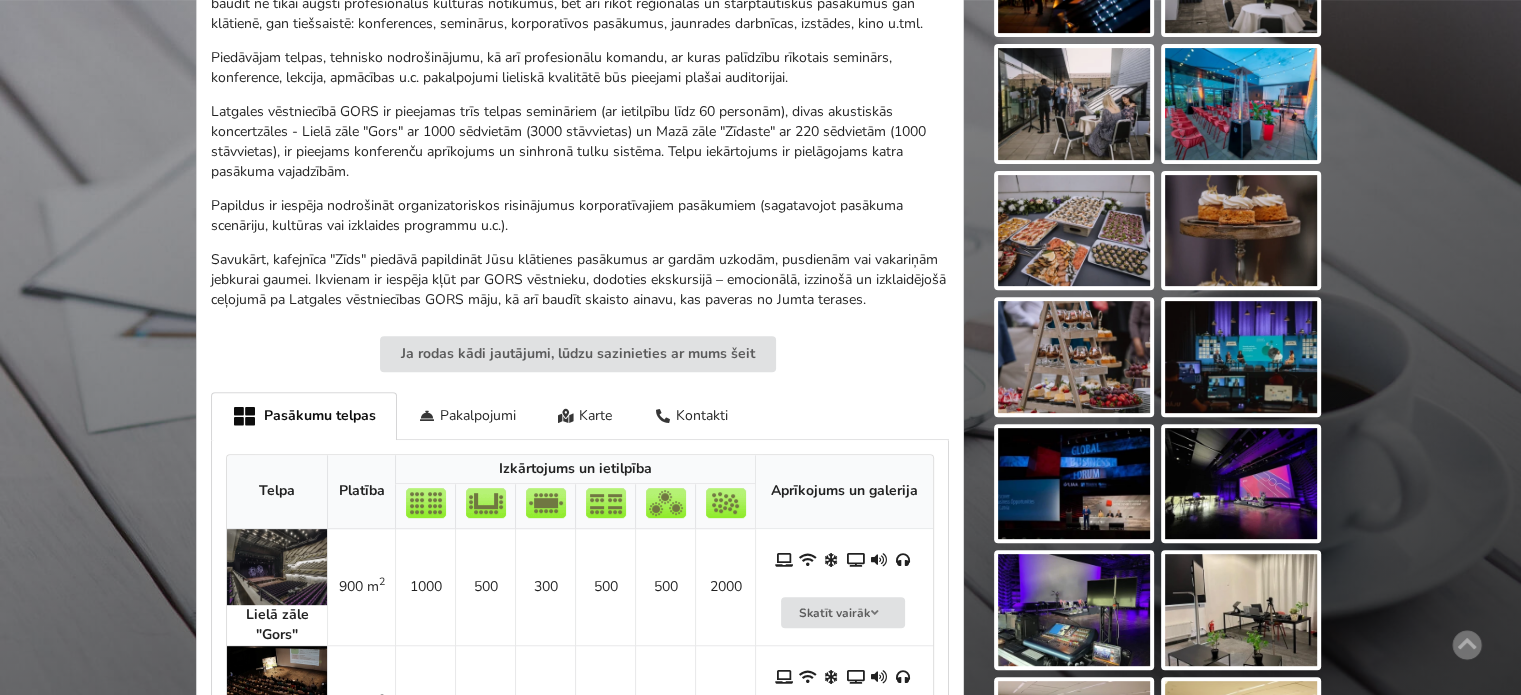 scroll, scrollTop: 300, scrollLeft: 0, axis: vertical 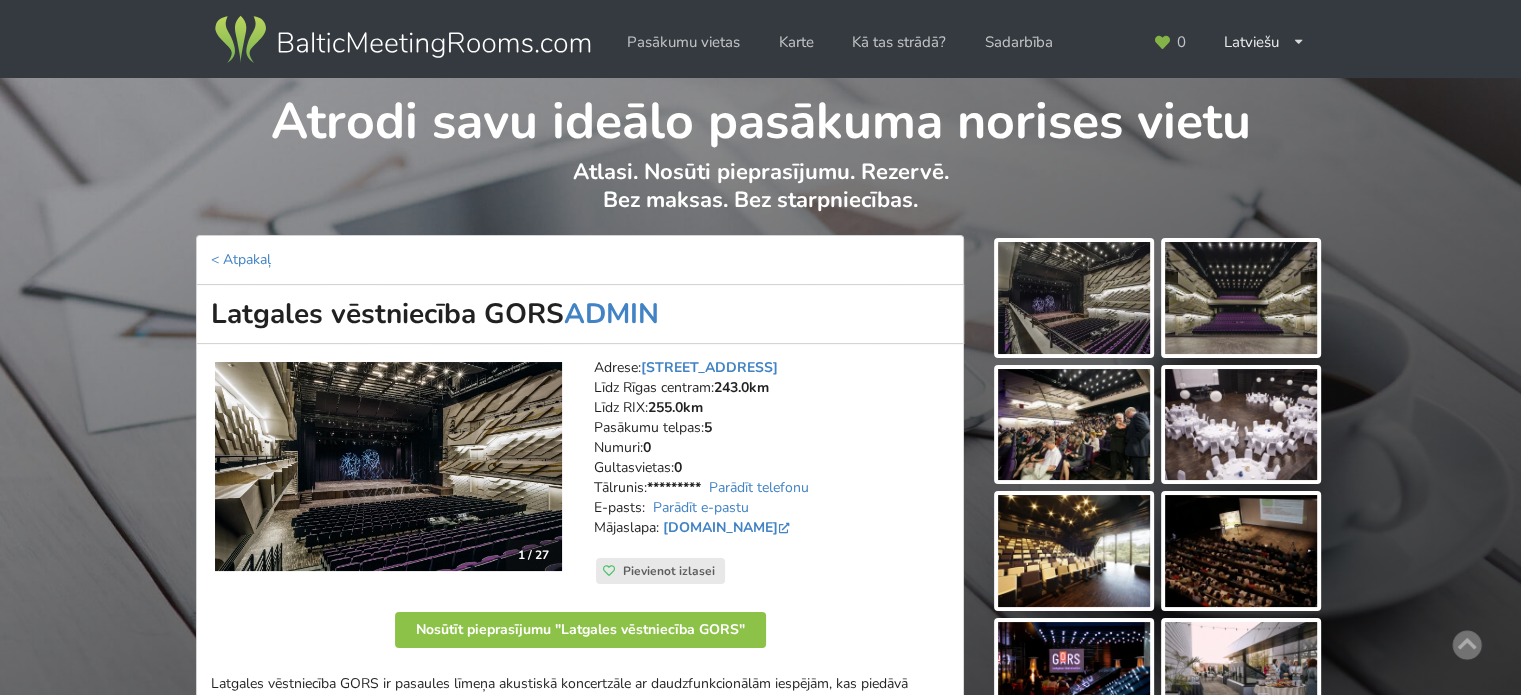 drag, startPoint x: 213, startPoint y: 310, endPoint x: 555, endPoint y: 304, distance: 342.0526 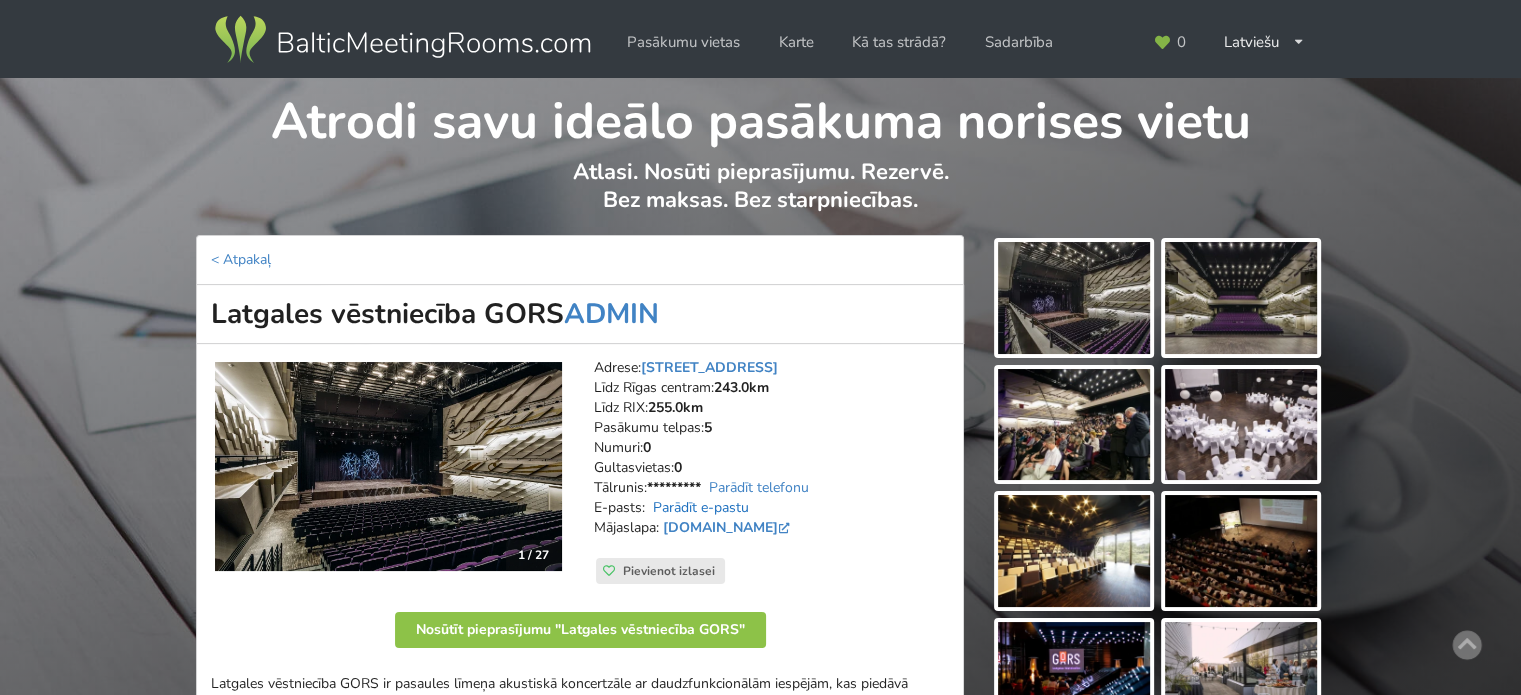 click on "Parādīt e-pastu" at bounding box center (701, 507) 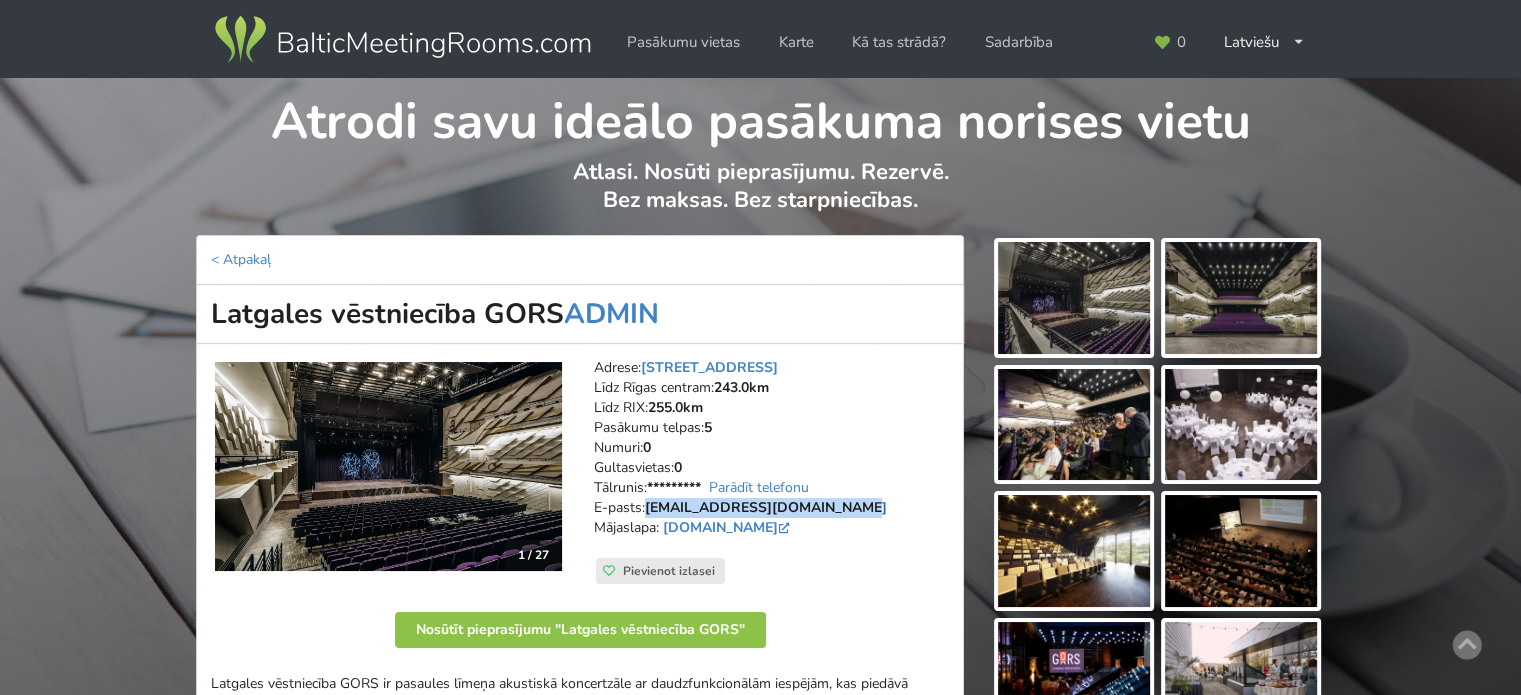 drag, startPoint x: 837, startPoint y: 509, endPoint x: 650, endPoint y: 507, distance: 187.0107 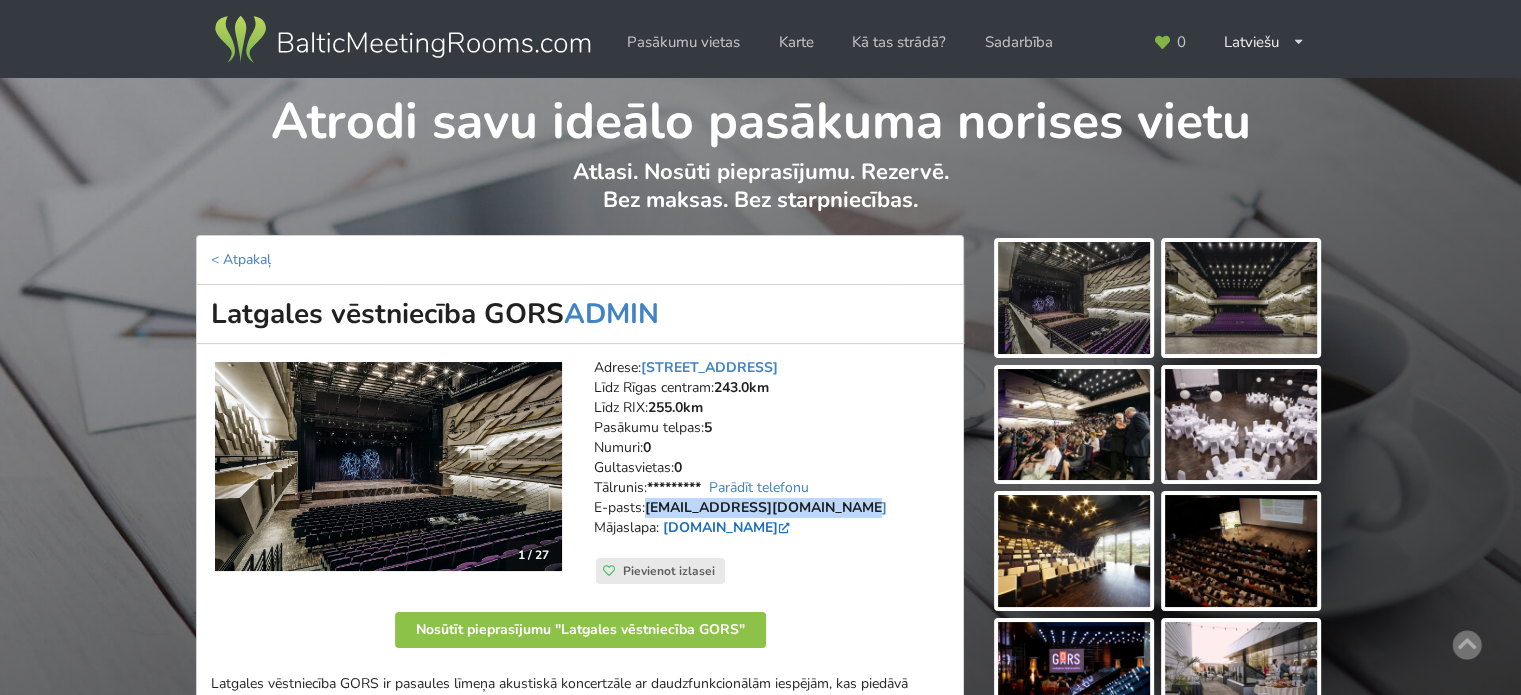 drag, startPoint x: 663, startPoint y: 527, endPoint x: 796, endPoint y: 518, distance: 133.30417 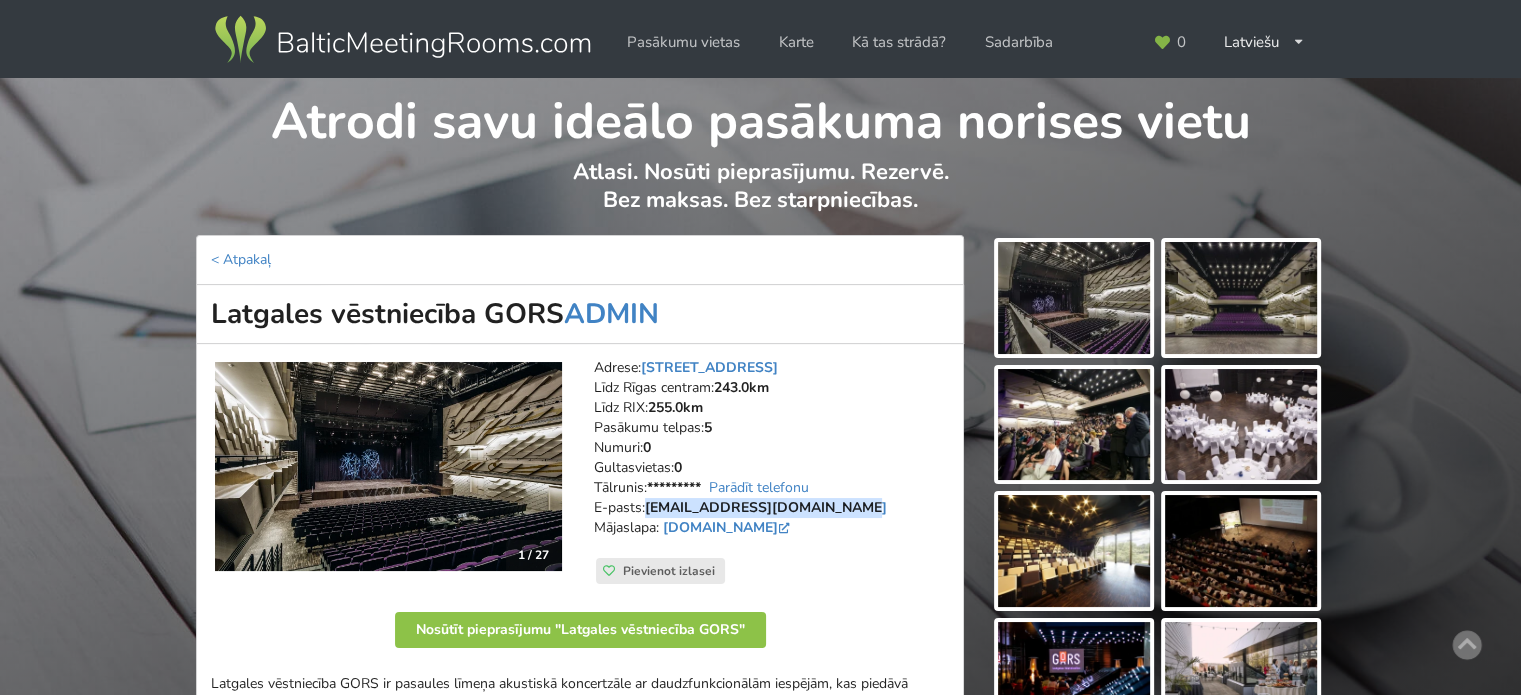 scroll, scrollTop: 400, scrollLeft: 0, axis: vertical 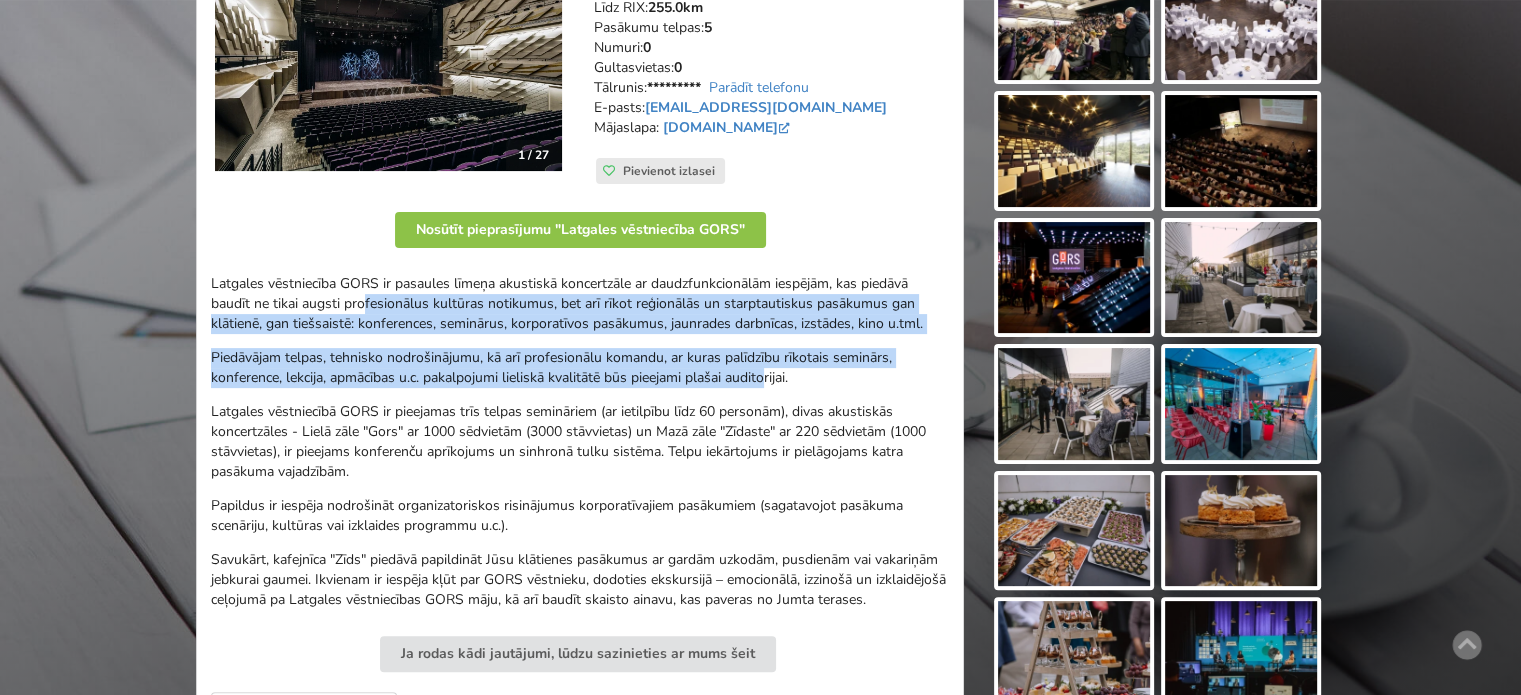 drag, startPoint x: 364, startPoint y: 300, endPoint x: 772, endPoint y: 374, distance: 414.6565 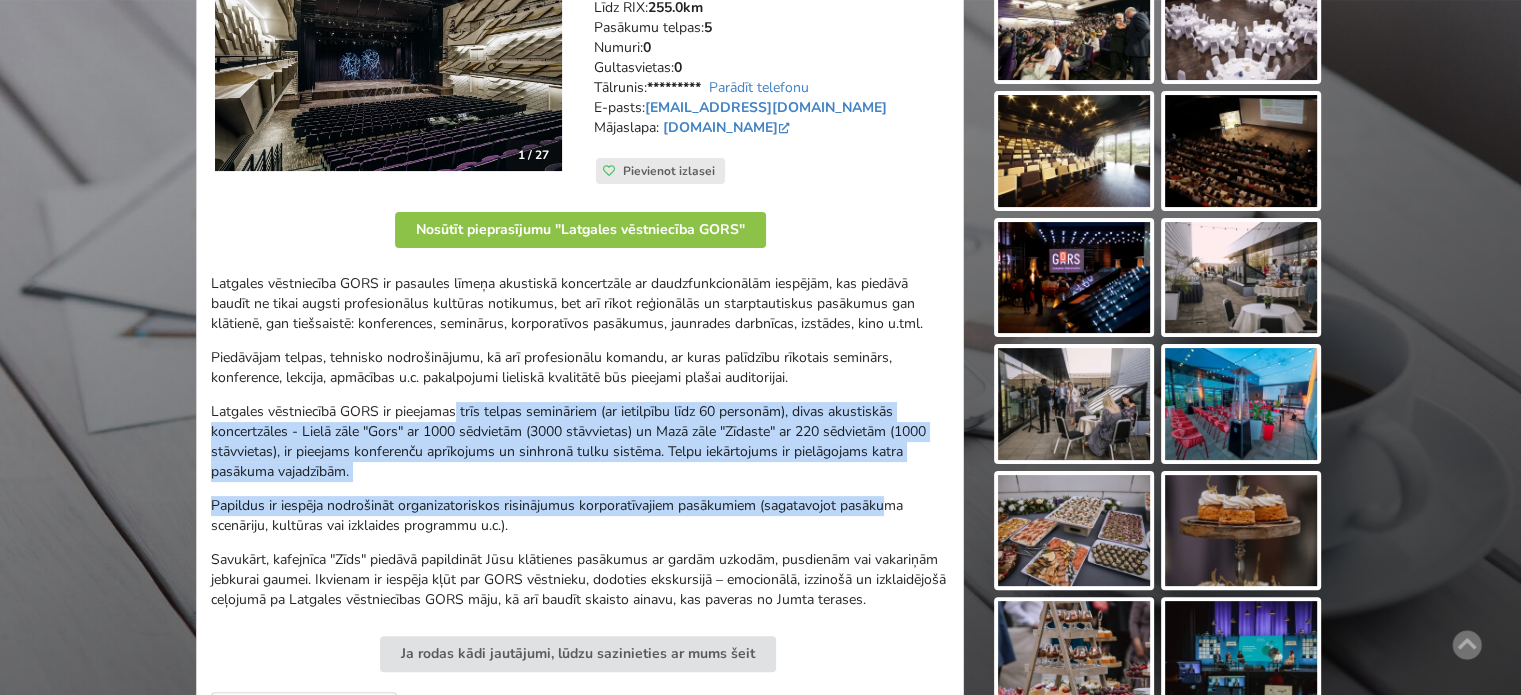 drag, startPoint x: 456, startPoint y: 413, endPoint x: 902, endPoint y: 508, distance: 456.0055 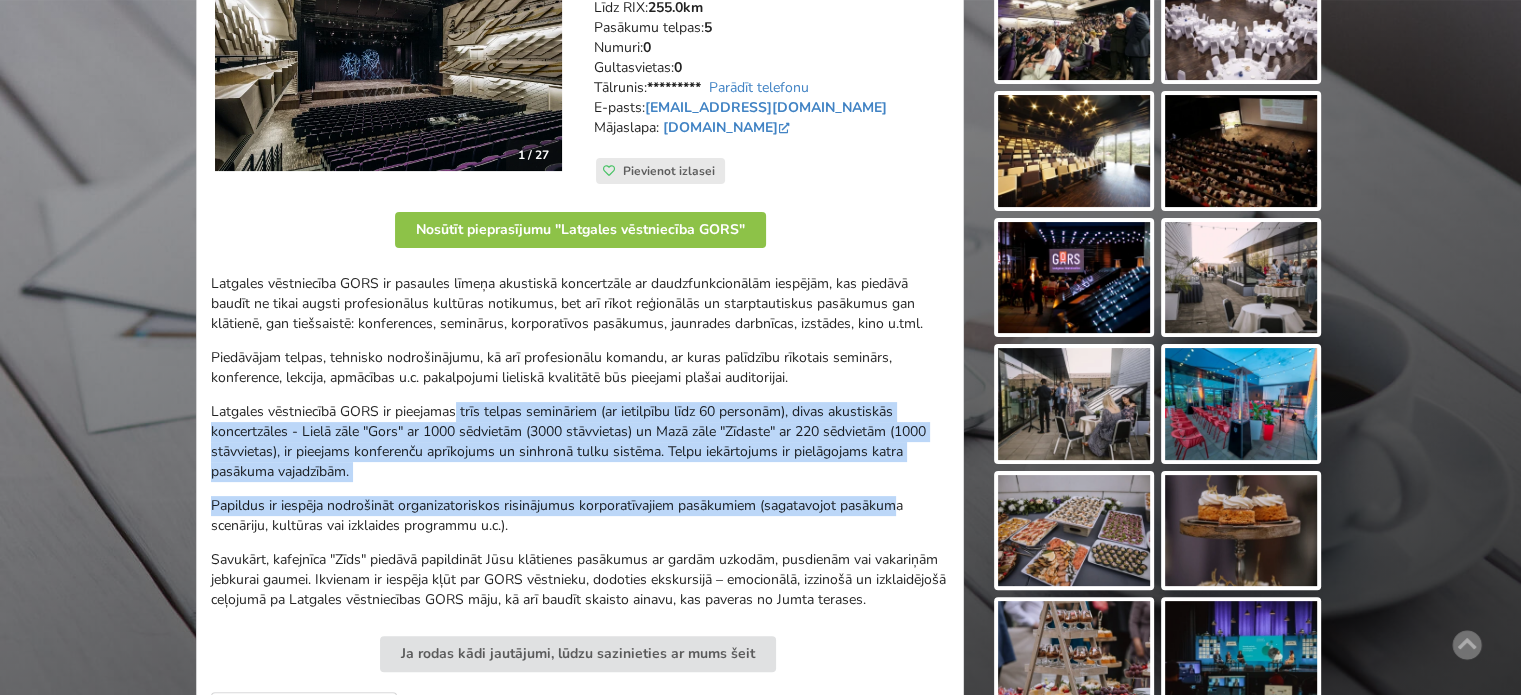 click on "Papildus ir iespēja nodrošināt organizatoriskos risinājumus korporatīvajiem pasākumiem (sagatavojot pasākuma scenāriju, kultūras vai izklaides programmu u.c.)." at bounding box center (580, 516) 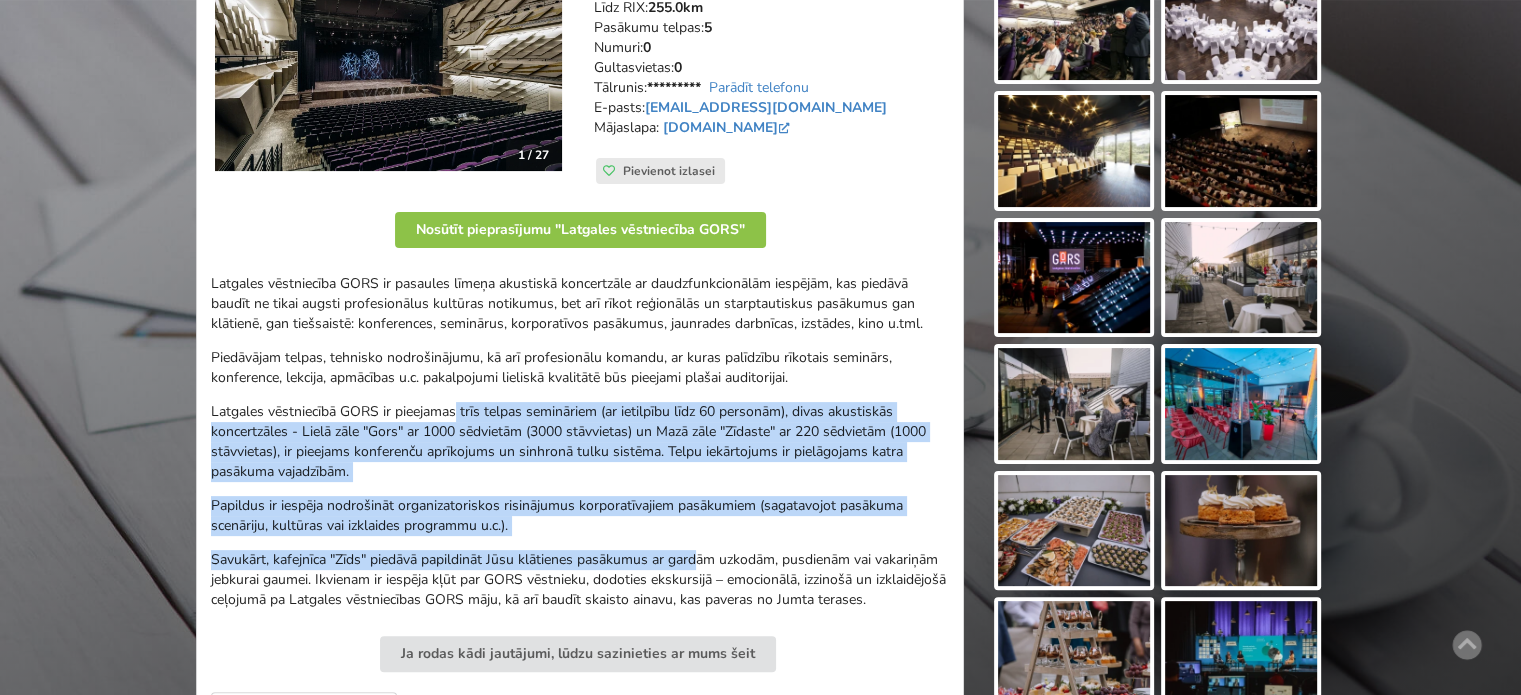 drag, startPoint x: 541, startPoint y: 463, endPoint x: 712, endPoint y: 540, distance: 187.53667 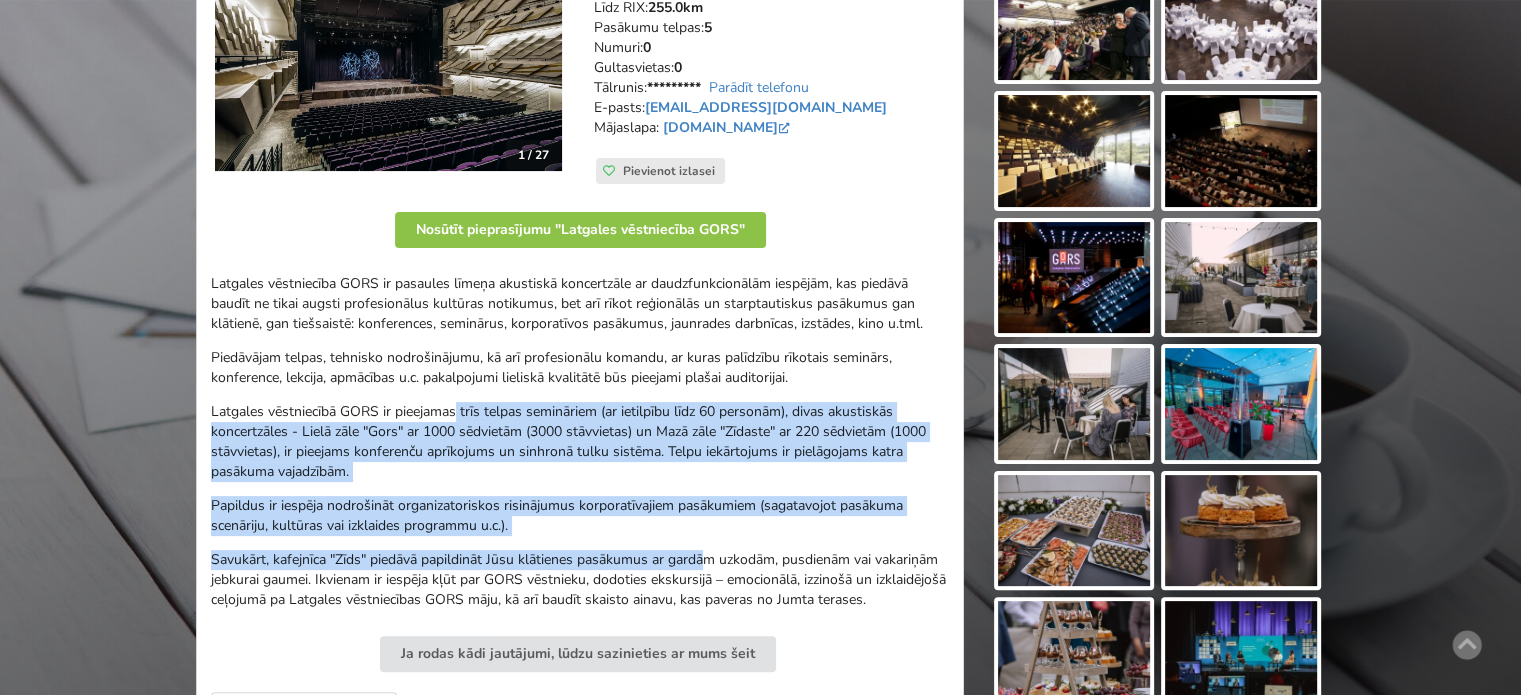 click on "Latgales vēstniecība GORS ir pasaules līmeņa akustiskā koncertzāle ar daudzfunkcionālām iespējām, kas piedāvā baudīt ne tikai augsti profesionālus kultūras notikumus, bet arī rīkot reģionālās un starptautiskus pasākumus gan klātienē, gan tiešsaistē: konferences, seminārus, korporatīvos pasākumus, jaunrades darbnīcas, izstādes, kino u.tml.
Piedāvājam telpas, tehnisko nodrošinājumu, kā arī profesionālu komandu, ar kuras palīdzību rīkotais seminārs, konference, lekcija, apmācības u.c. pakalpojumi lieliskā kvalitātē būs pieejami plašai auditorijai.
Papildus ir iespēja nodrošināt organizatoriskos risinājumus korporatīvajiem pasākumiem (sagatavojot pasākuma scenāriju, kultūras vai izklaides programmu u.c.)." at bounding box center [580, 442] 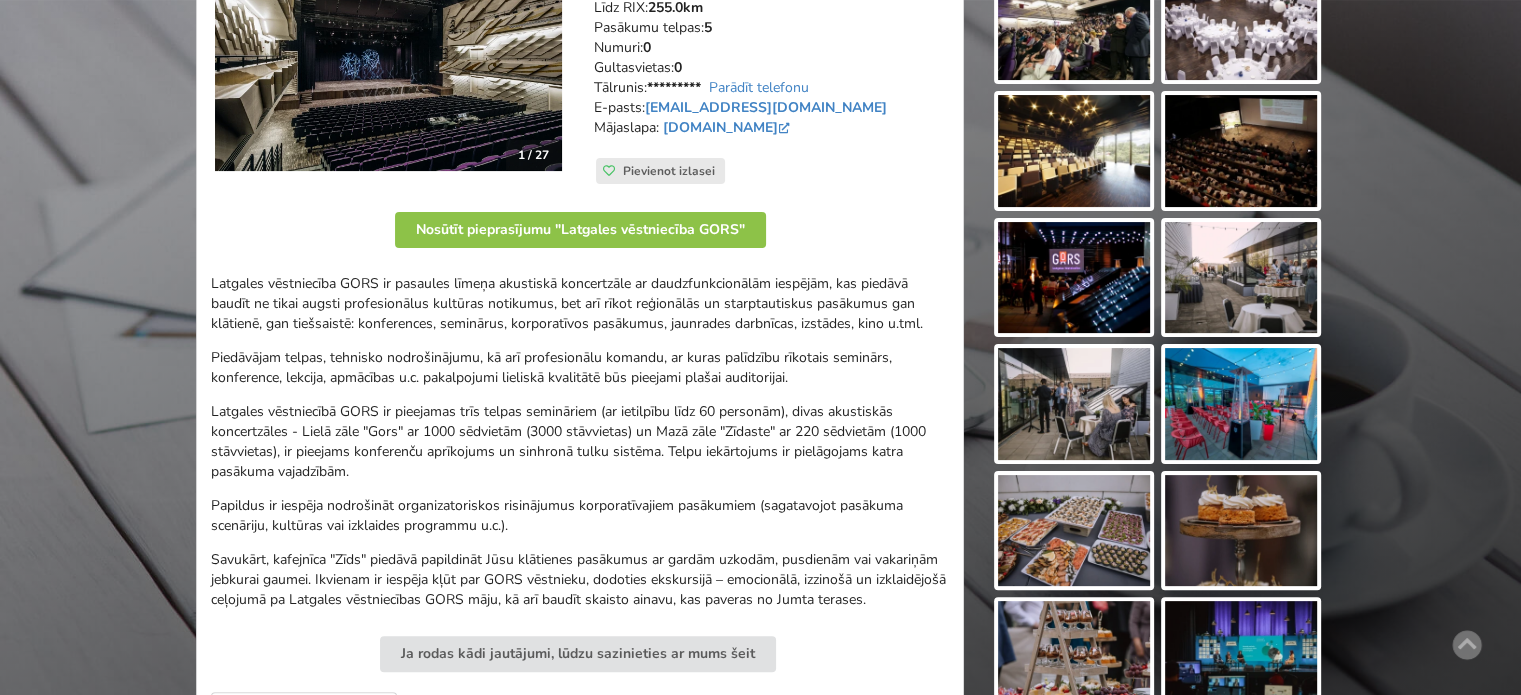 drag, startPoint x: 835, startPoint y: 570, endPoint x: 406, endPoint y: 435, distance: 449.73993 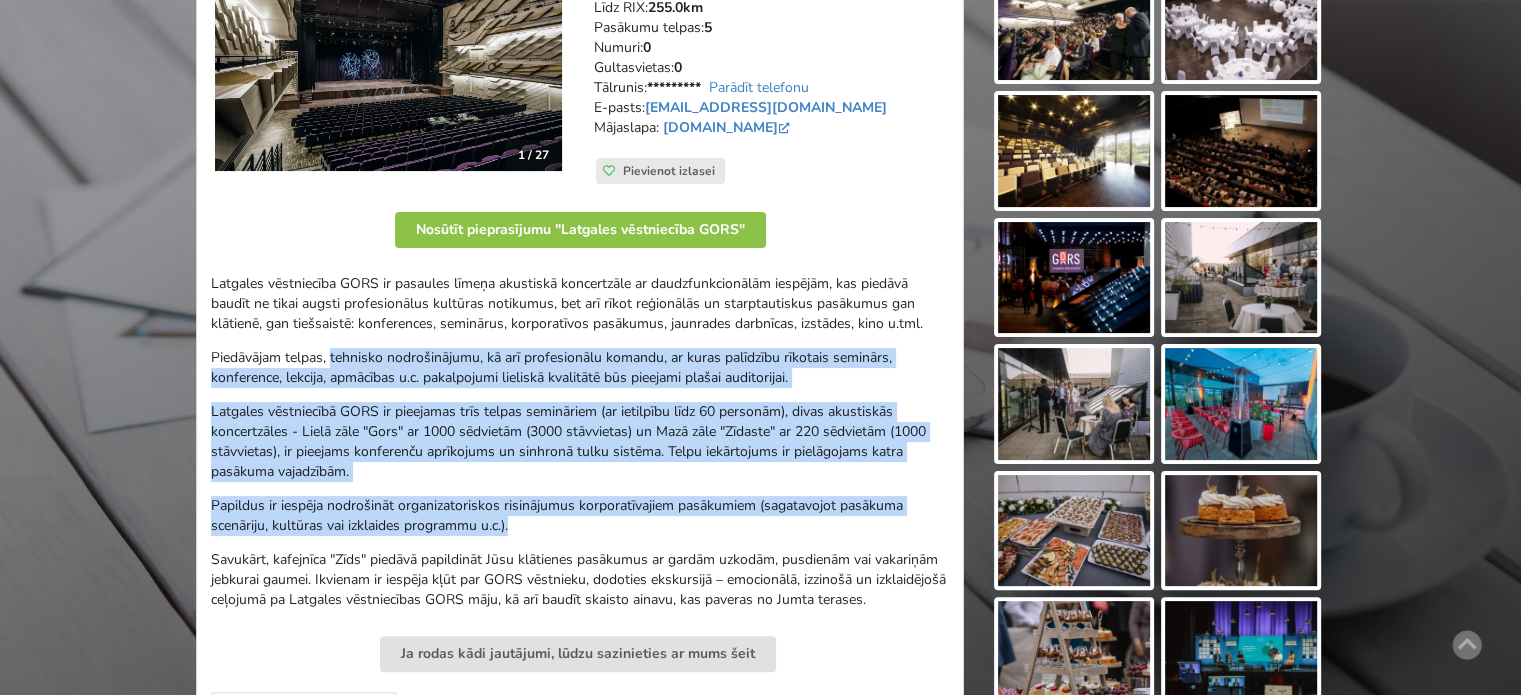 drag, startPoint x: 331, startPoint y: 352, endPoint x: 550, endPoint y: 530, distance: 282.21445 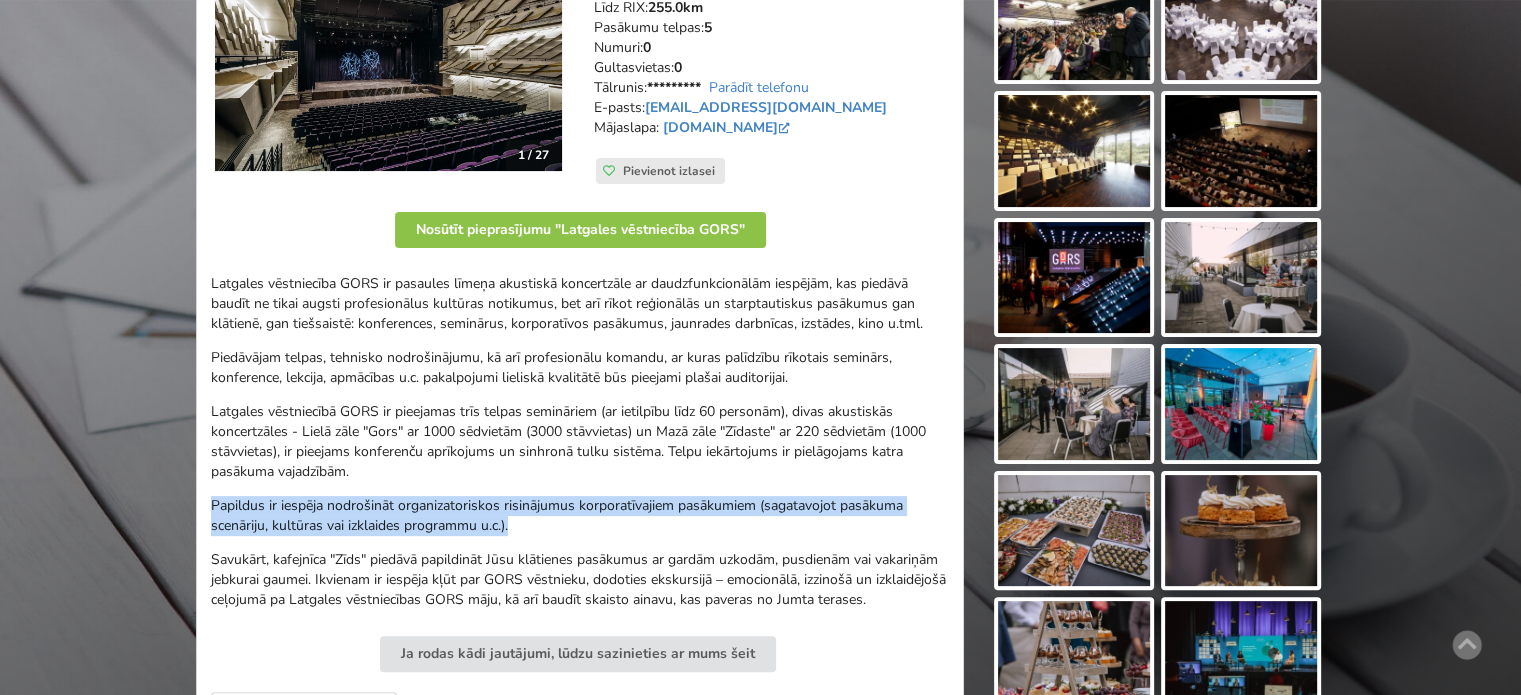drag, startPoint x: 527, startPoint y: 522, endPoint x: 209, endPoint y: 508, distance: 318.308 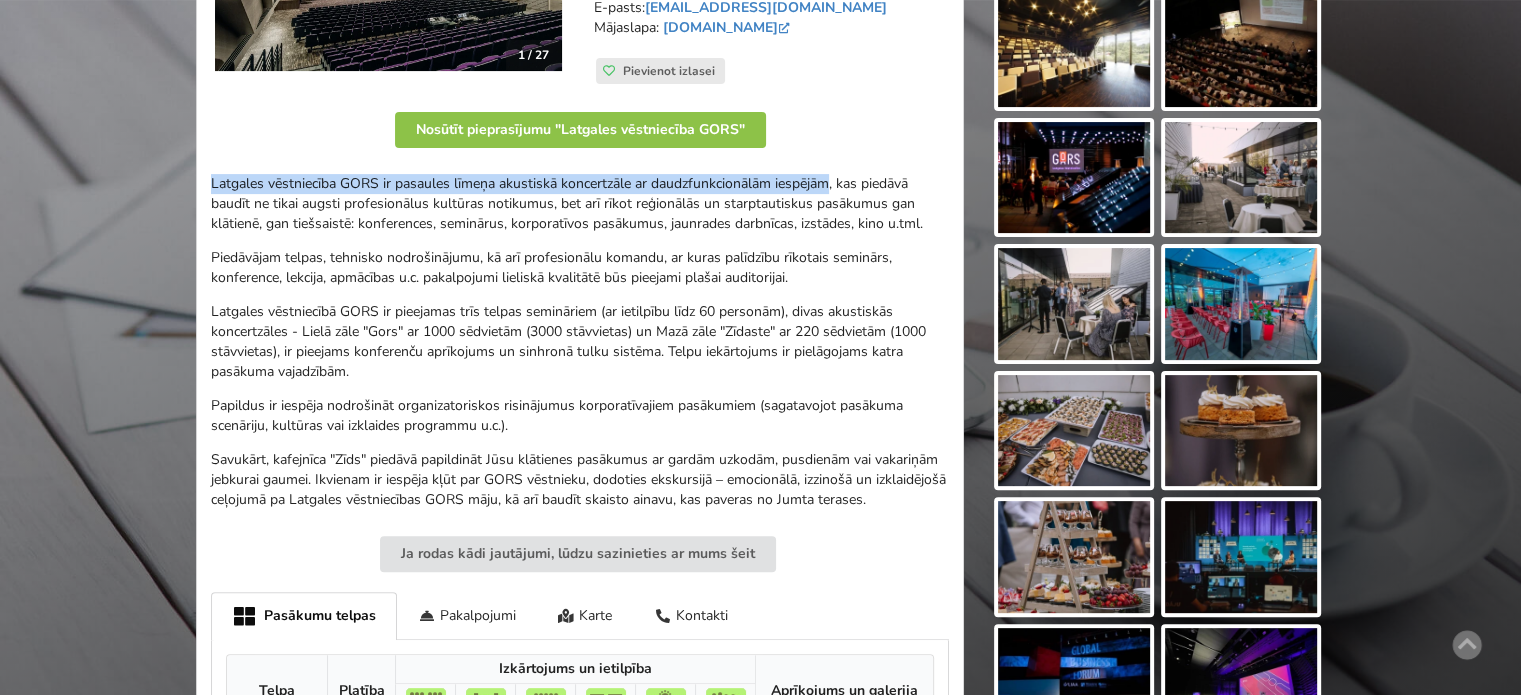 drag, startPoint x: 208, startPoint y: 187, endPoint x: 830, endPoint y: 181, distance: 622.02893 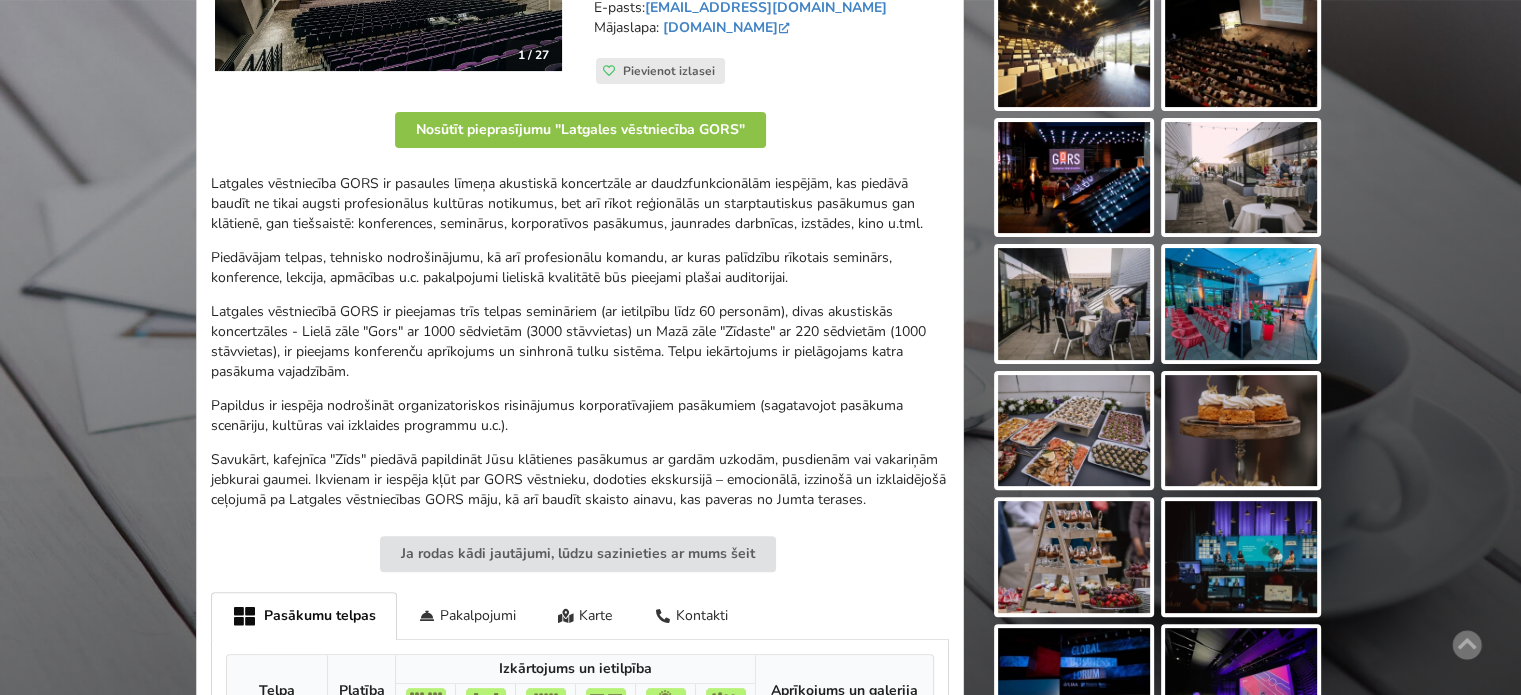 click on "Latgales vēstniecība GORS ir pasaules līmeņa akustiskā koncertzāle ar daudzfunkcionālām iespējām, kas piedāvā baudīt ne tikai augsti profesionālus kultūras notikumus, bet arī rīkot reģionālās un starptautiskus pasākumus gan klātienē, gan tiešsaistē: konferences, seminārus, korporatīvos pasākumus, jaunrades darbnīcas, izstādes, kino u.tml." at bounding box center (580, 204) 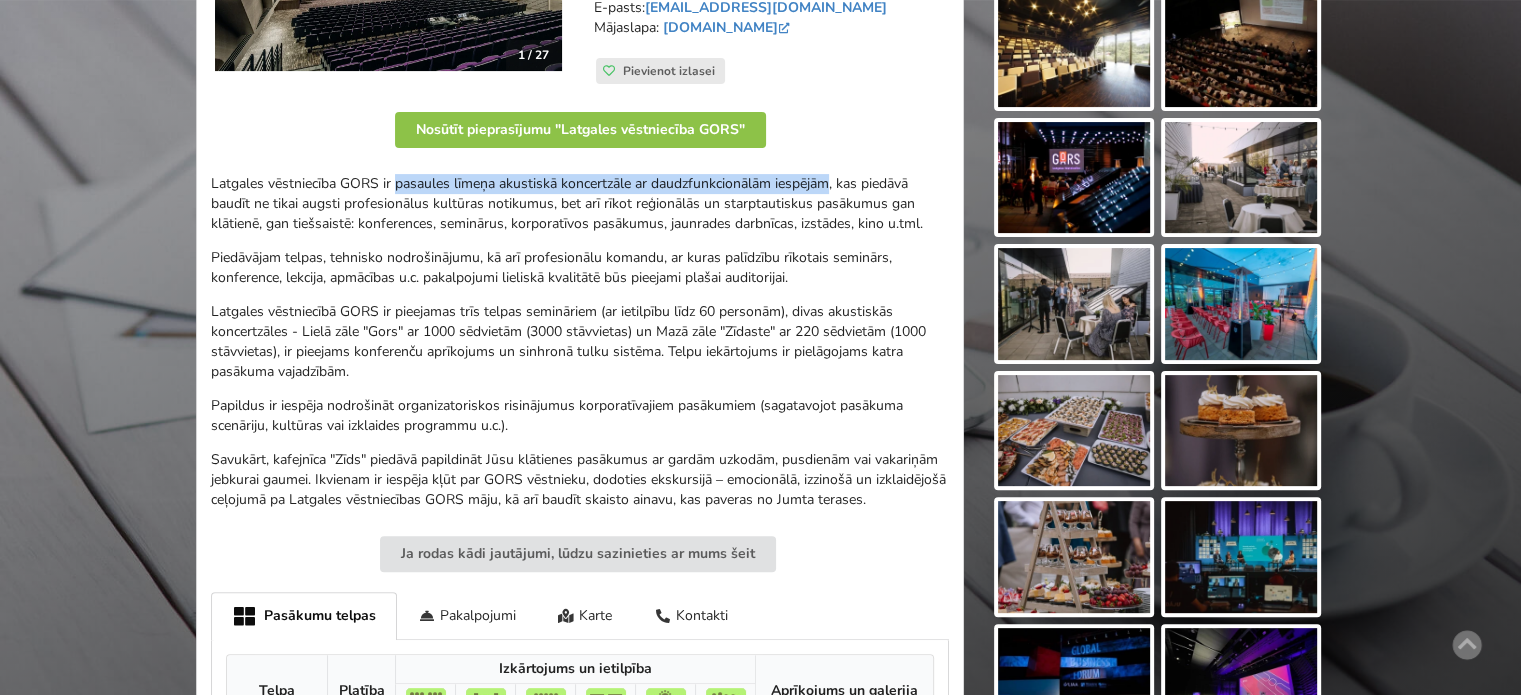 drag, startPoint x: 396, startPoint y: 183, endPoint x: 837, endPoint y: 181, distance: 441.00455 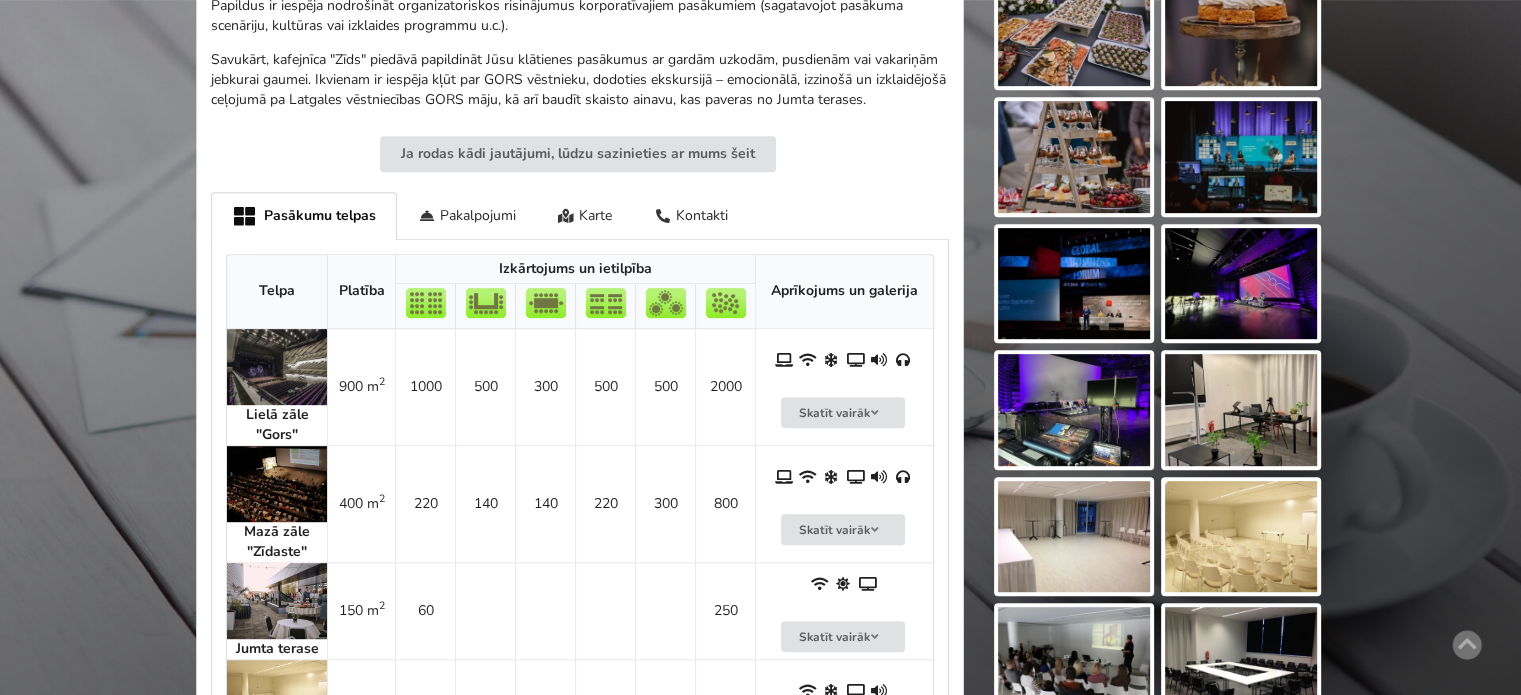scroll, scrollTop: 500, scrollLeft: 0, axis: vertical 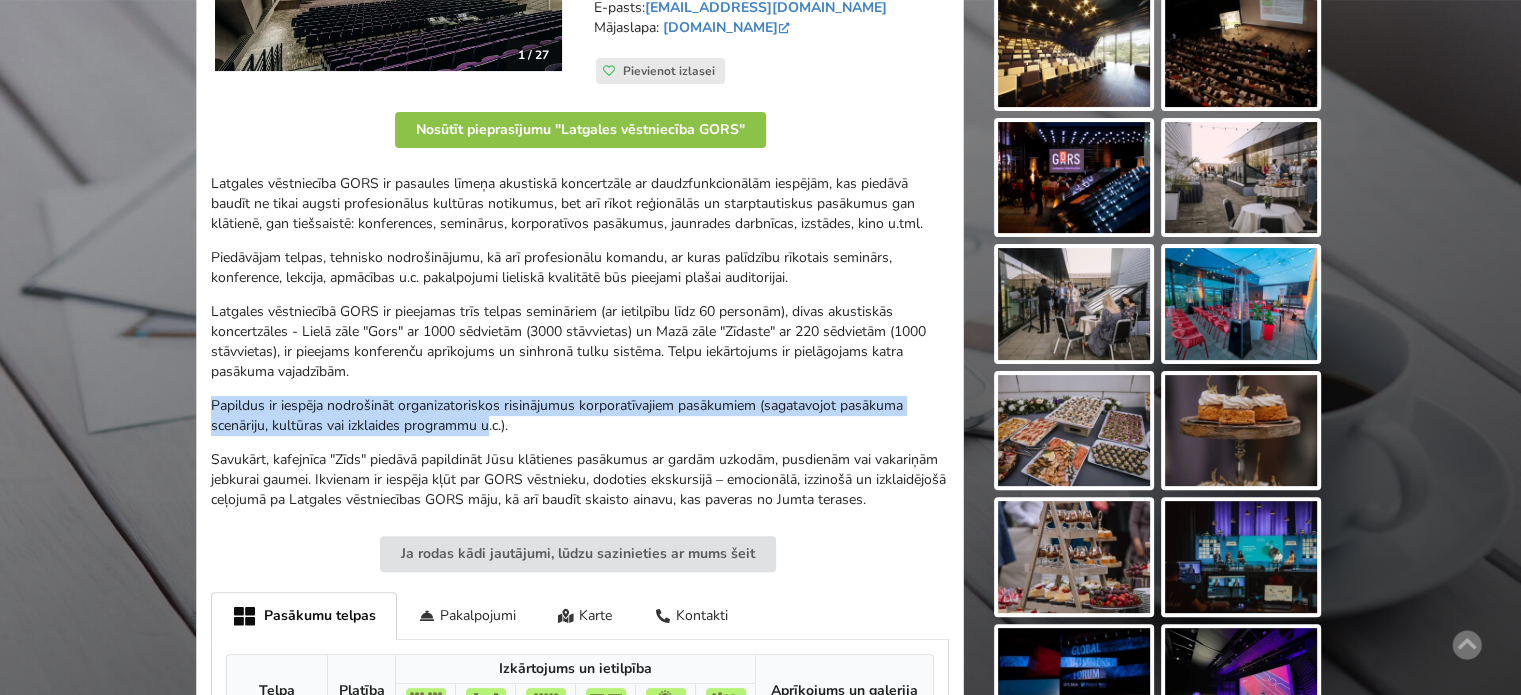 drag, startPoint x: 211, startPoint y: 404, endPoint x: 488, endPoint y: 429, distance: 278.1259 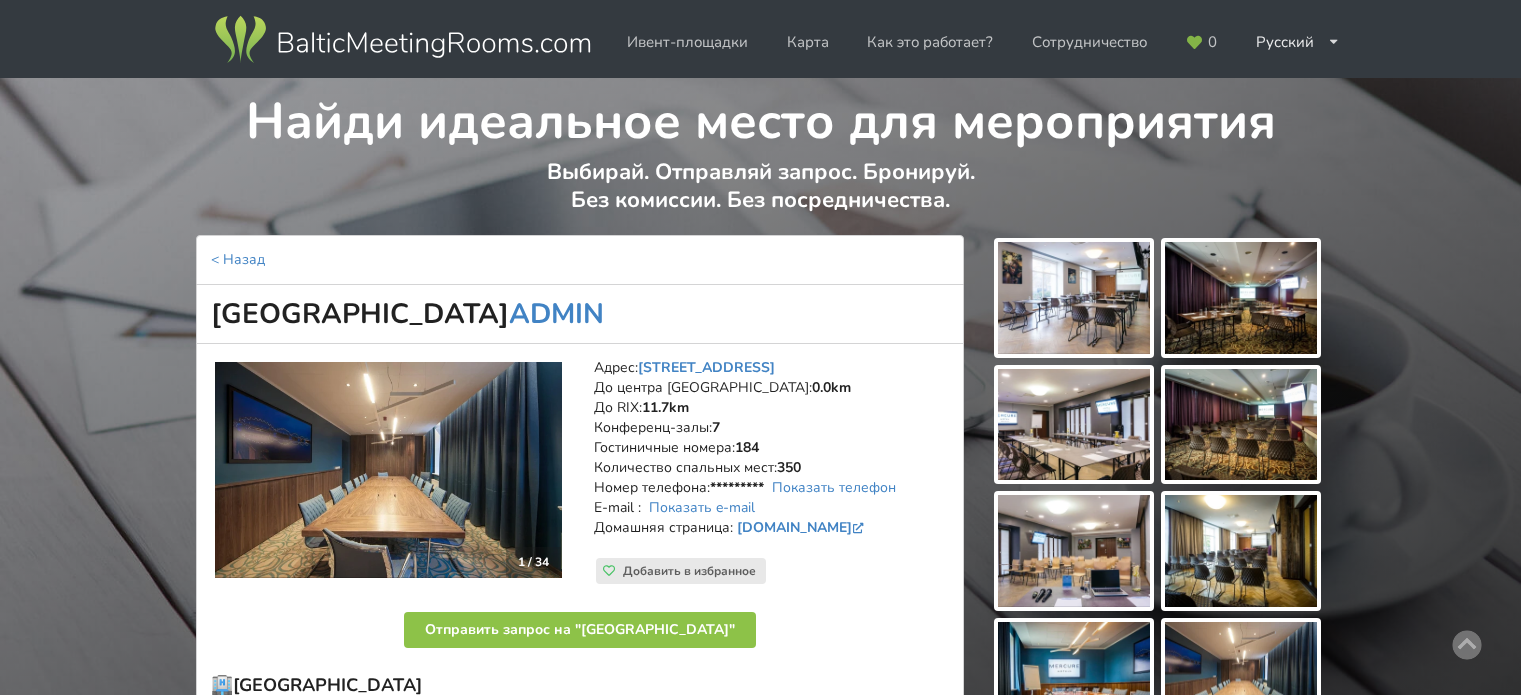 scroll, scrollTop: 0, scrollLeft: 0, axis: both 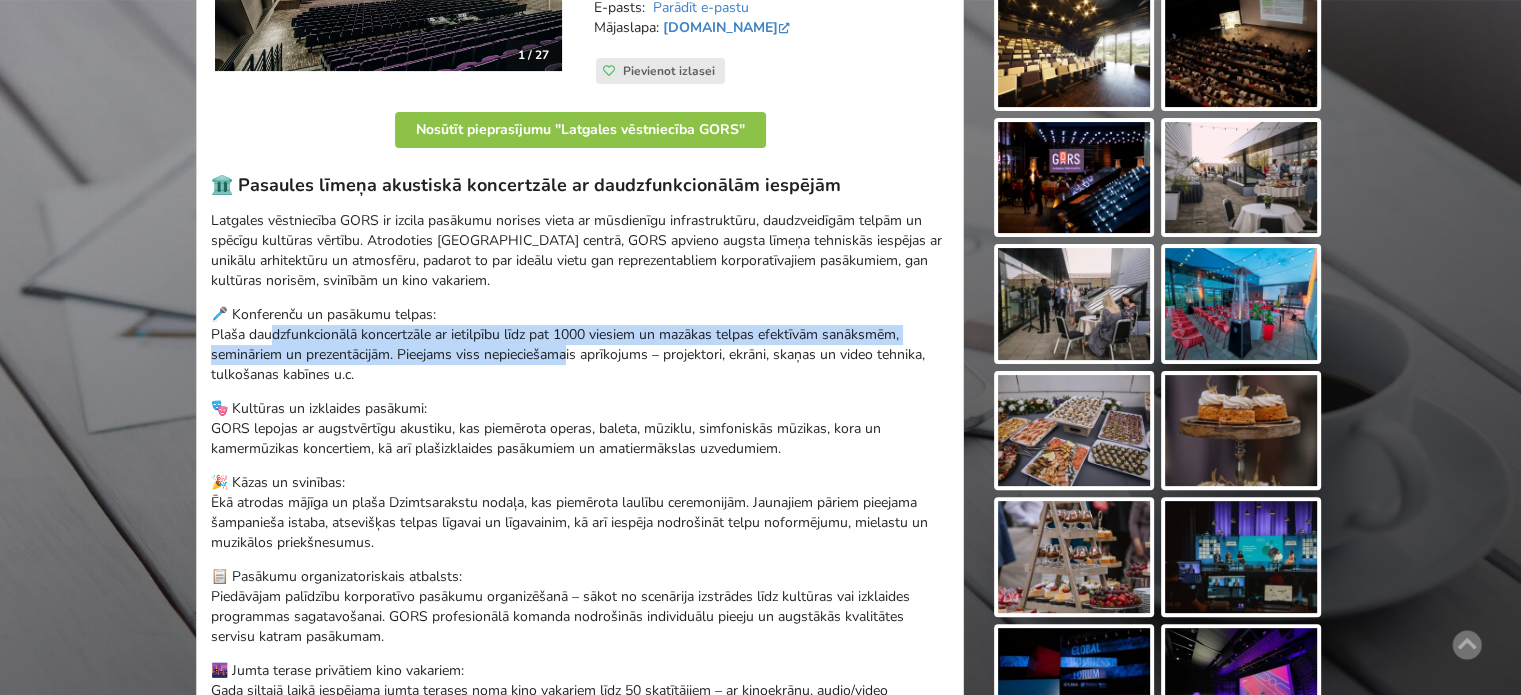 drag, startPoint x: 431, startPoint y: 340, endPoint x: 644, endPoint y: 359, distance: 213.84573 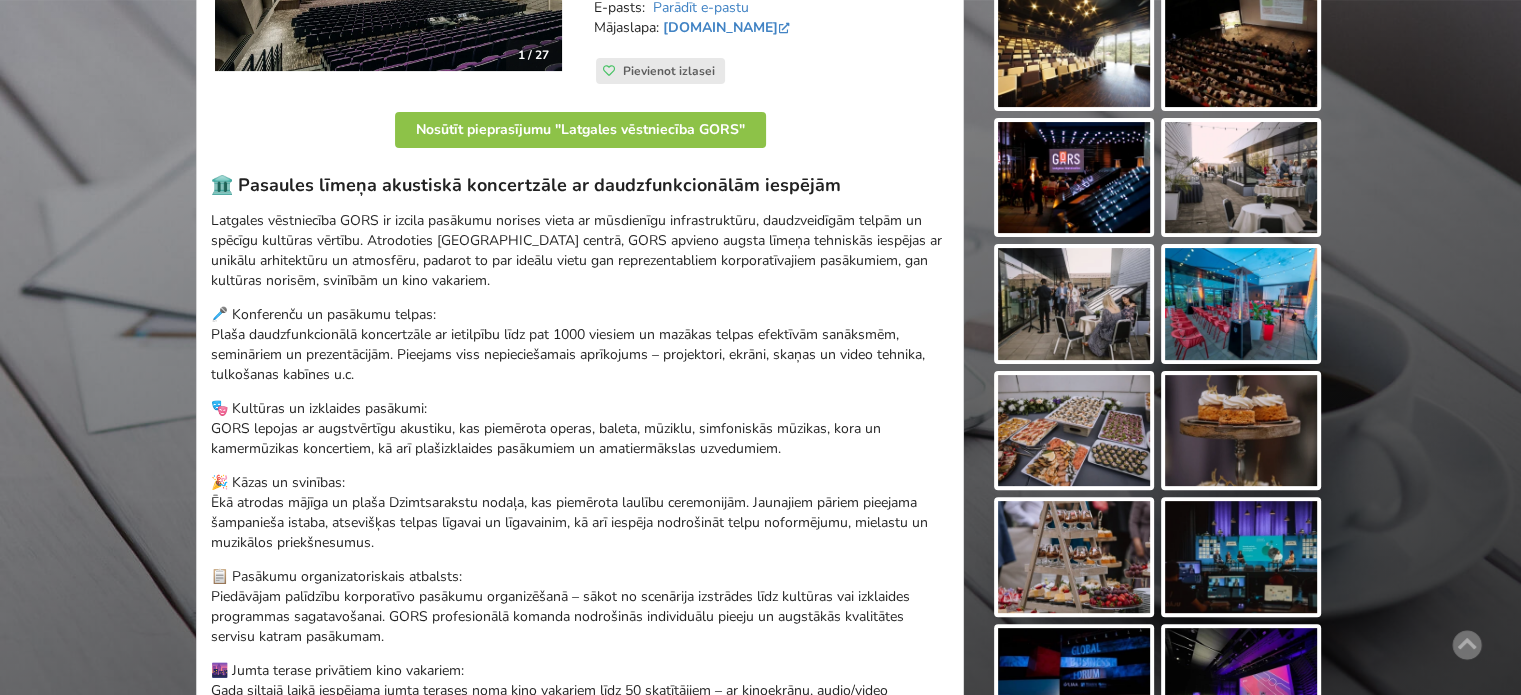 click on "🎤 Konferenču un pasākumu telpas:
Plaša daudzfunkcionālā koncertzāle ar ietilpību līdz pat 1000 viesiem un mazākas telpas efektīvām sanāksmēm, semināriem un prezentācijām. Pieejams viss nepieciešamais aprīkojums – projektori, ekrāni, skaņas un video tehnika, tulkošanas kabīnes u.c." at bounding box center (580, 345) 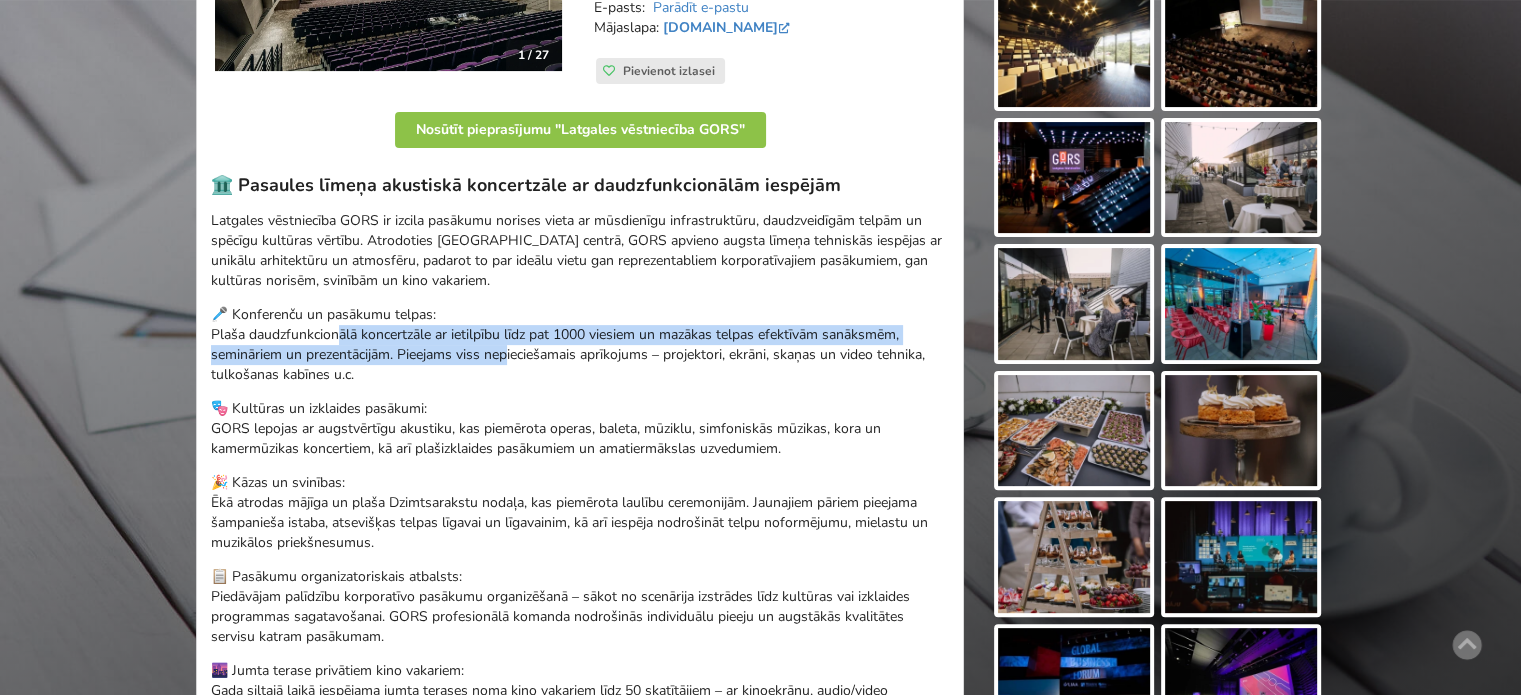 drag, startPoint x: 334, startPoint y: 337, endPoint x: 531, endPoint y: 355, distance: 197.82063 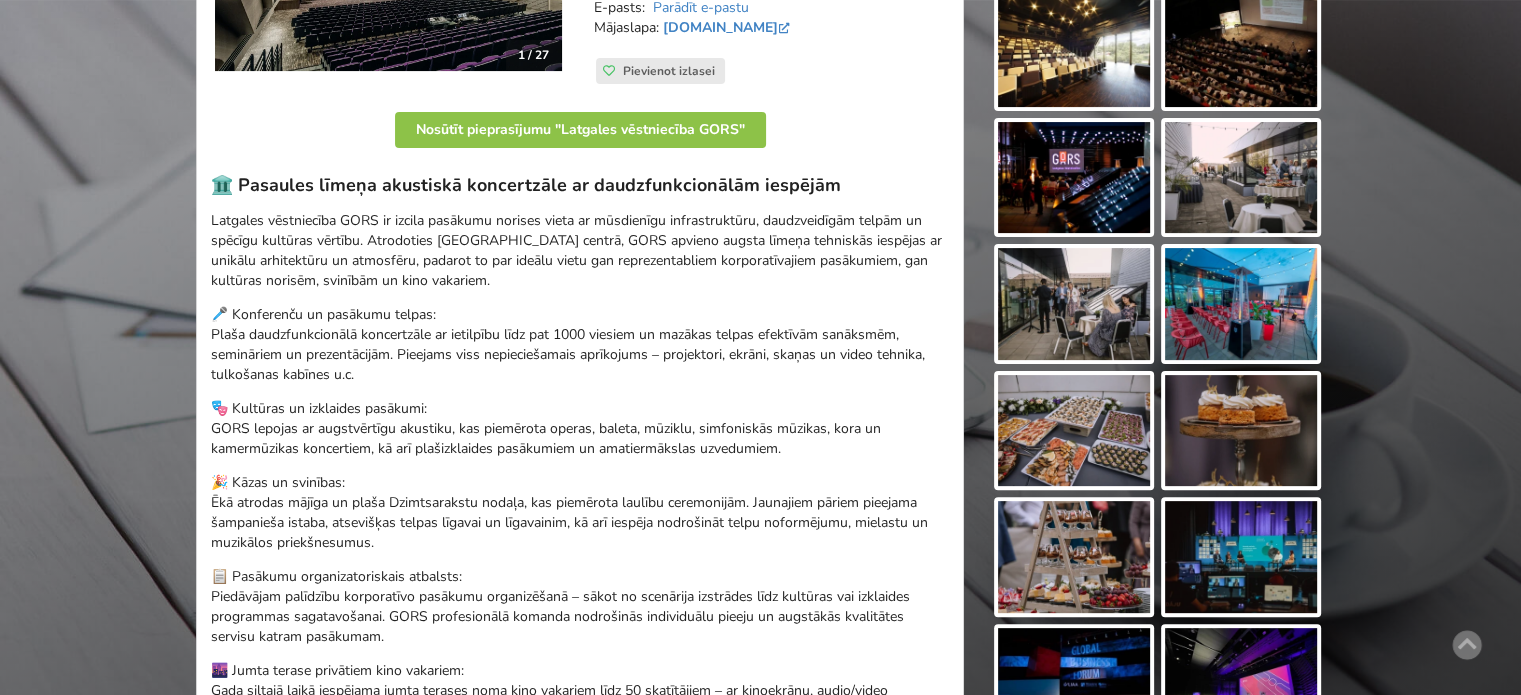 click on "🎤 Konferenču un pasākumu telpas:
Plaša daudzfunkcionālā koncertzāle ar ietilpību līdz pat 1000 viesiem un mazākas telpas efektīvām sanāksmēm, semināriem un prezentācijām. Pieejams viss nepieciešamais aprīkojums – projektori, ekrāni, skaņas un video tehnika, tulkošanas kabīnes u.c." at bounding box center [580, 345] 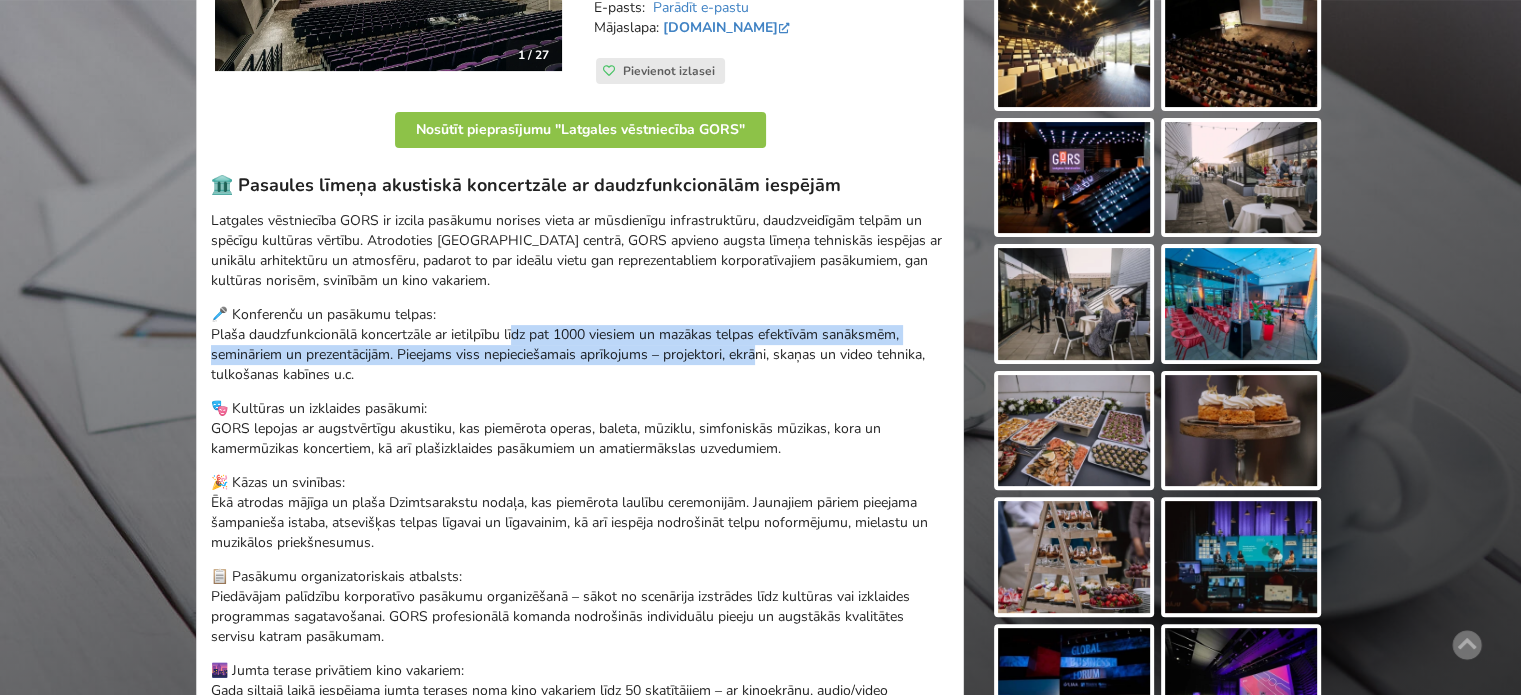click on "🎤 Konferenču un pasākumu telpas:
Plaša daudzfunkcionālā koncertzāle ar ietilpību līdz pat 1000 viesiem un mazākas telpas efektīvām sanāksmēm, semināriem un prezentācijām. Pieejams viss nepieciešamais aprīkojums – projektori, ekrāni, skaņas un video tehnika, tulkošanas kabīnes u.c." at bounding box center [580, 345] 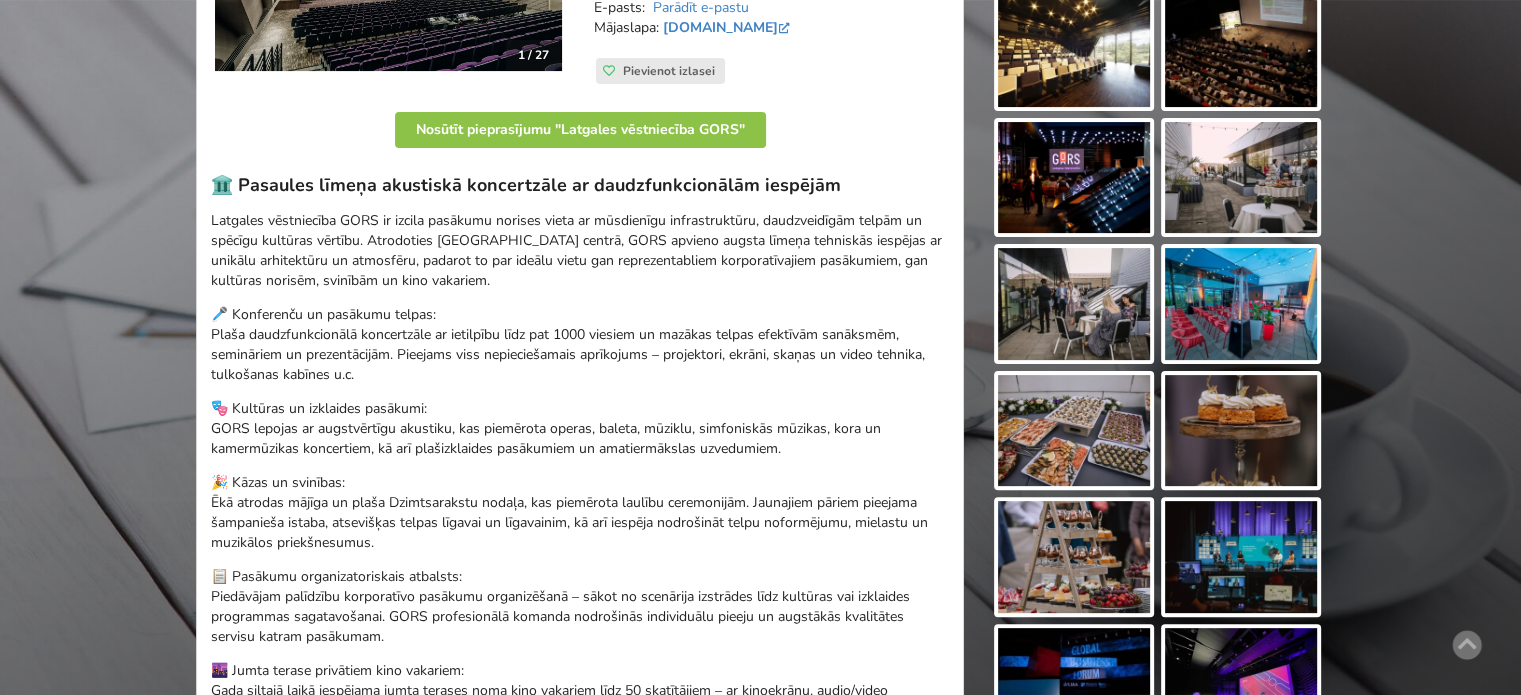 click on "🎤 Konferenču un pasākumu telpas:
Plaša daudzfunkcionālā koncertzāle ar ietilpību līdz pat 1000 viesiem un mazākas telpas efektīvām sanāksmēm, semināriem un prezentācijām. Pieejams viss nepieciešamais aprīkojums – projektori, ekrāni, skaņas un video tehnika, tulkošanas kabīnes u.c." at bounding box center [580, 345] 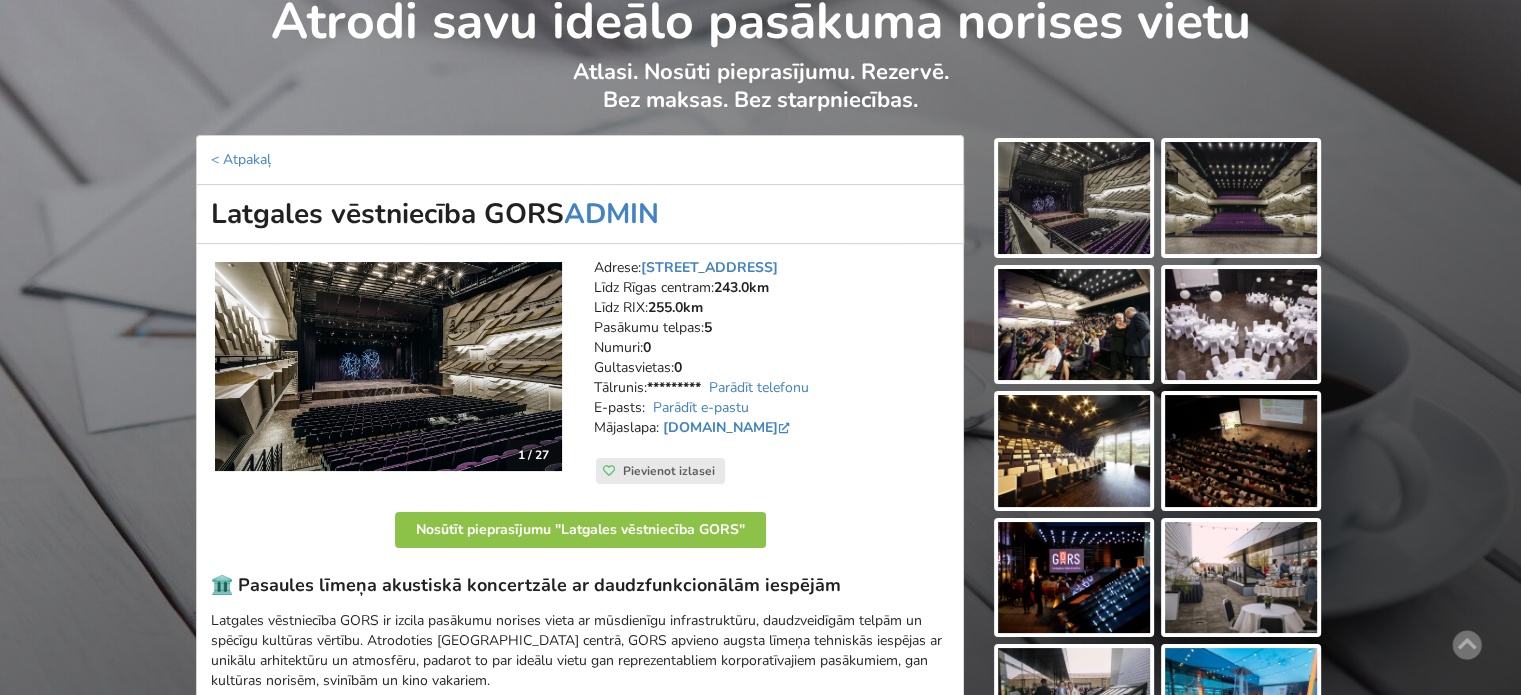scroll, scrollTop: 0, scrollLeft: 0, axis: both 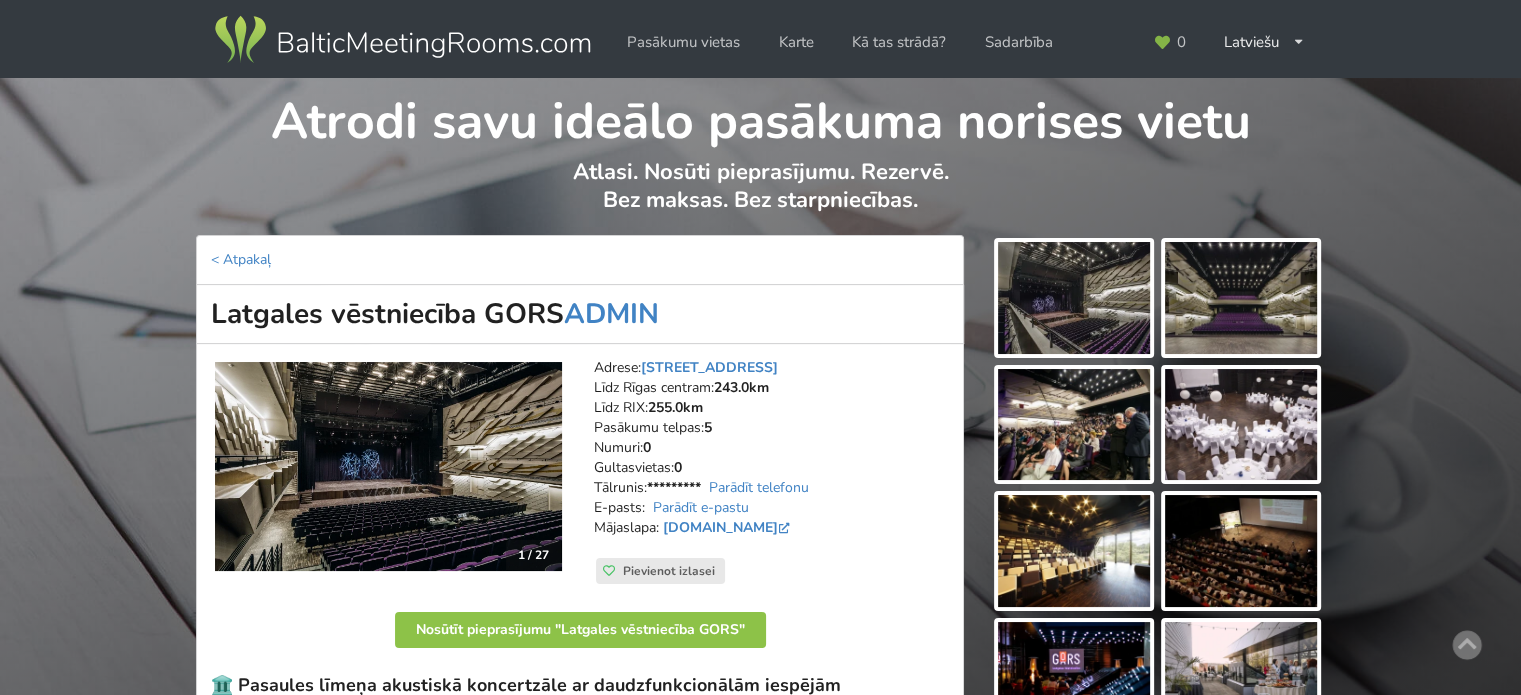 drag, startPoint x: 1274, startPoint y: 45, endPoint x: 1276, endPoint y: 65, distance: 20.09975 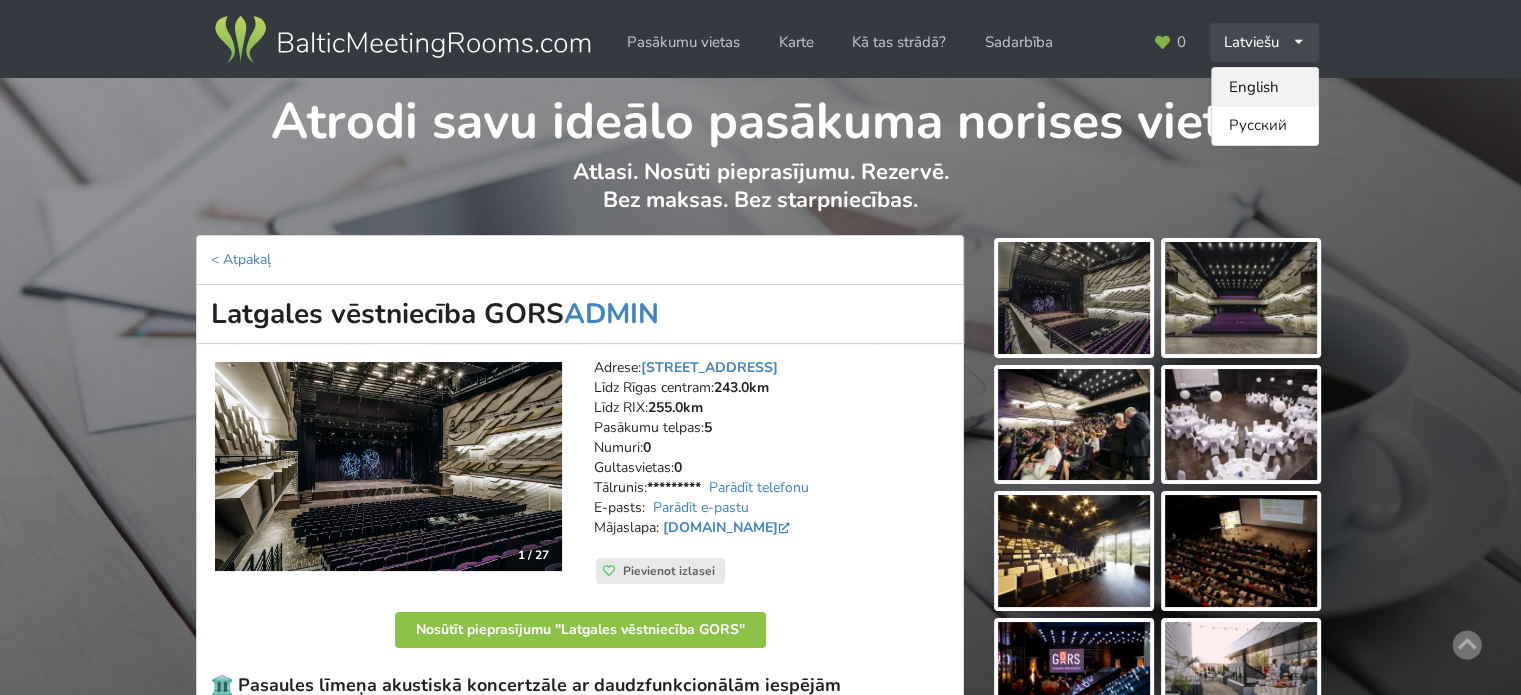 click on "English" at bounding box center (1265, 87) 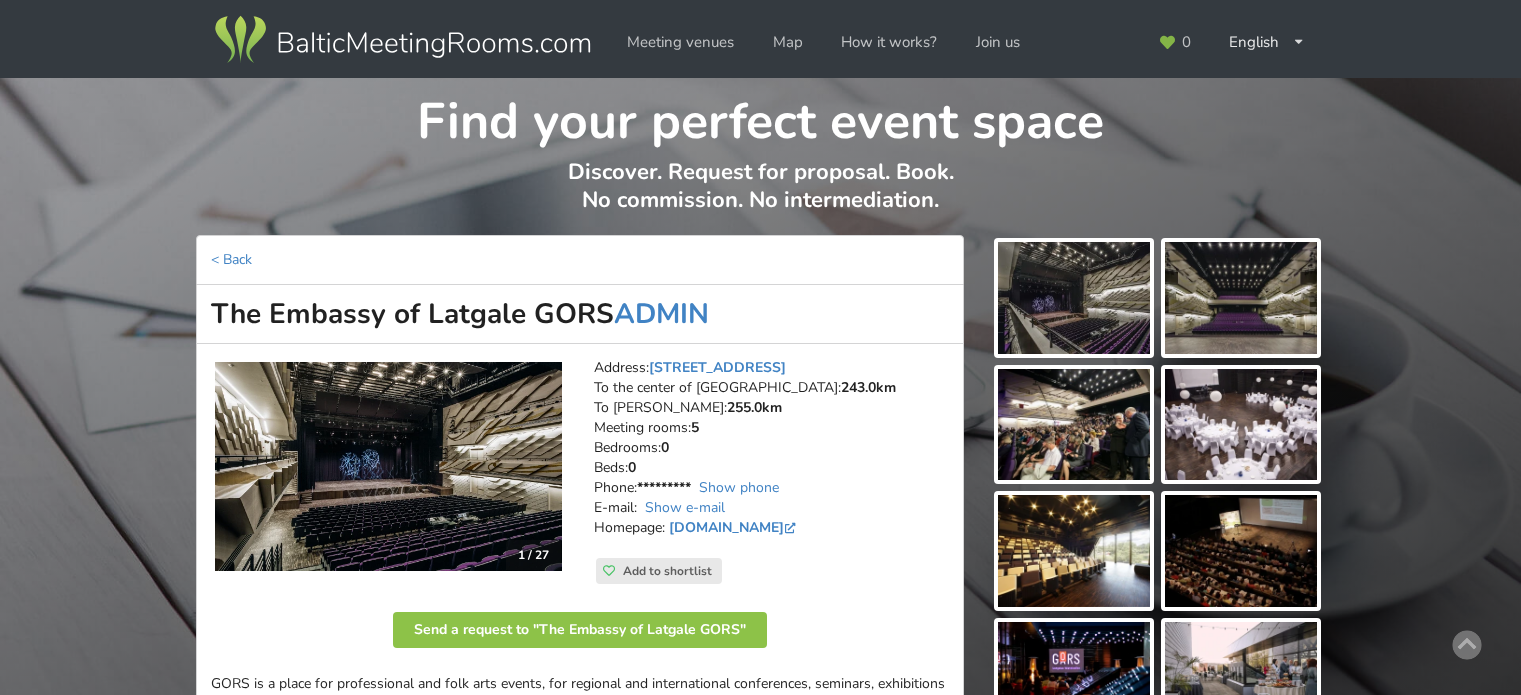 scroll, scrollTop: 500, scrollLeft: 0, axis: vertical 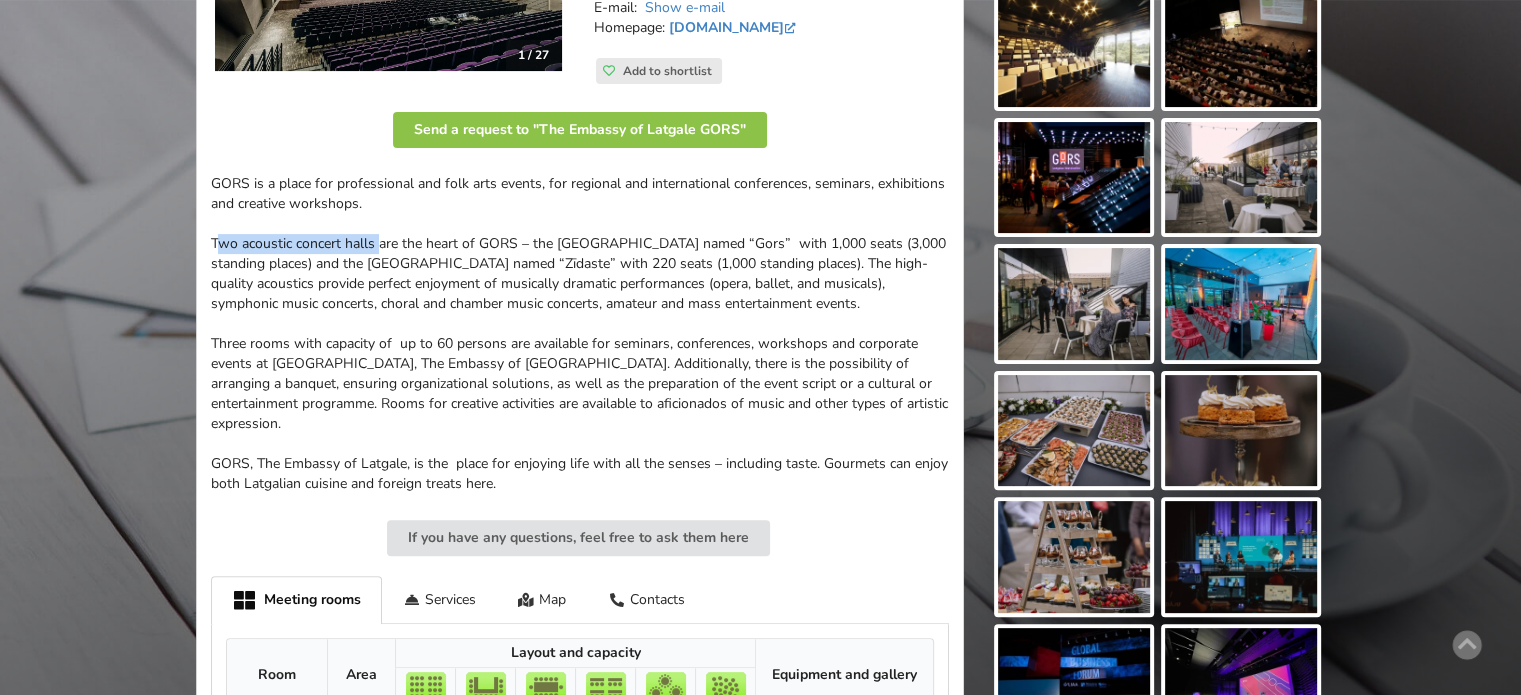 drag, startPoint x: 210, startPoint y: 242, endPoint x: 372, endPoint y: 242, distance: 162 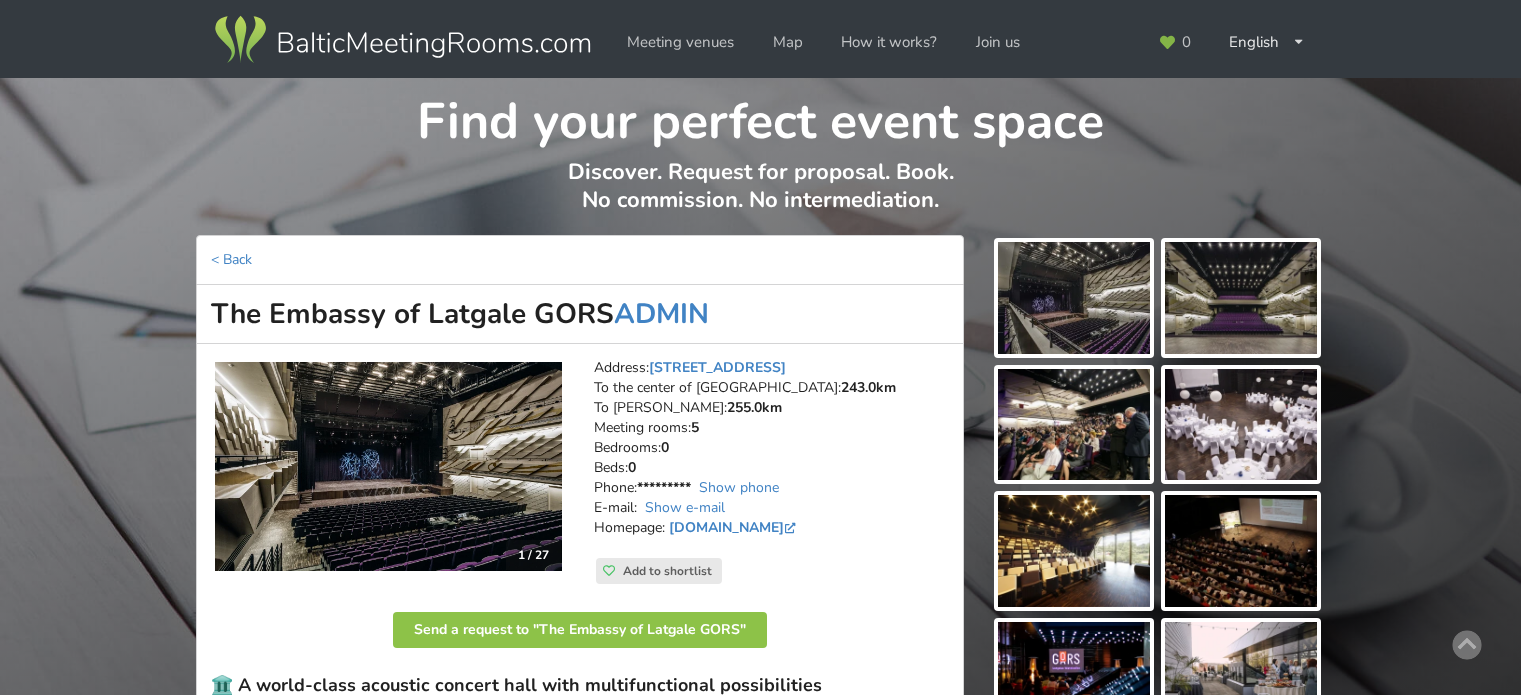 scroll, scrollTop: 500, scrollLeft: 0, axis: vertical 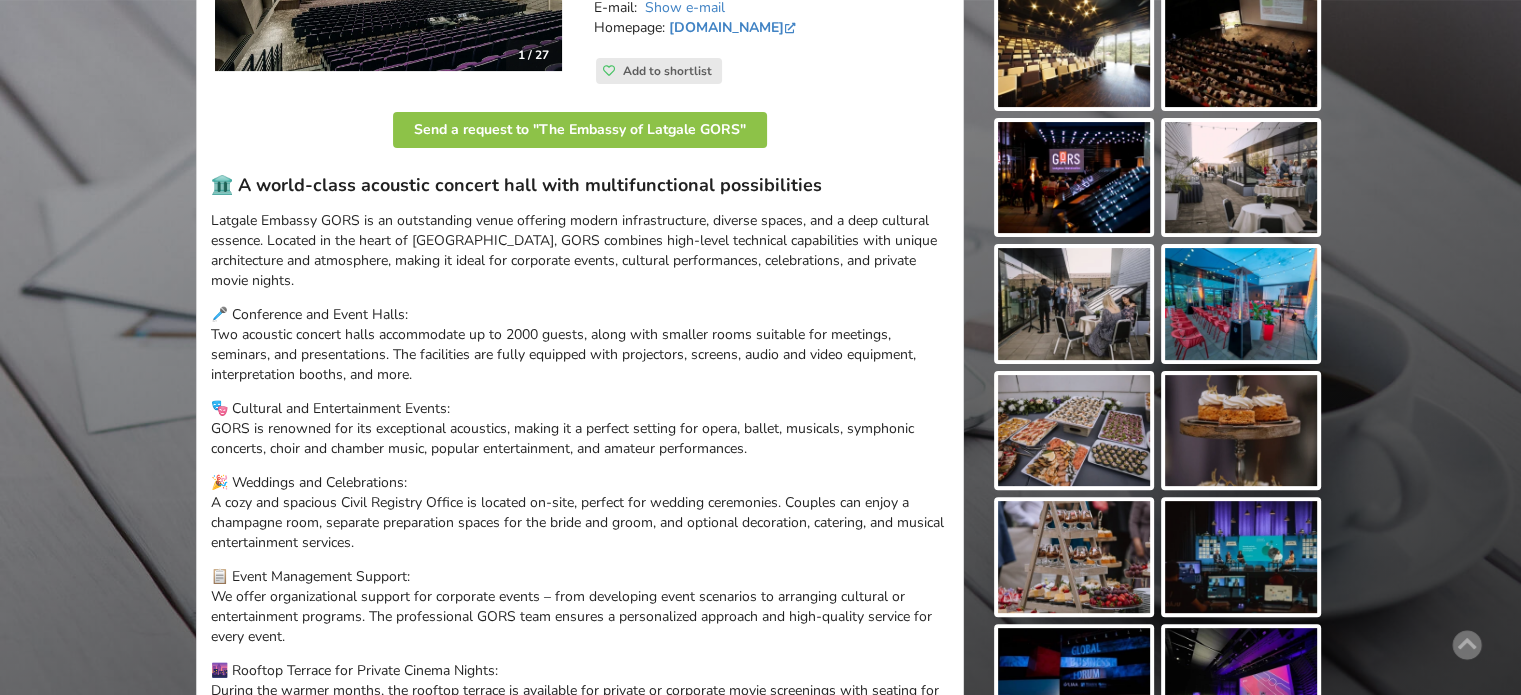 drag, startPoint x: 212, startPoint y: 307, endPoint x: 769, endPoint y: 361, distance: 559.61145 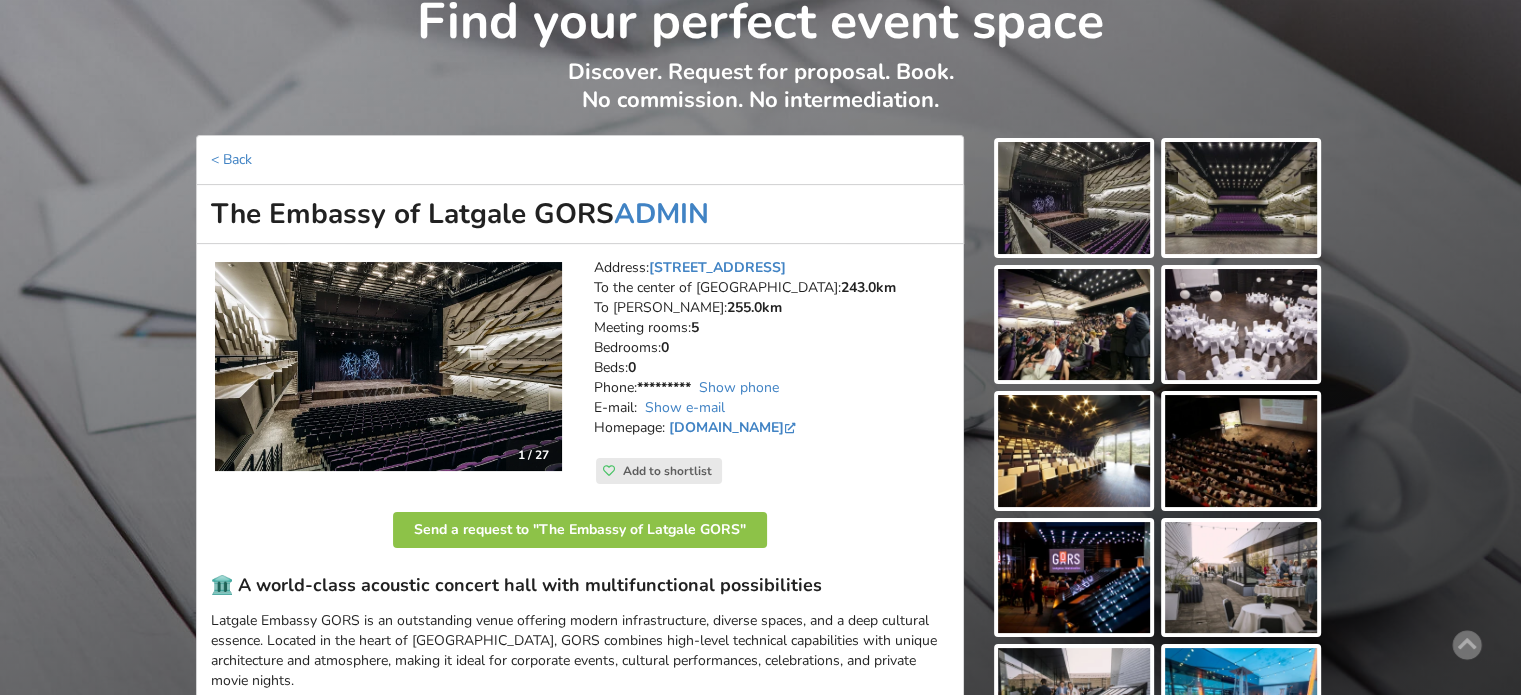 scroll, scrollTop: 0, scrollLeft: 0, axis: both 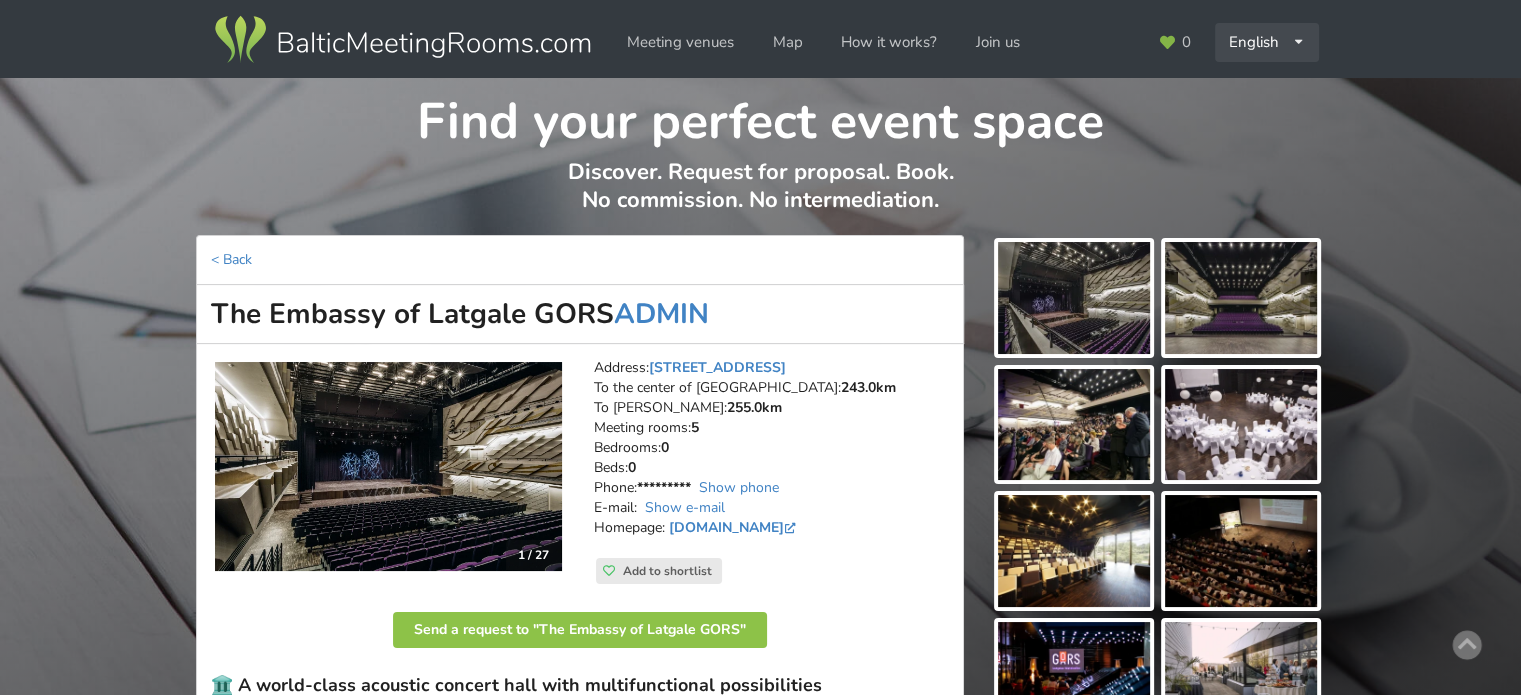click on "English
Русский
Latviešu" at bounding box center (1267, 42) 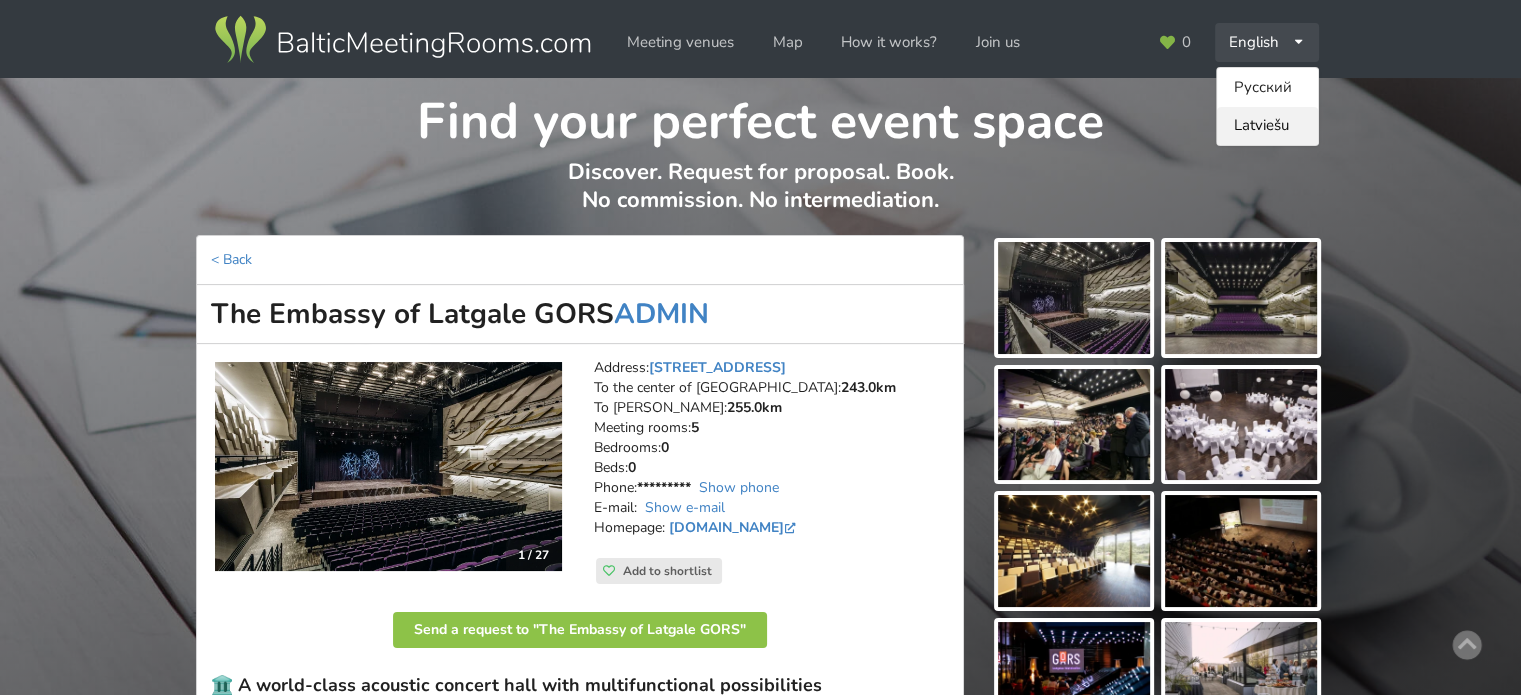 click on "Latviešu" at bounding box center [1267, 126] 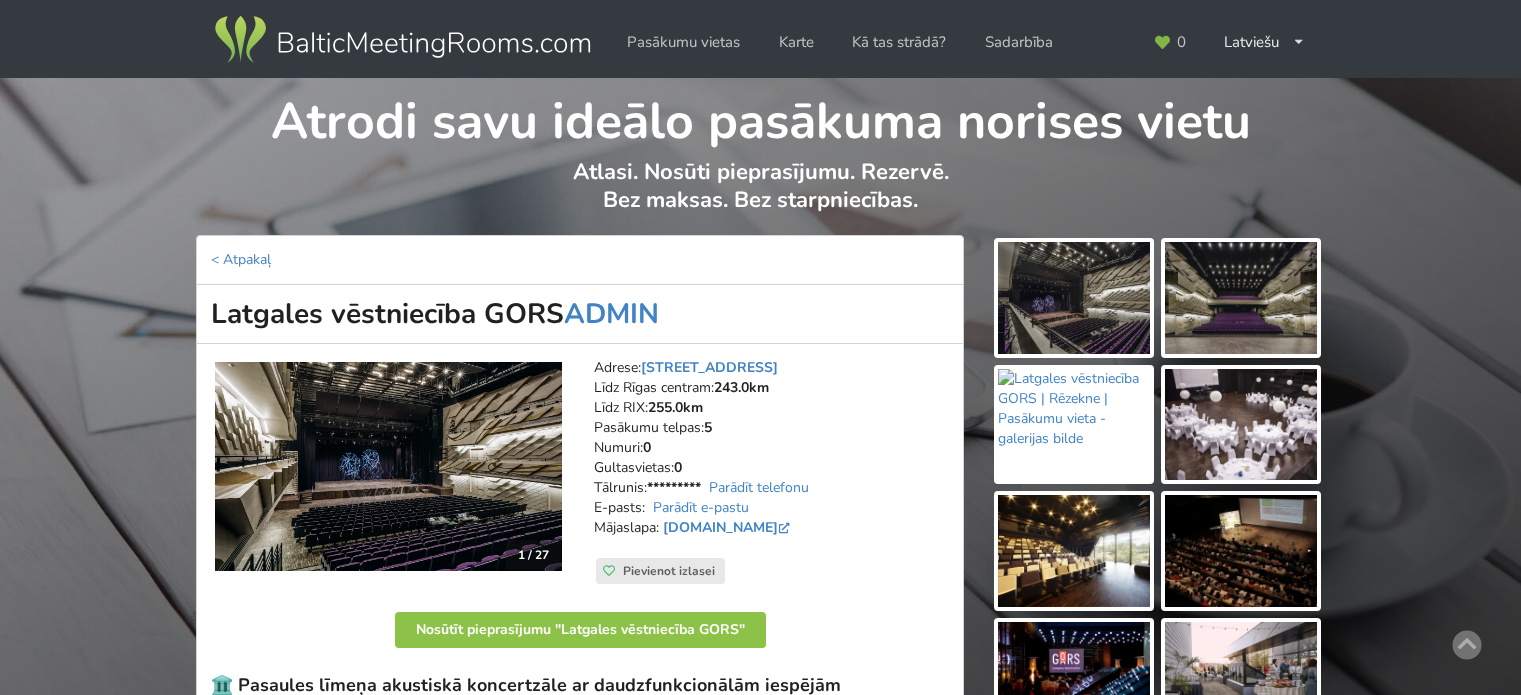 scroll, scrollTop: 0, scrollLeft: 0, axis: both 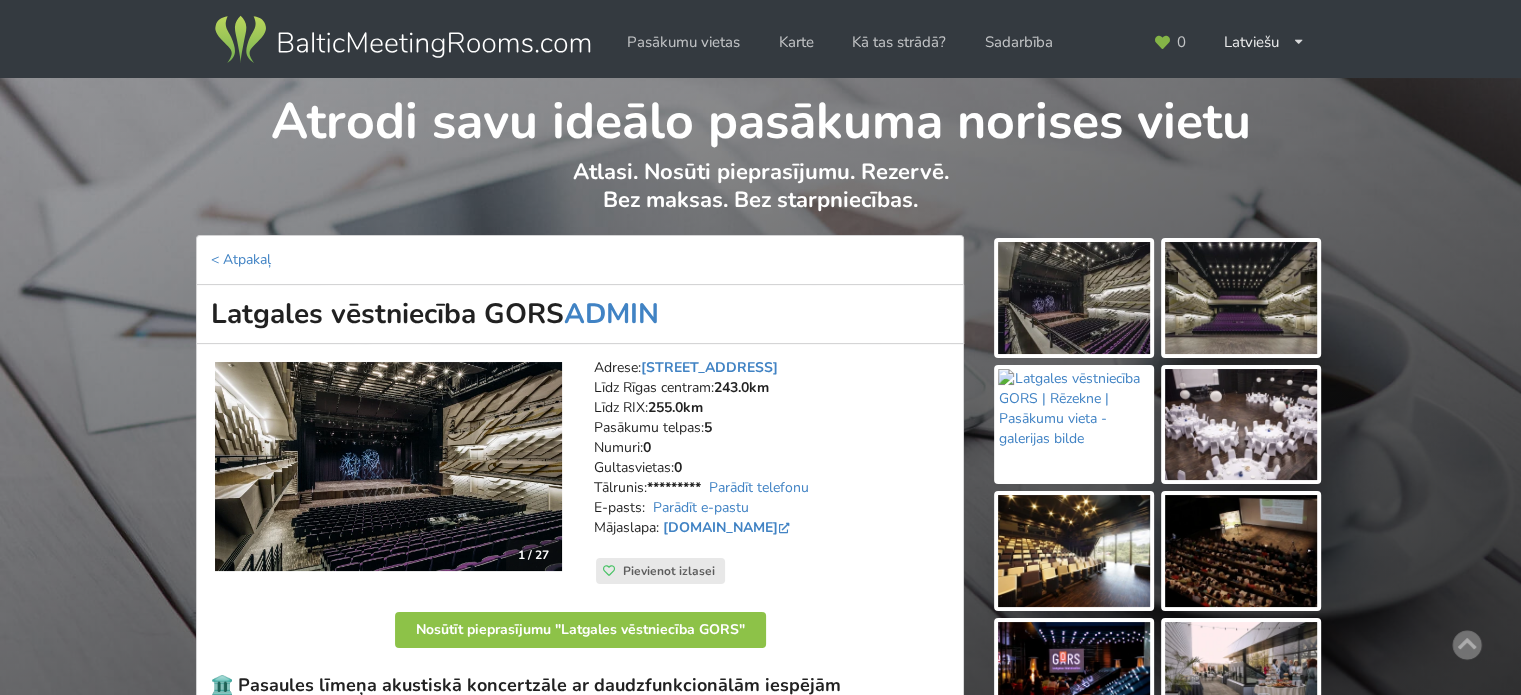 click at bounding box center (388, 466) 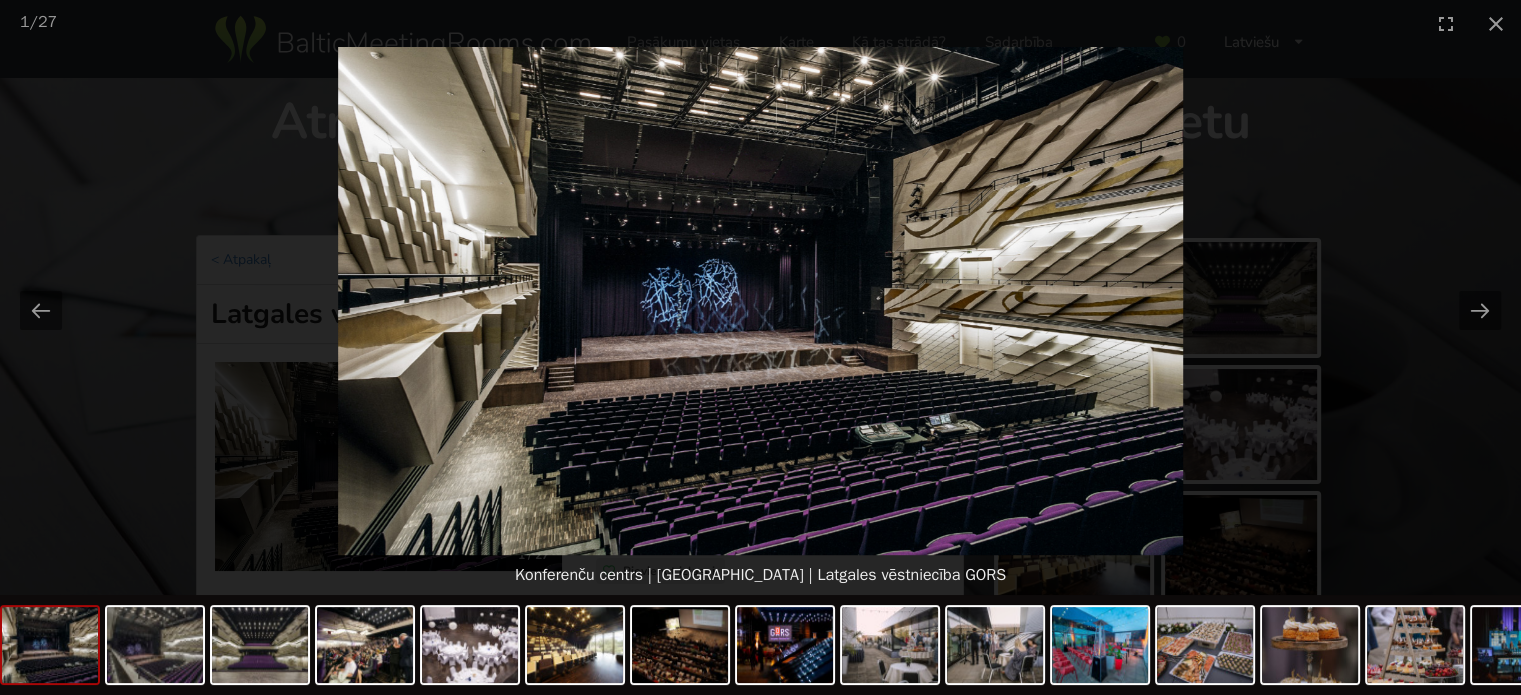 scroll, scrollTop: 0, scrollLeft: 0, axis: both 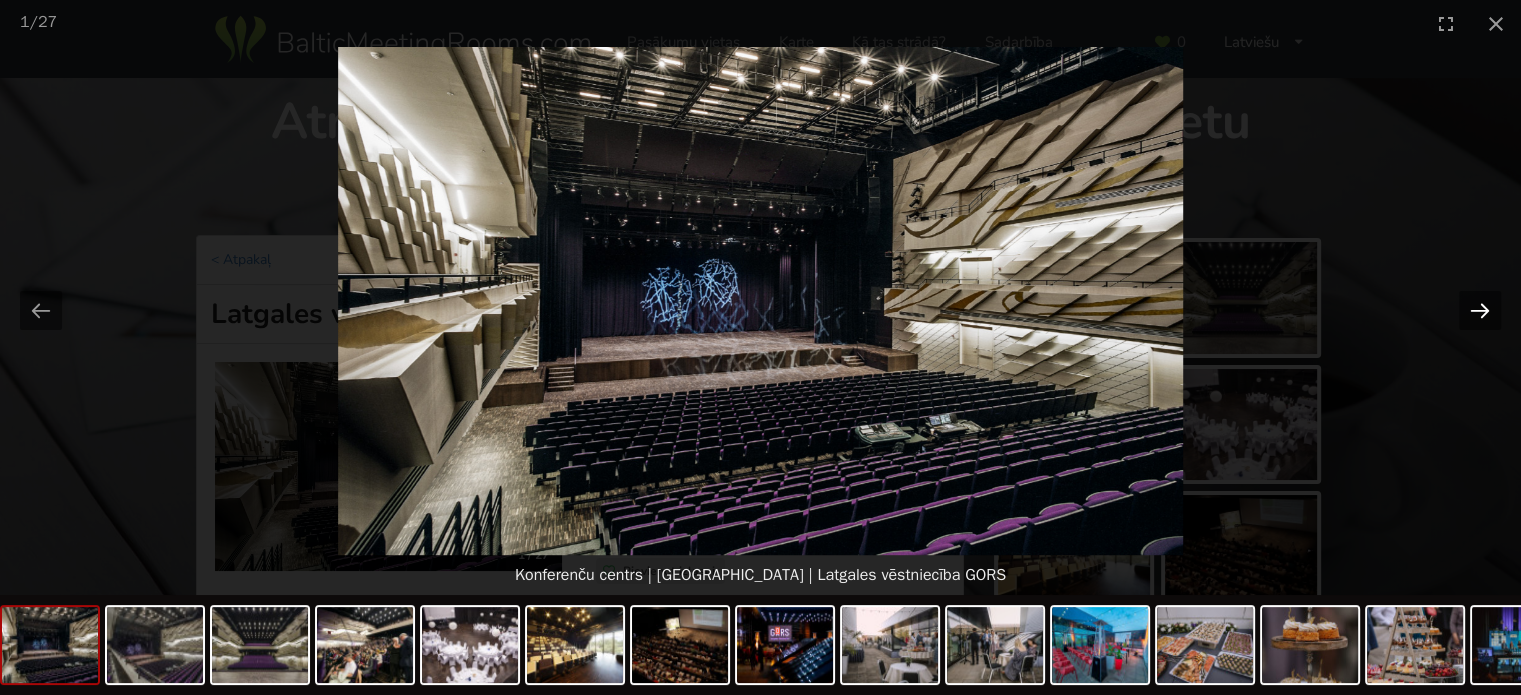 click at bounding box center [1480, 310] 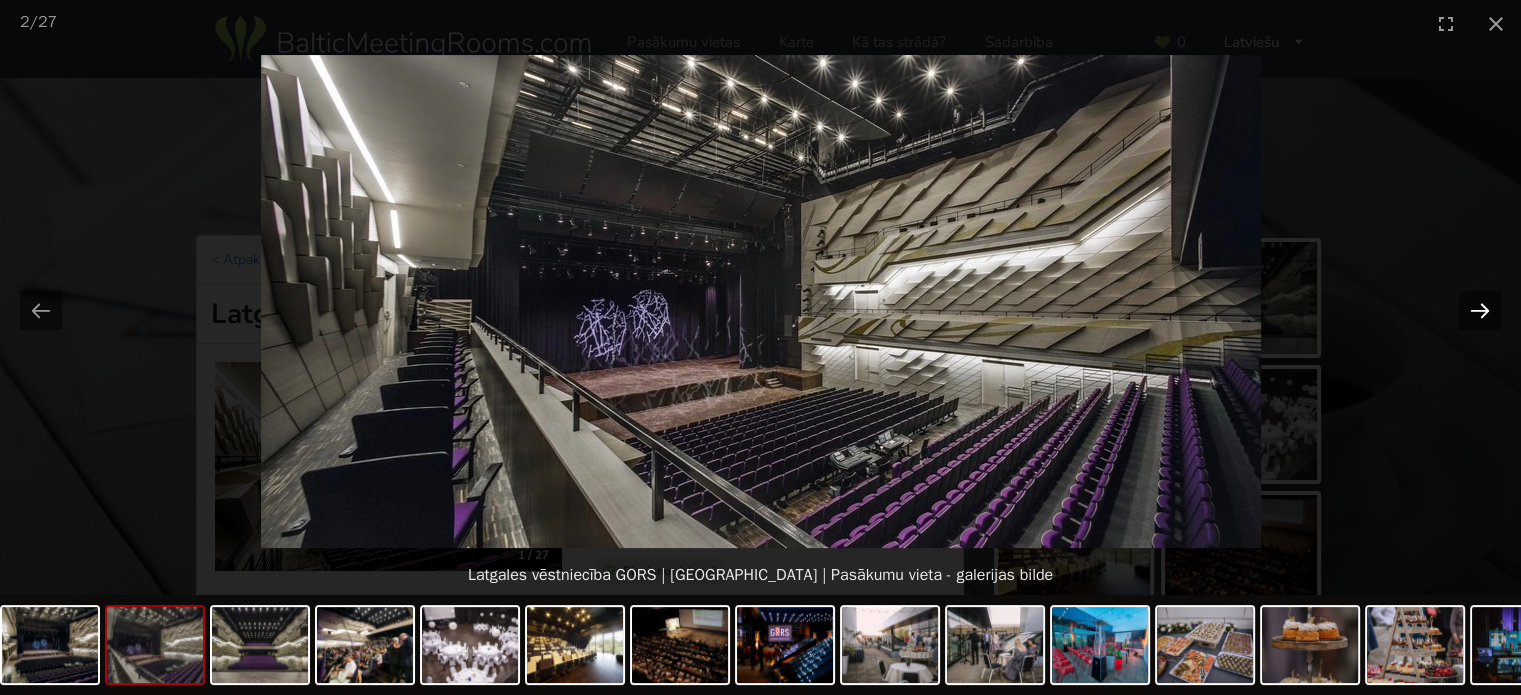 click at bounding box center [1480, 310] 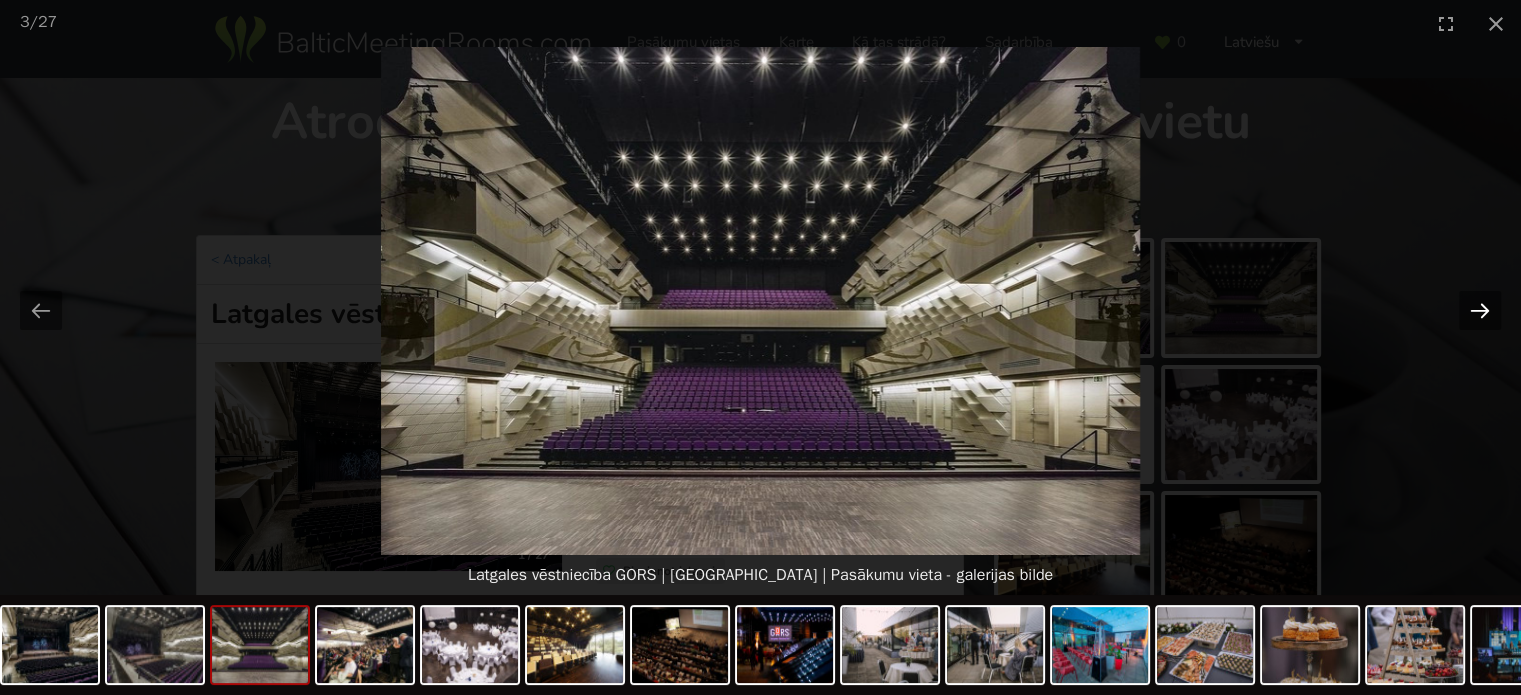 click at bounding box center (1480, 310) 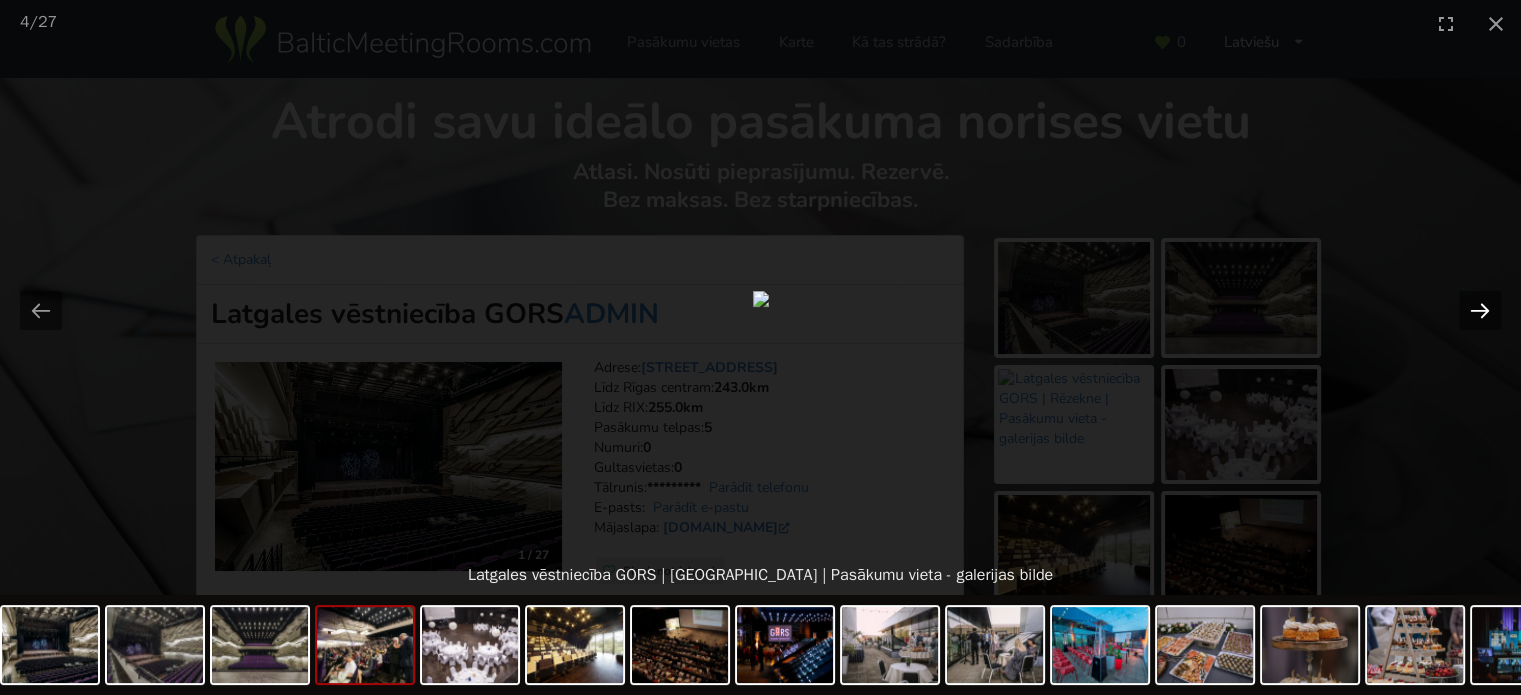 click at bounding box center (1480, 310) 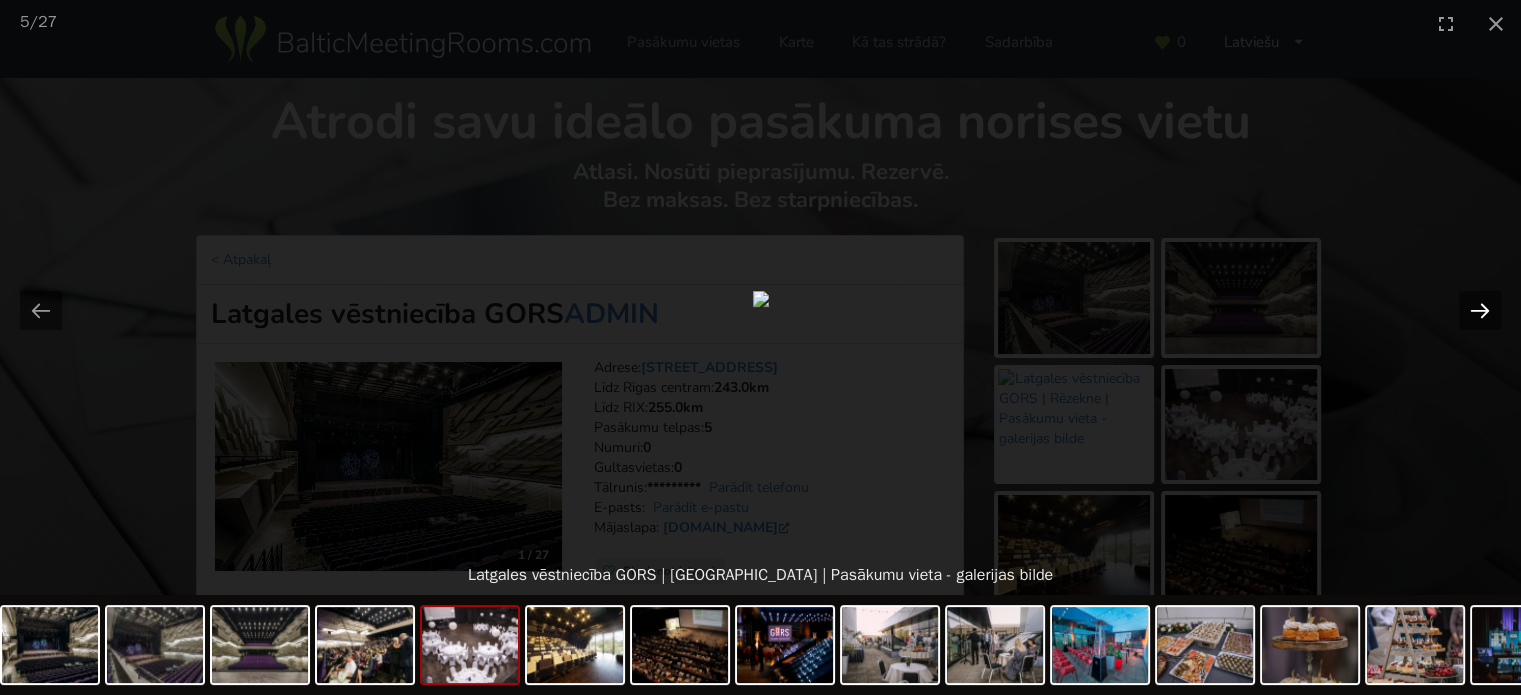 click at bounding box center (1480, 310) 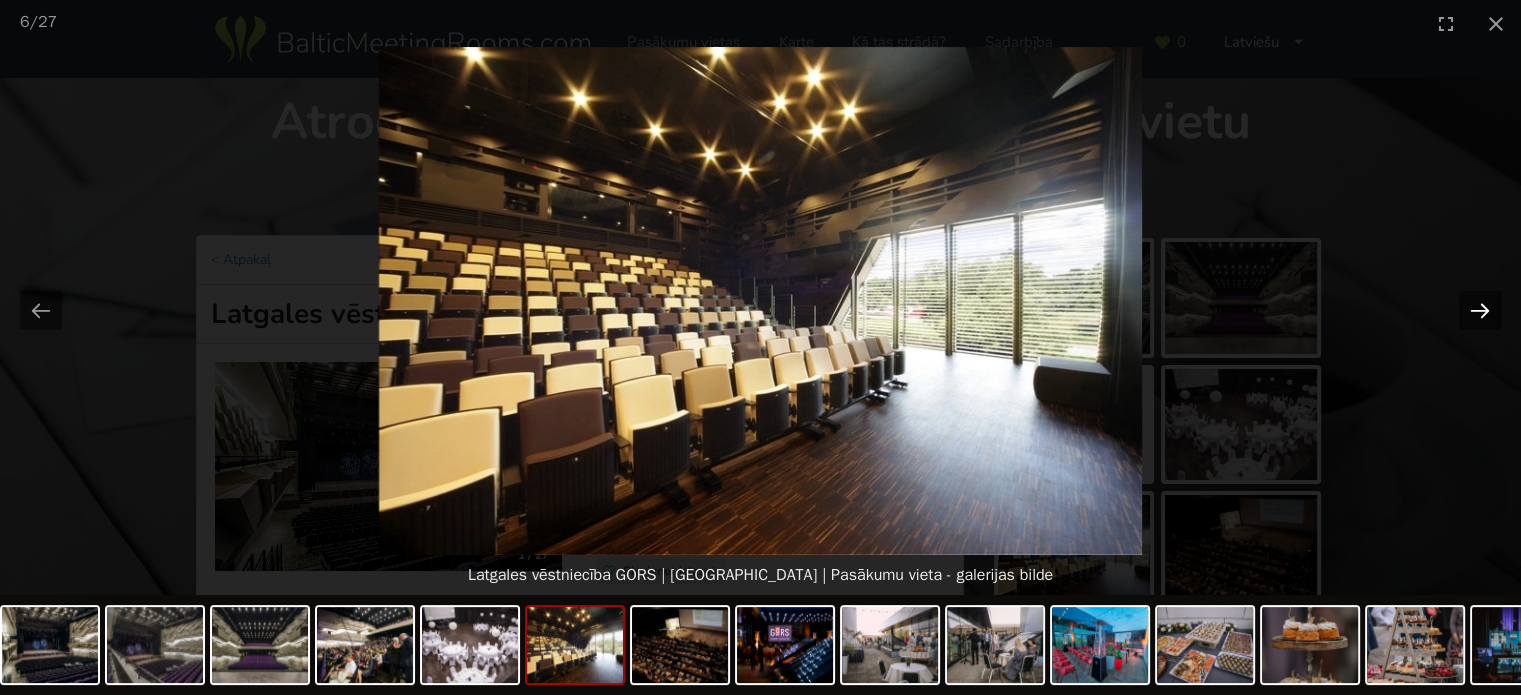 click at bounding box center [1480, 310] 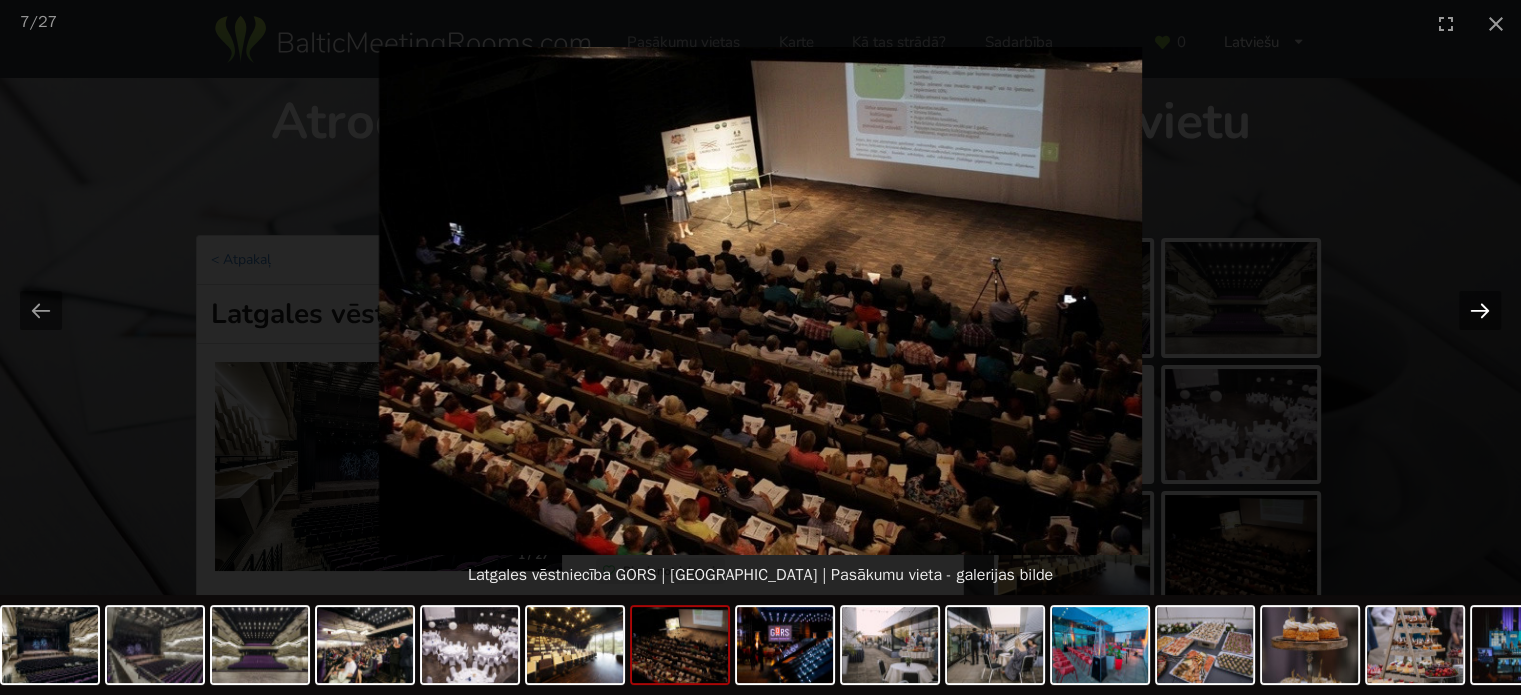click at bounding box center (1480, 310) 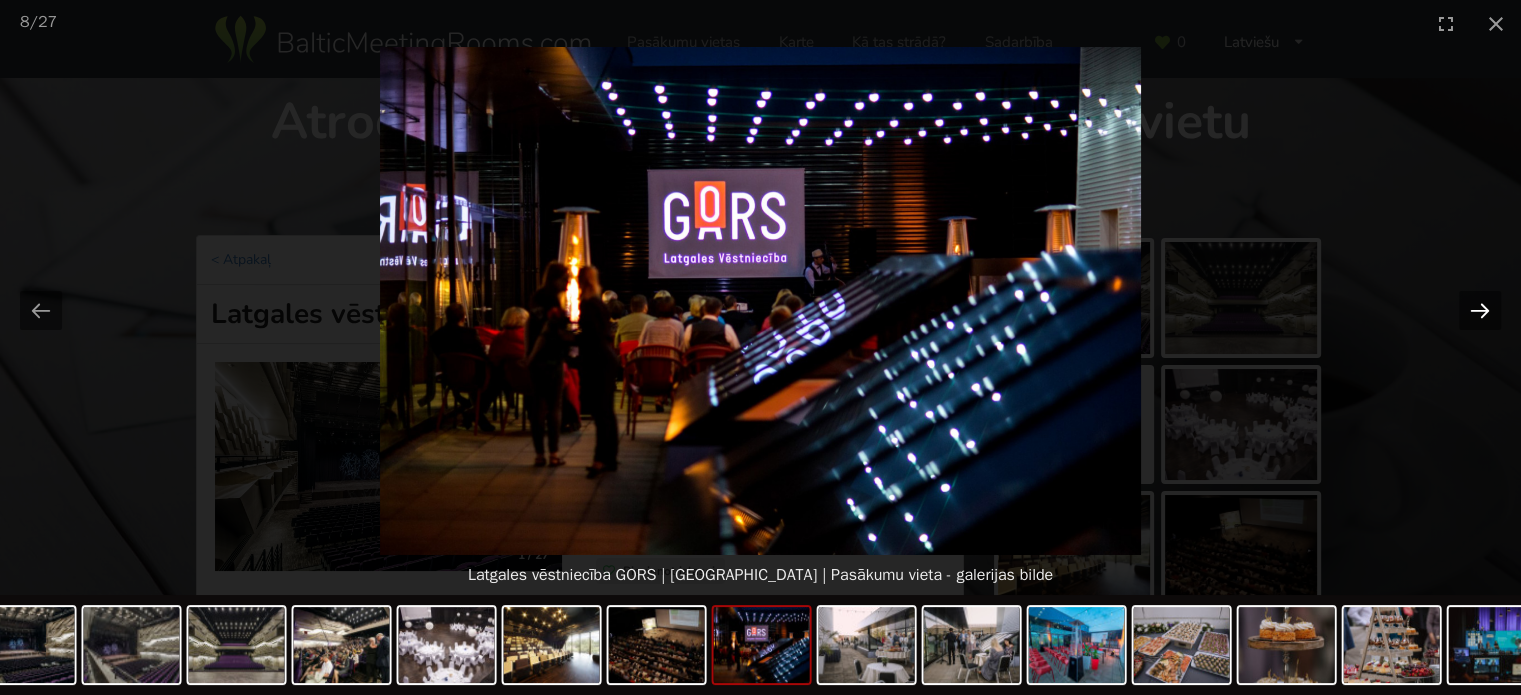 click at bounding box center (1480, 310) 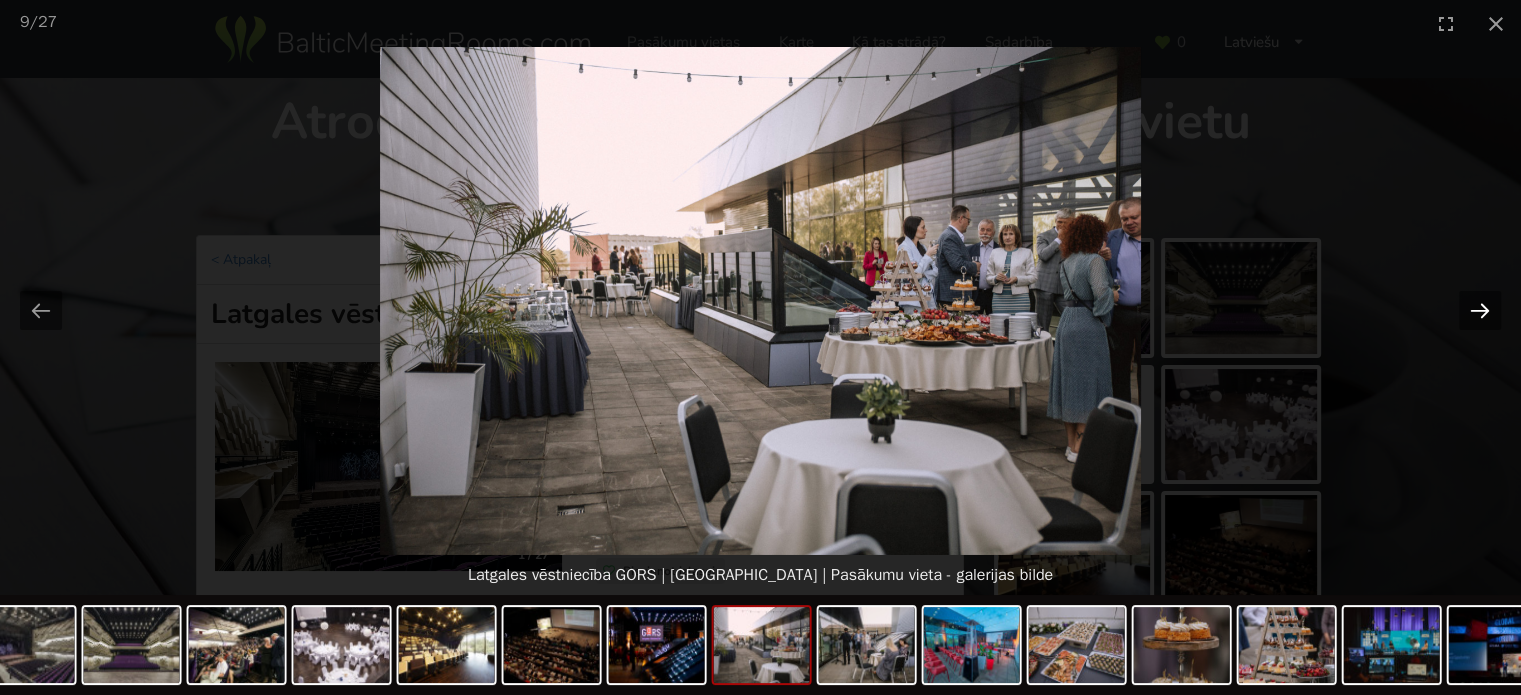 click at bounding box center [1480, 310] 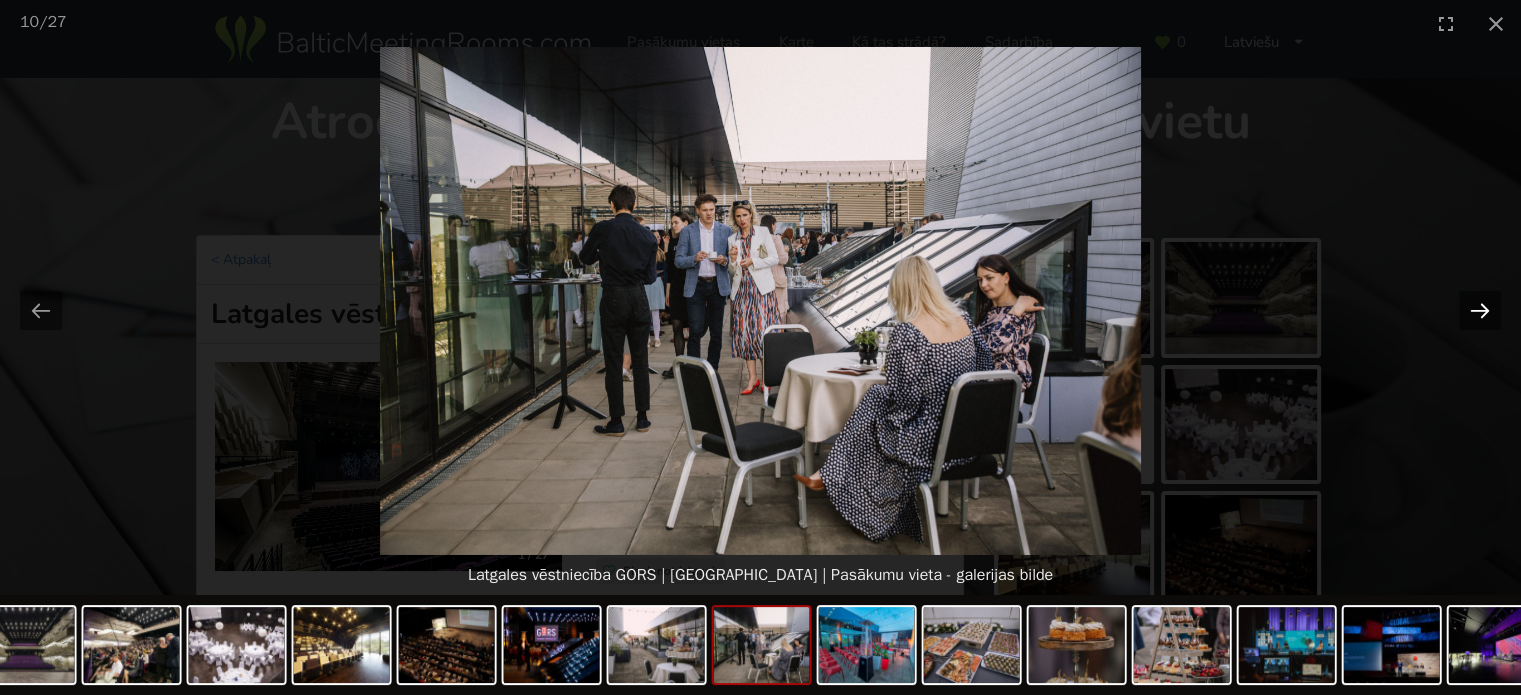 click at bounding box center (1480, 310) 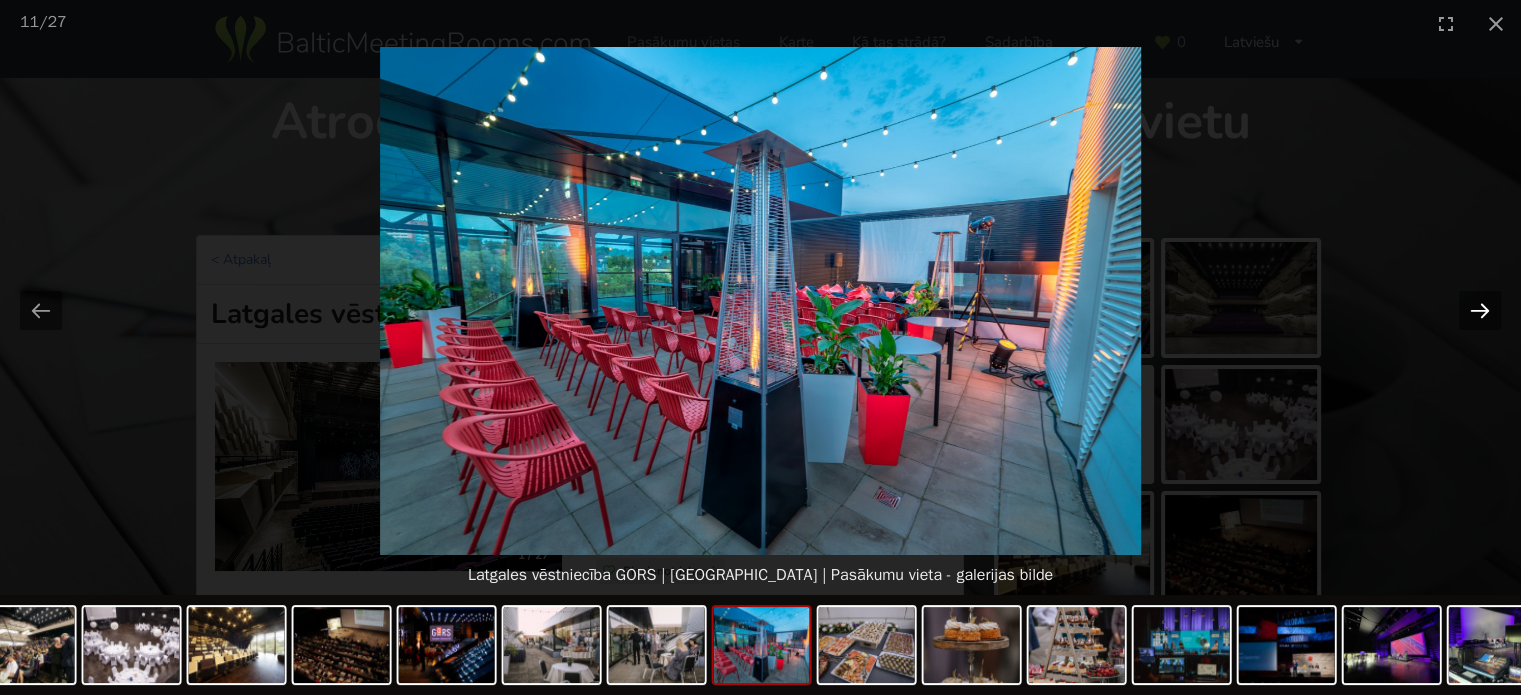 click at bounding box center [1480, 310] 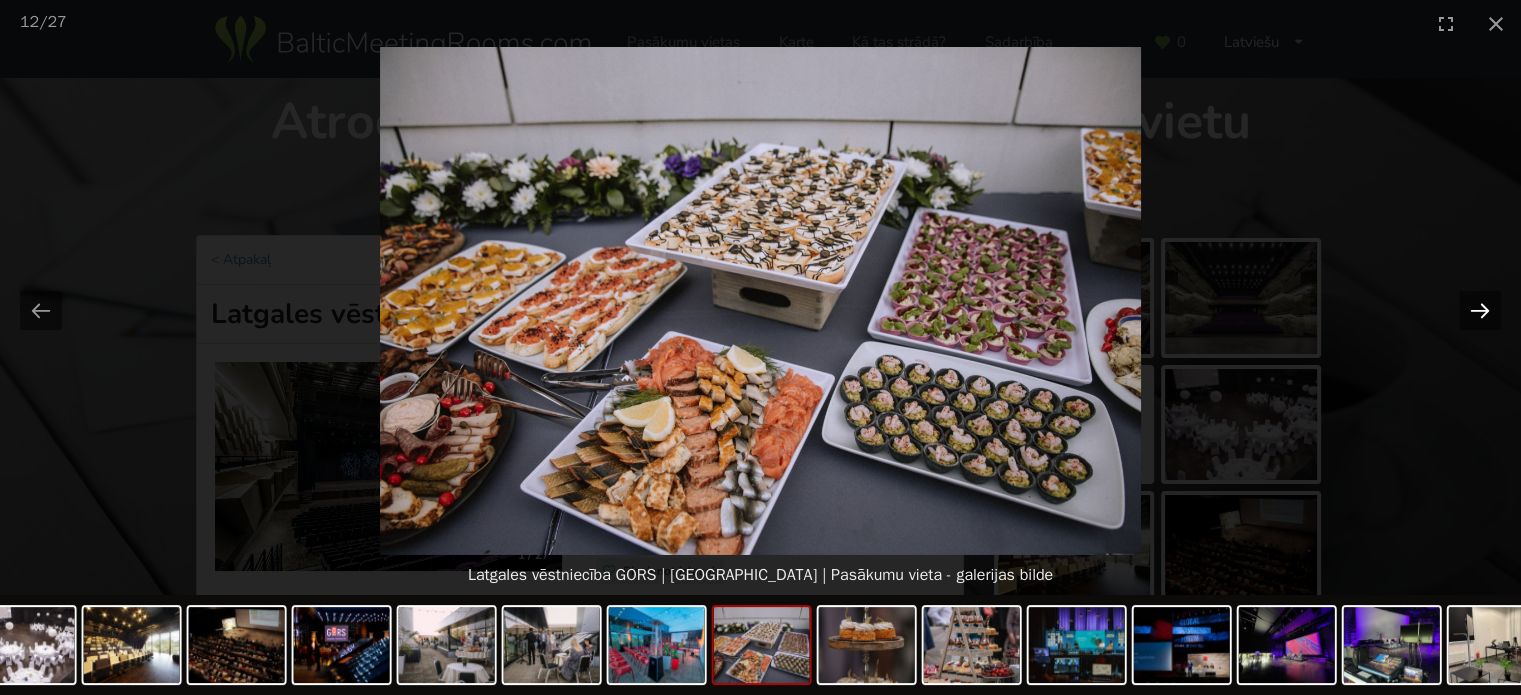 click at bounding box center [1480, 310] 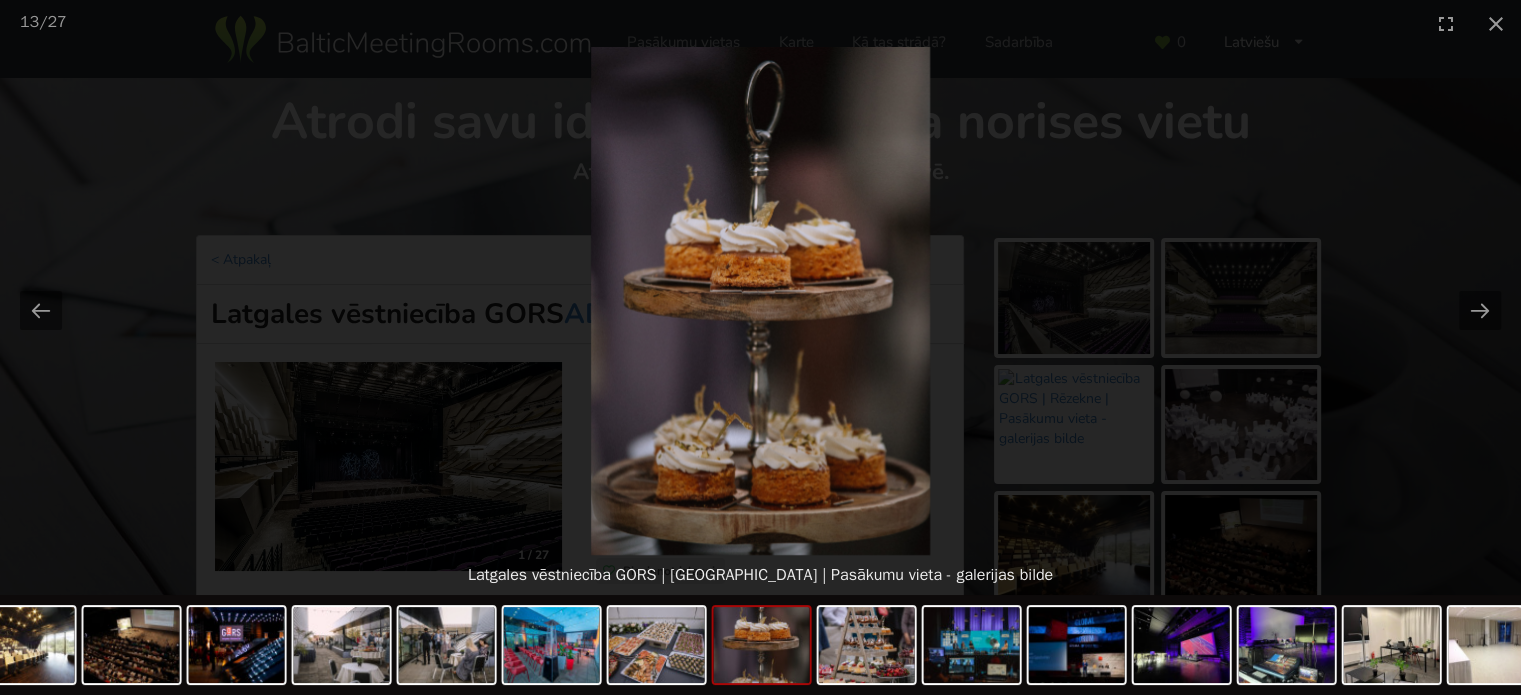 scroll, scrollTop: 0, scrollLeft: 0, axis: both 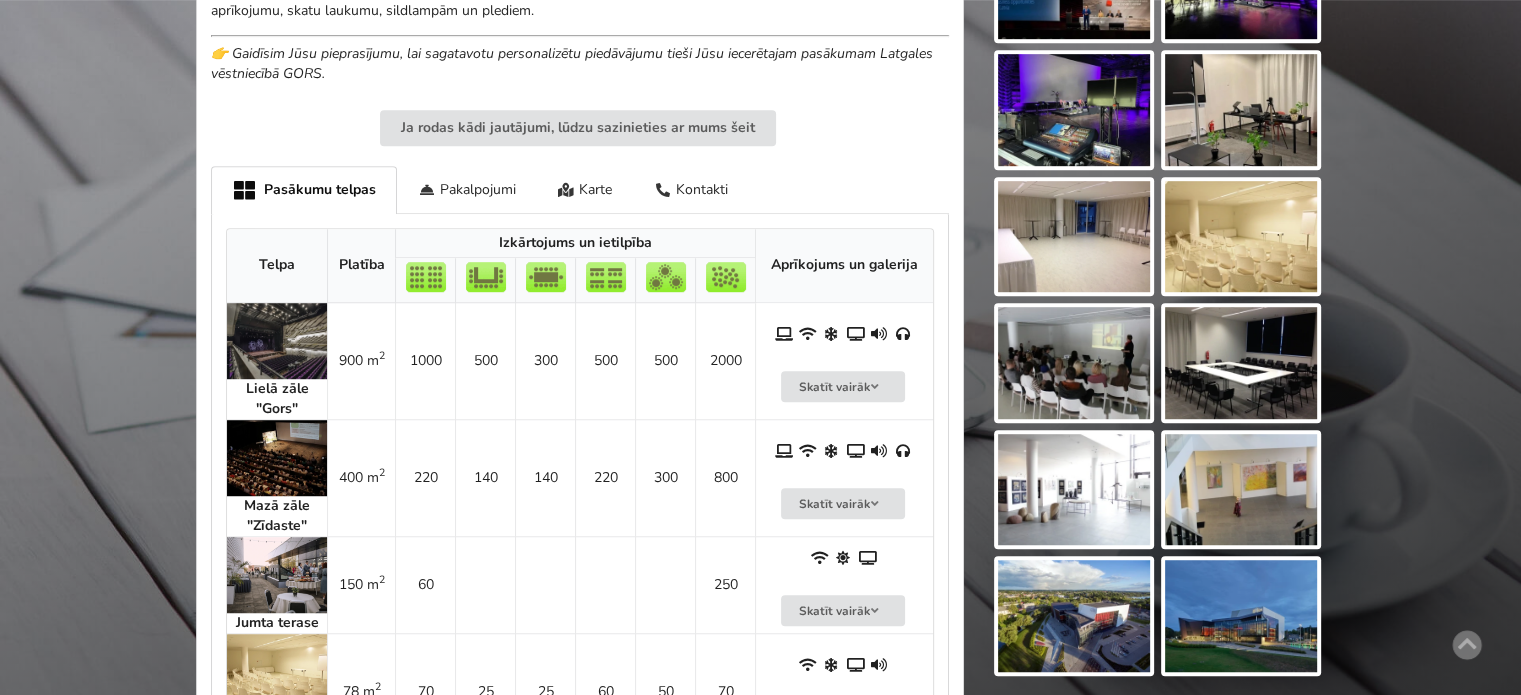 click at bounding box center [1074, 363] 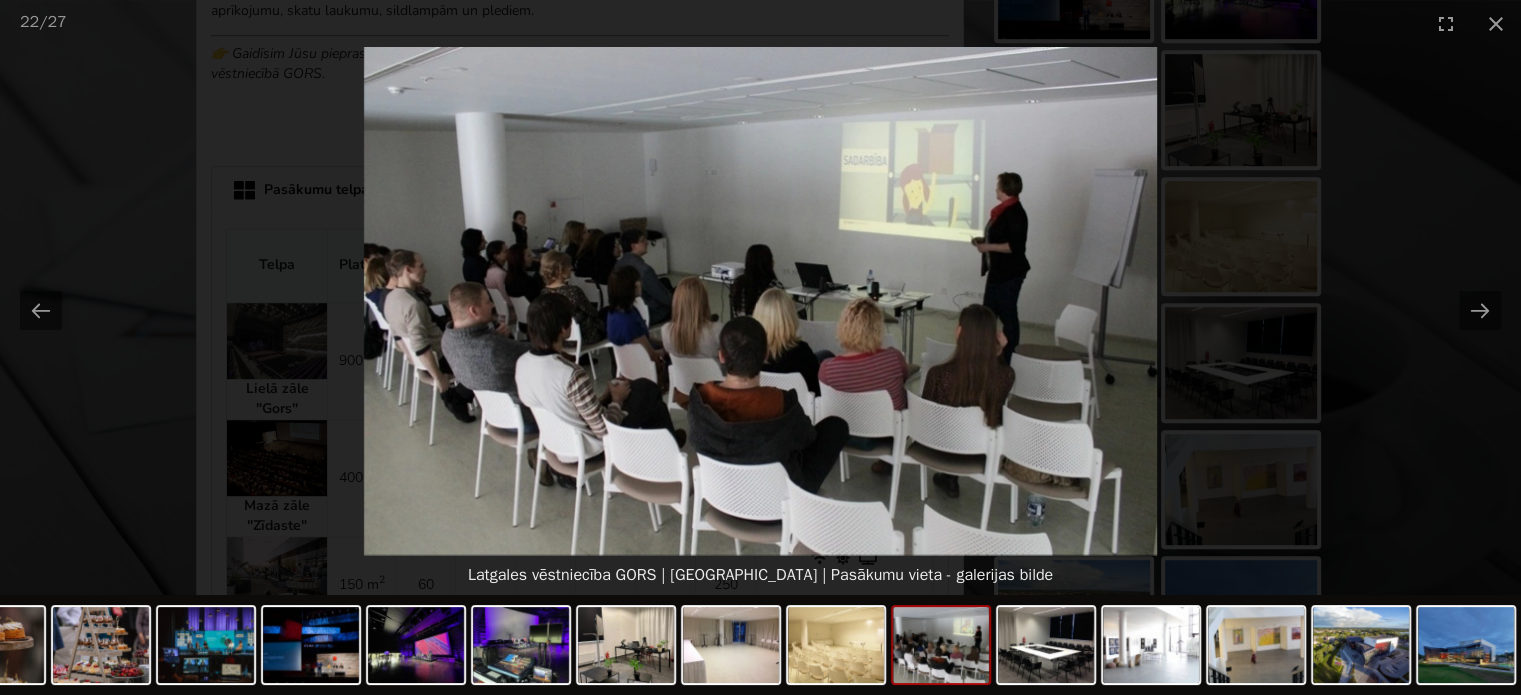 scroll, scrollTop: 0, scrollLeft: 0, axis: both 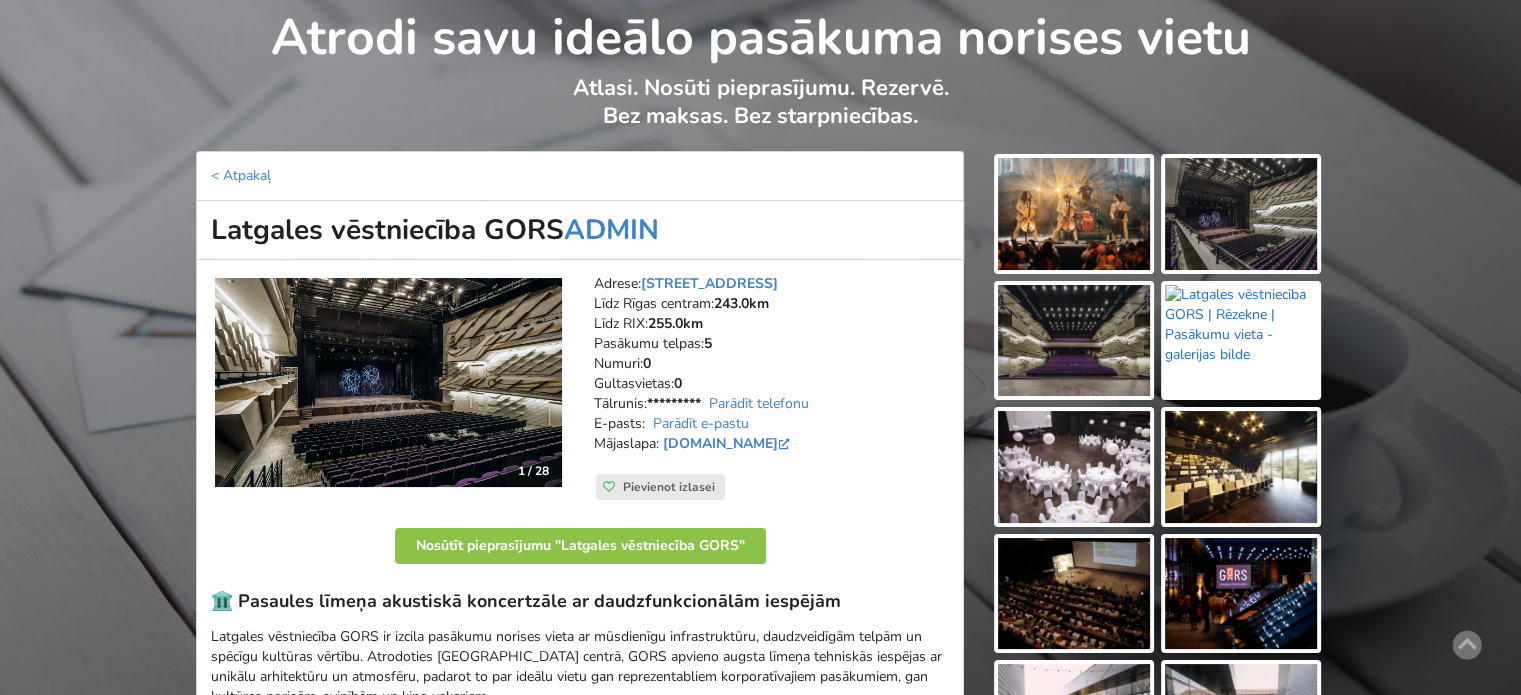 click at bounding box center [1241, 341] 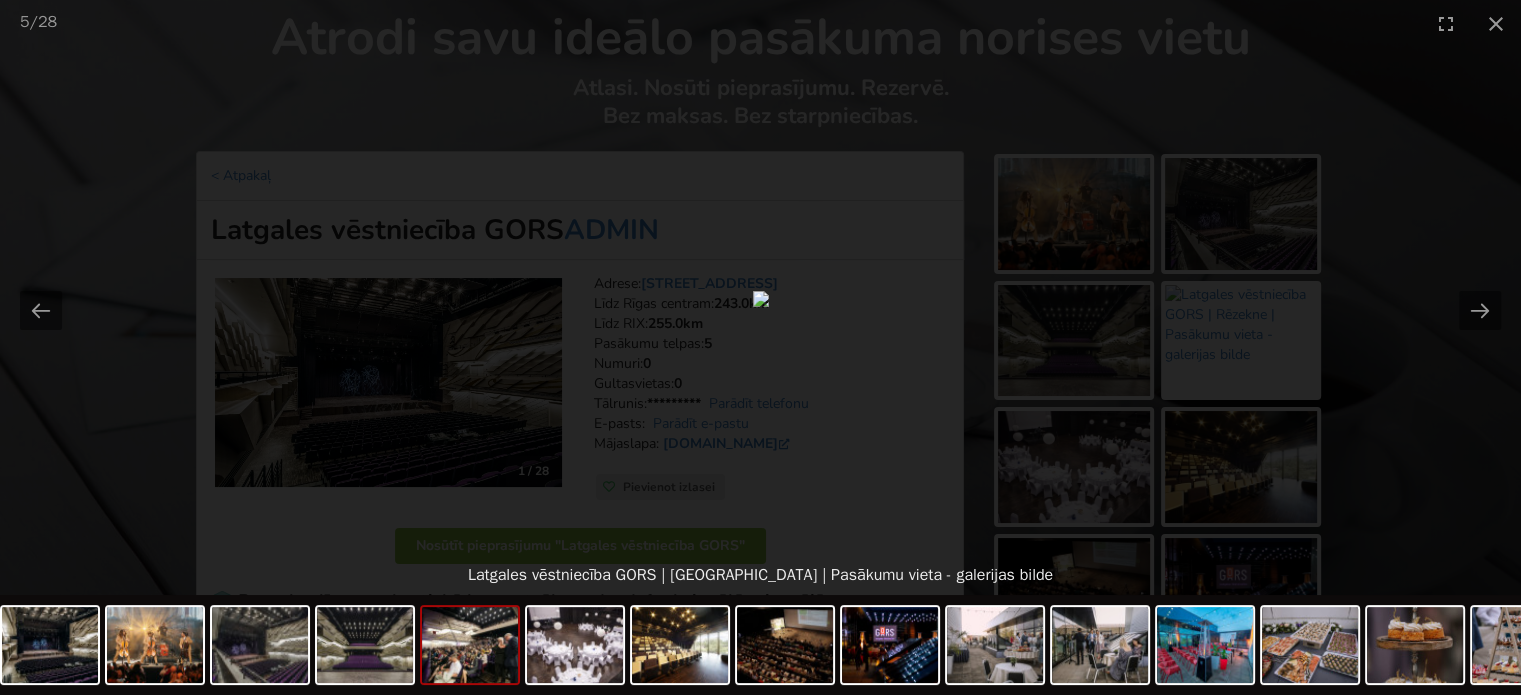 scroll, scrollTop: 0, scrollLeft: 0, axis: both 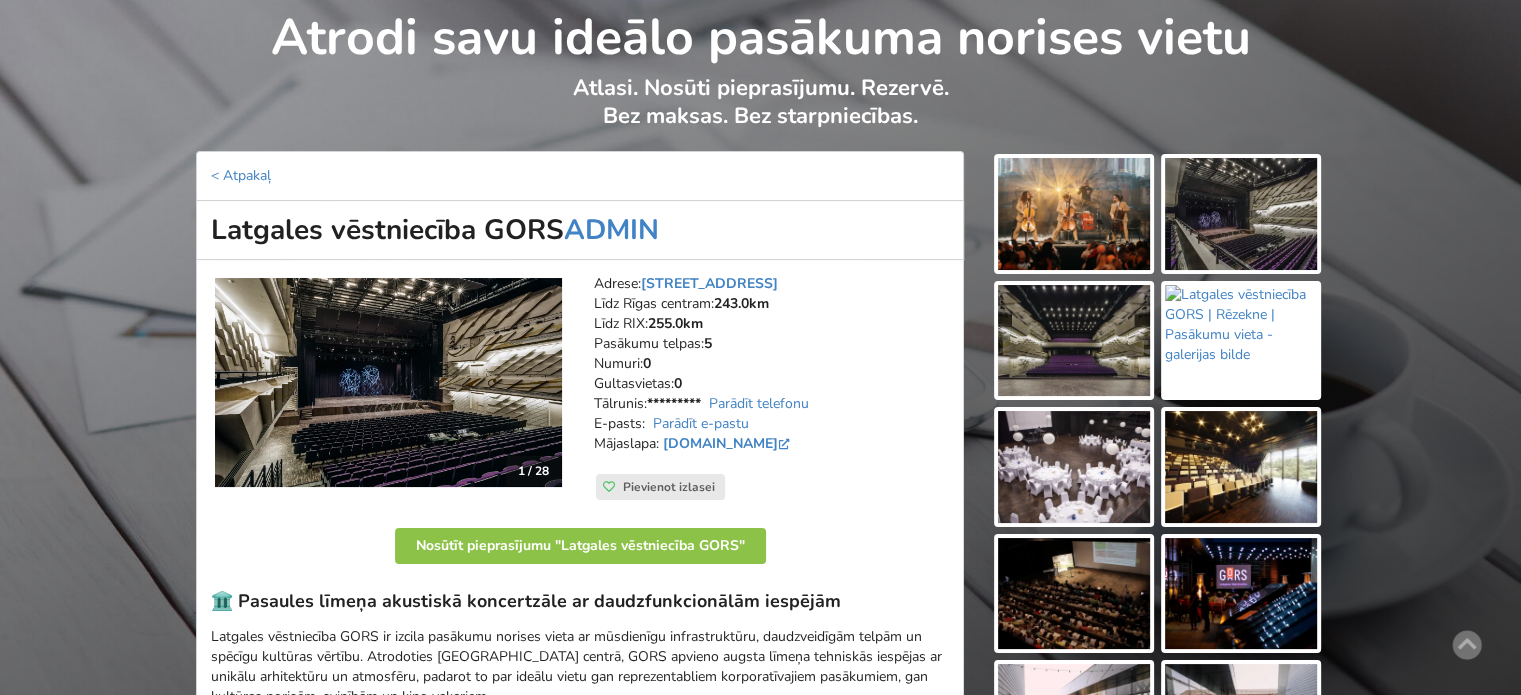 click at bounding box center (1074, 467) 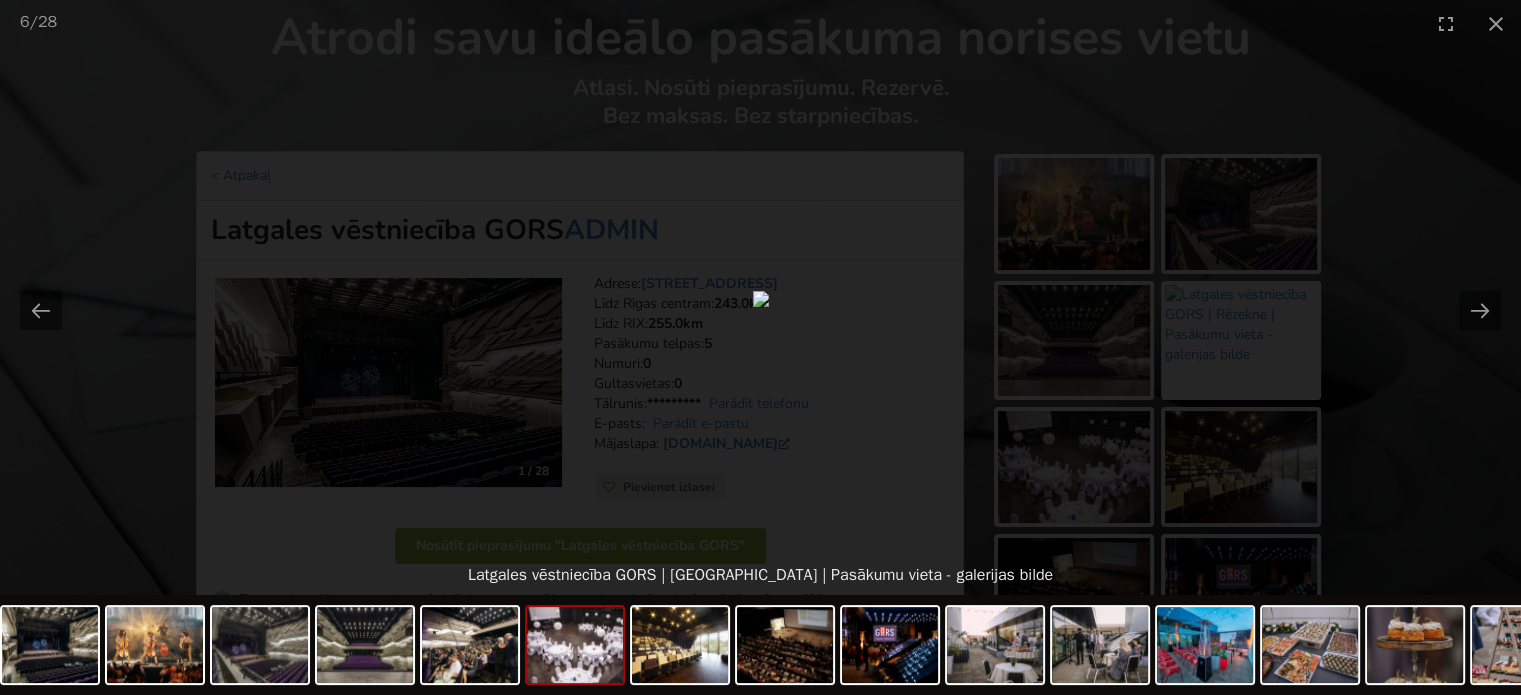 scroll, scrollTop: 184, scrollLeft: 0, axis: vertical 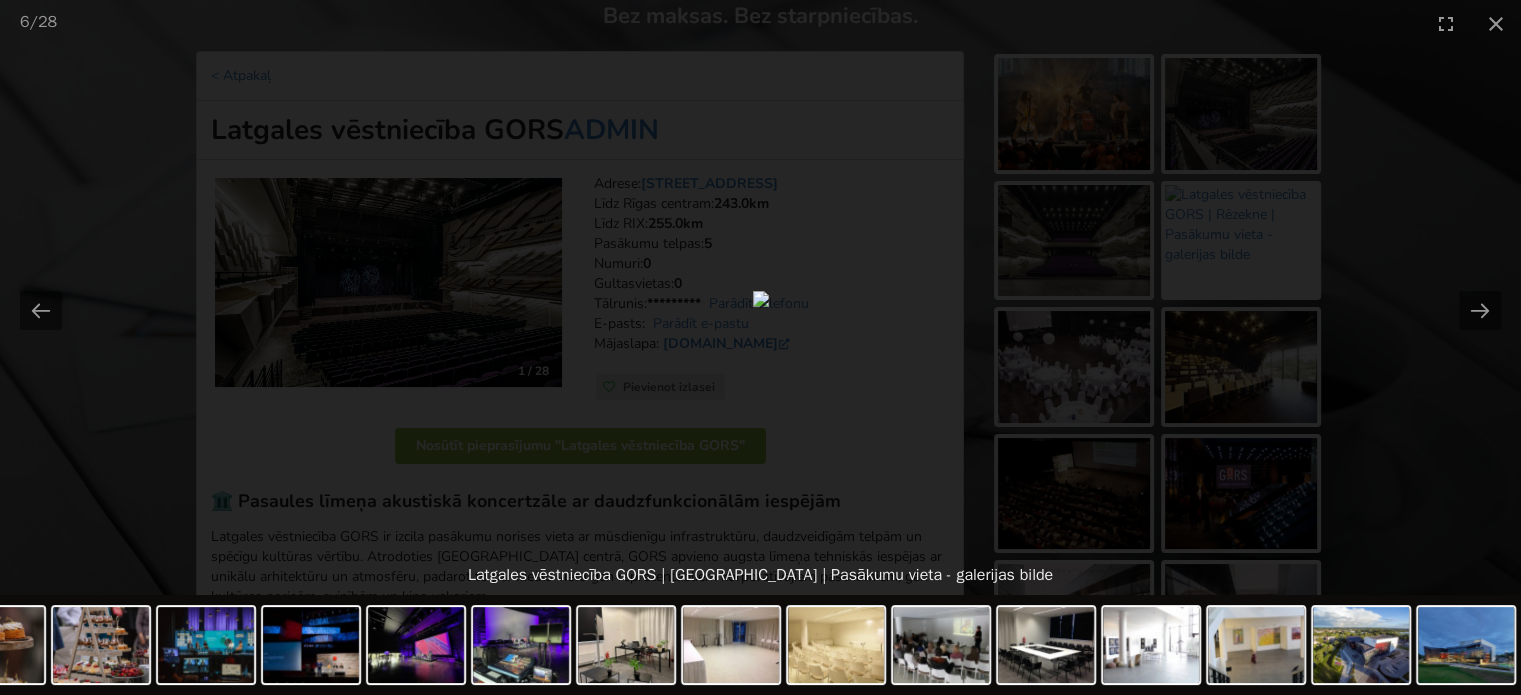 drag, startPoint x: 1431, startPoint y: 663, endPoint x: 0, endPoint y: 597, distance: 1432.5212 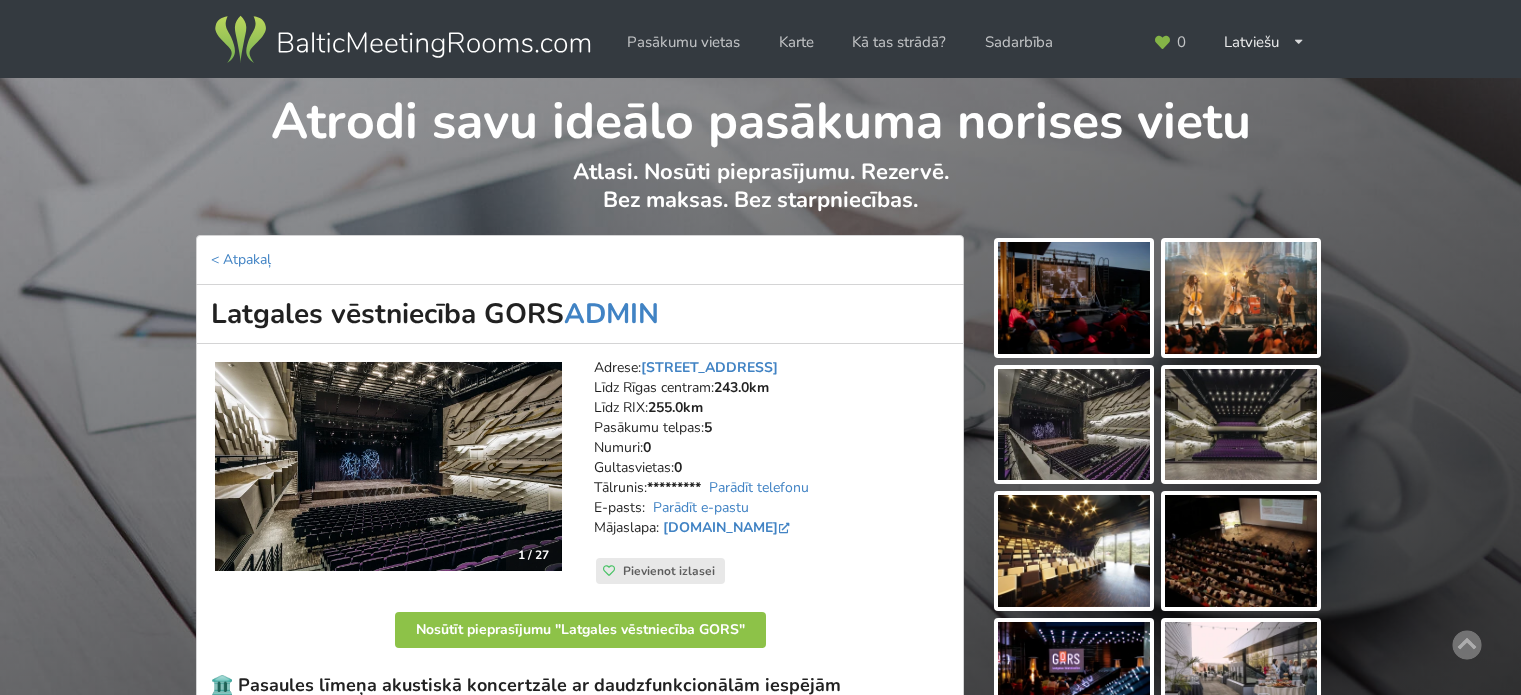 scroll, scrollTop: 84, scrollLeft: 0, axis: vertical 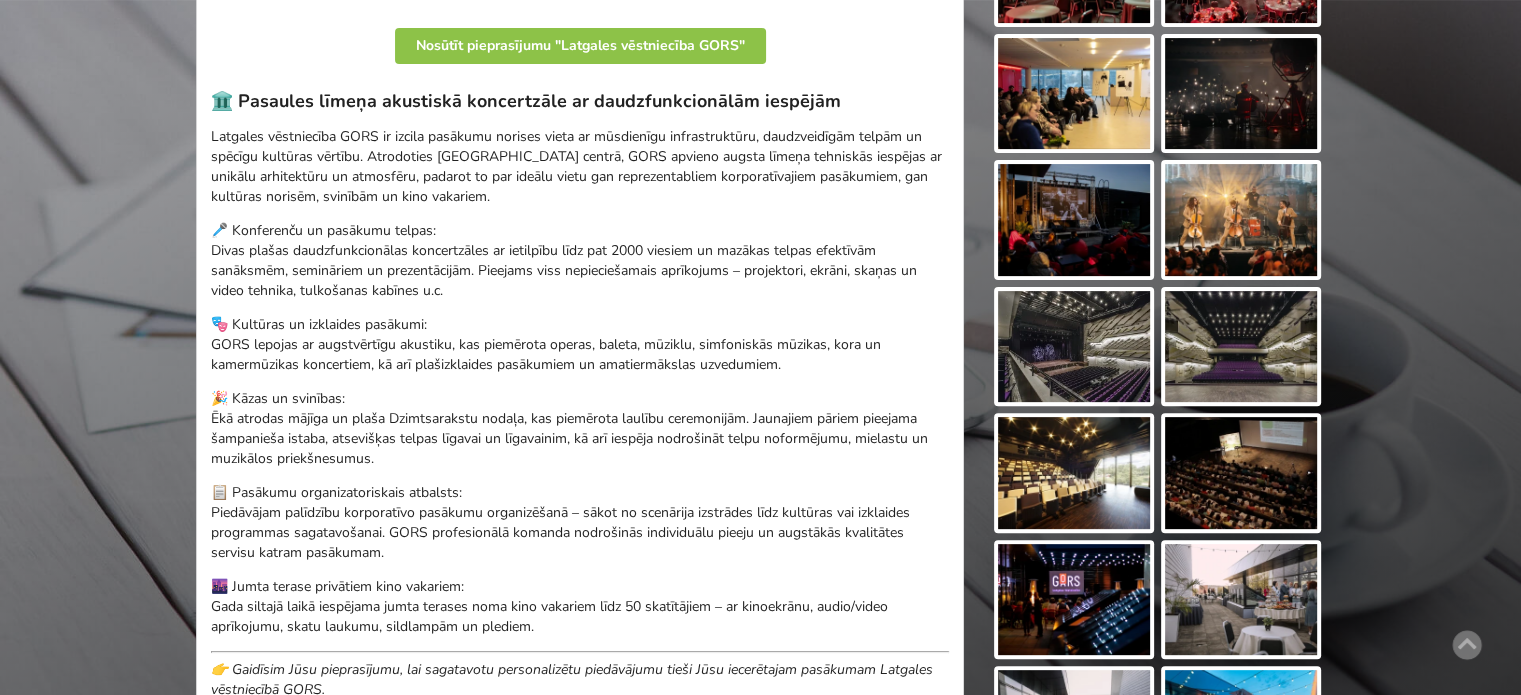 click at bounding box center [1074, 347] 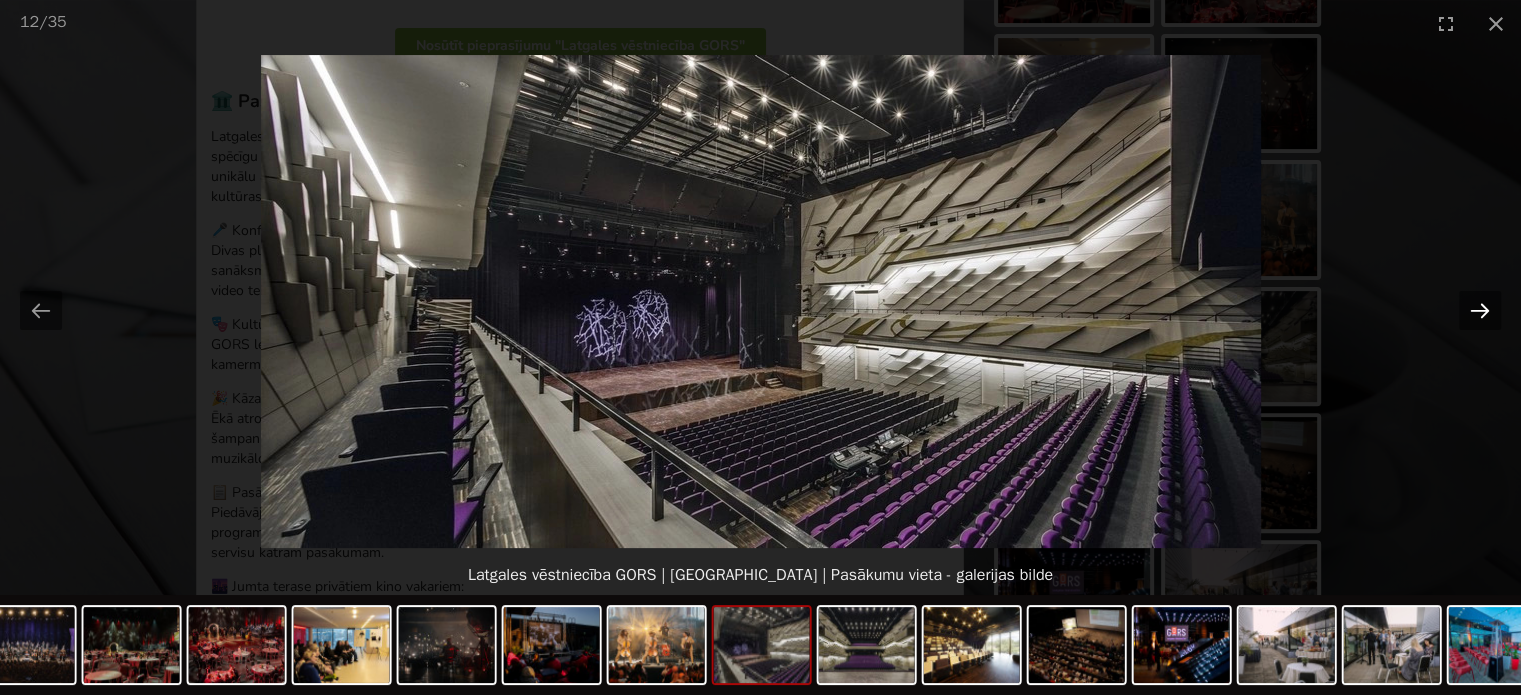 click at bounding box center [1480, 310] 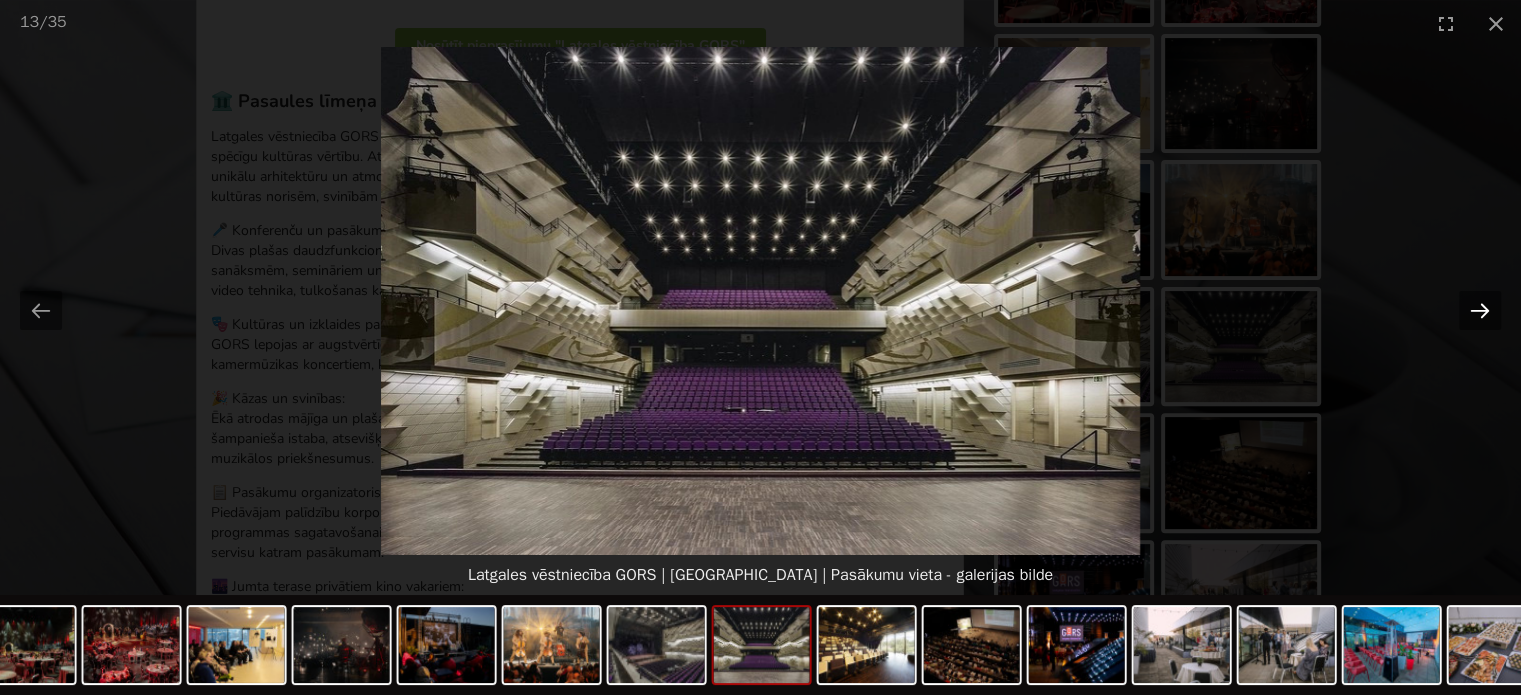 click at bounding box center [1480, 310] 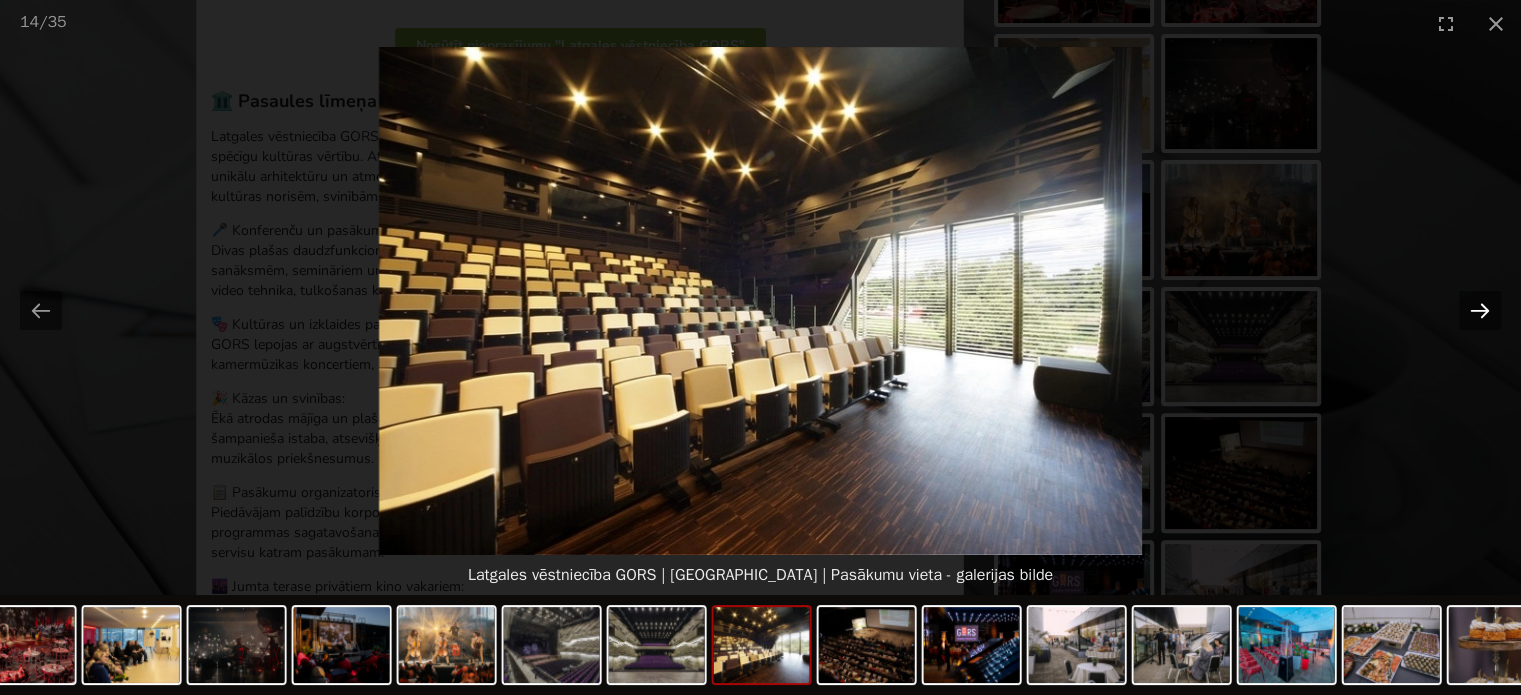click at bounding box center [1480, 310] 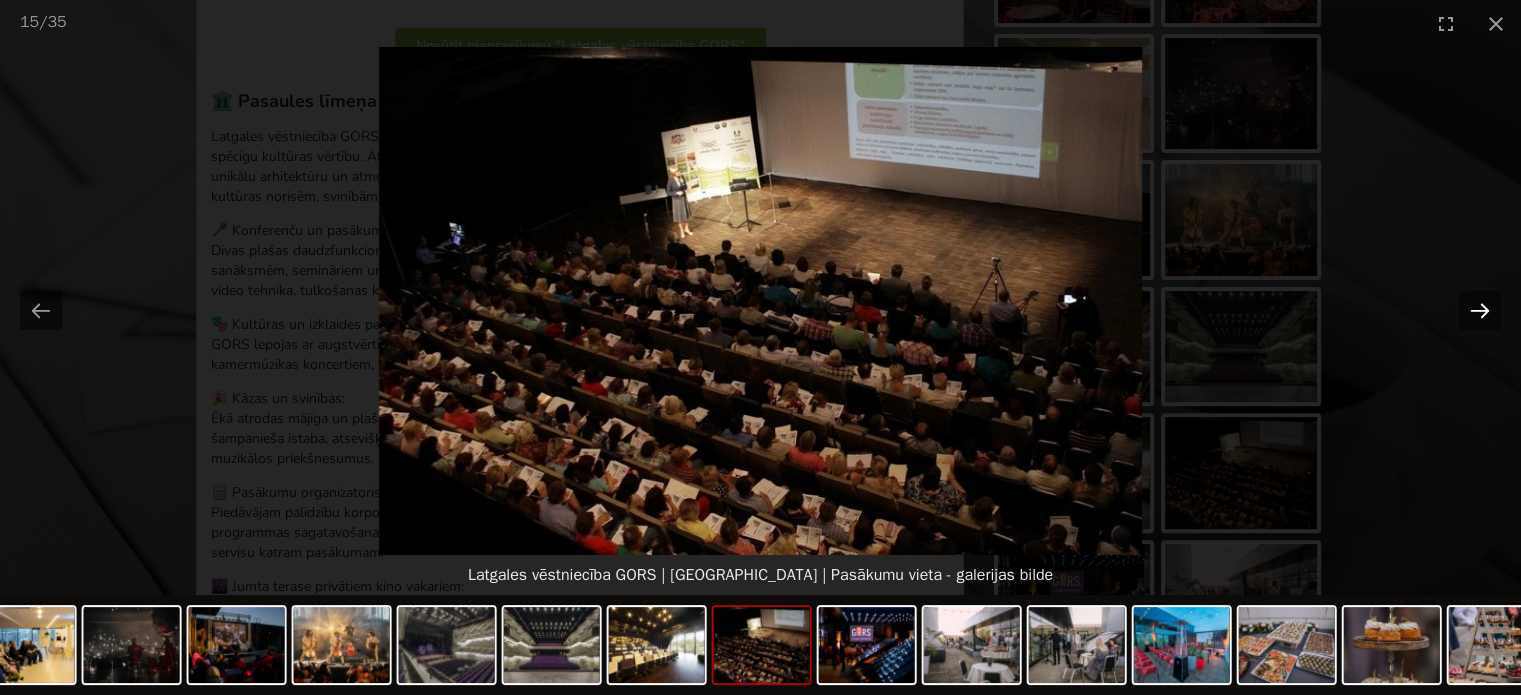 click at bounding box center [1480, 310] 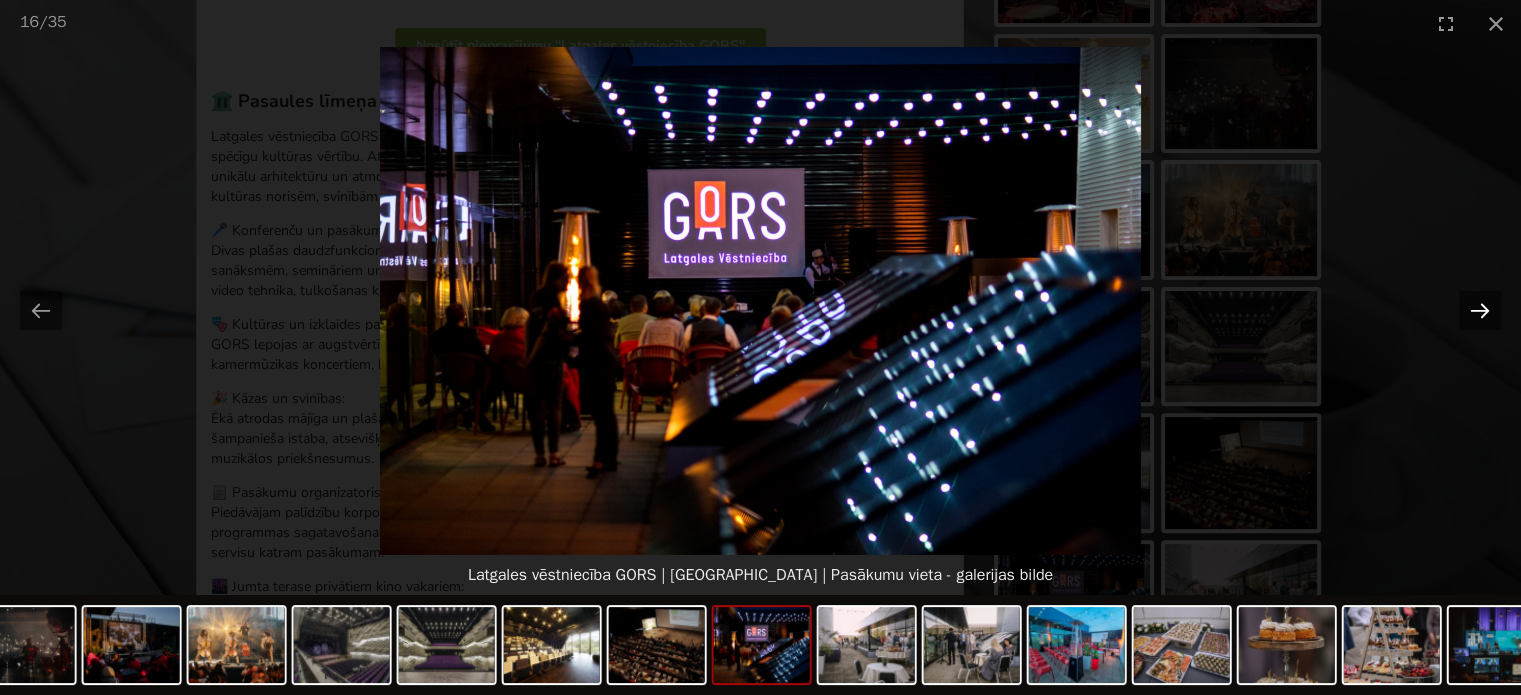 click at bounding box center [1480, 310] 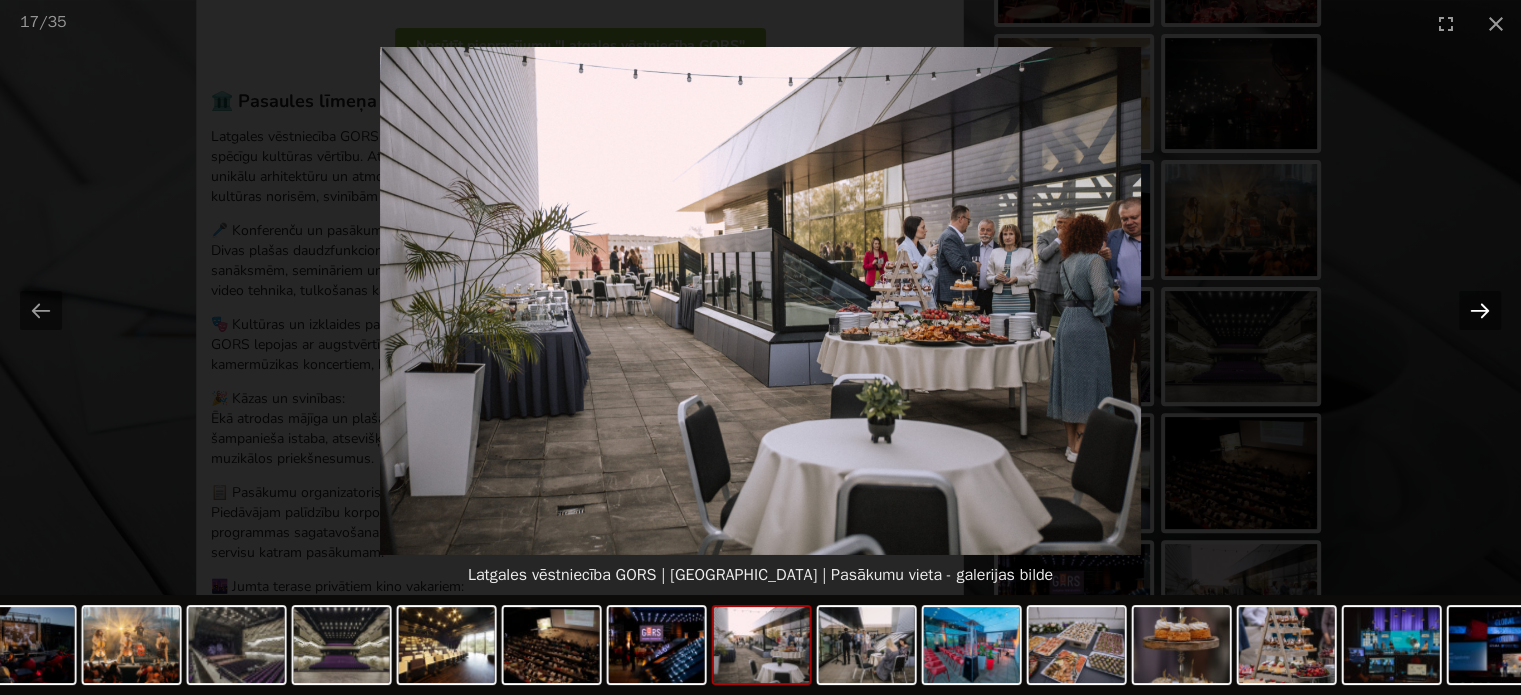 click at bounding box center (1480, 310) 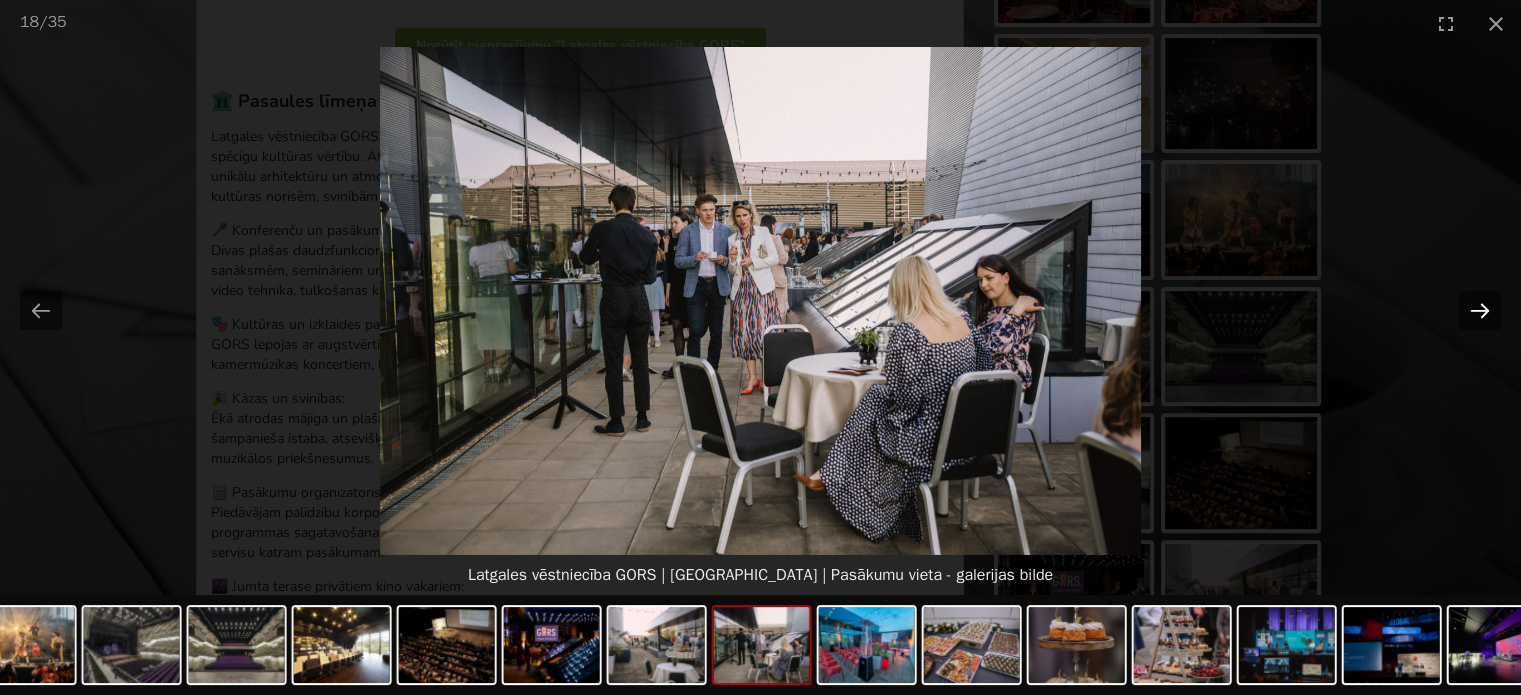 click at bounding box center (1480, 310) 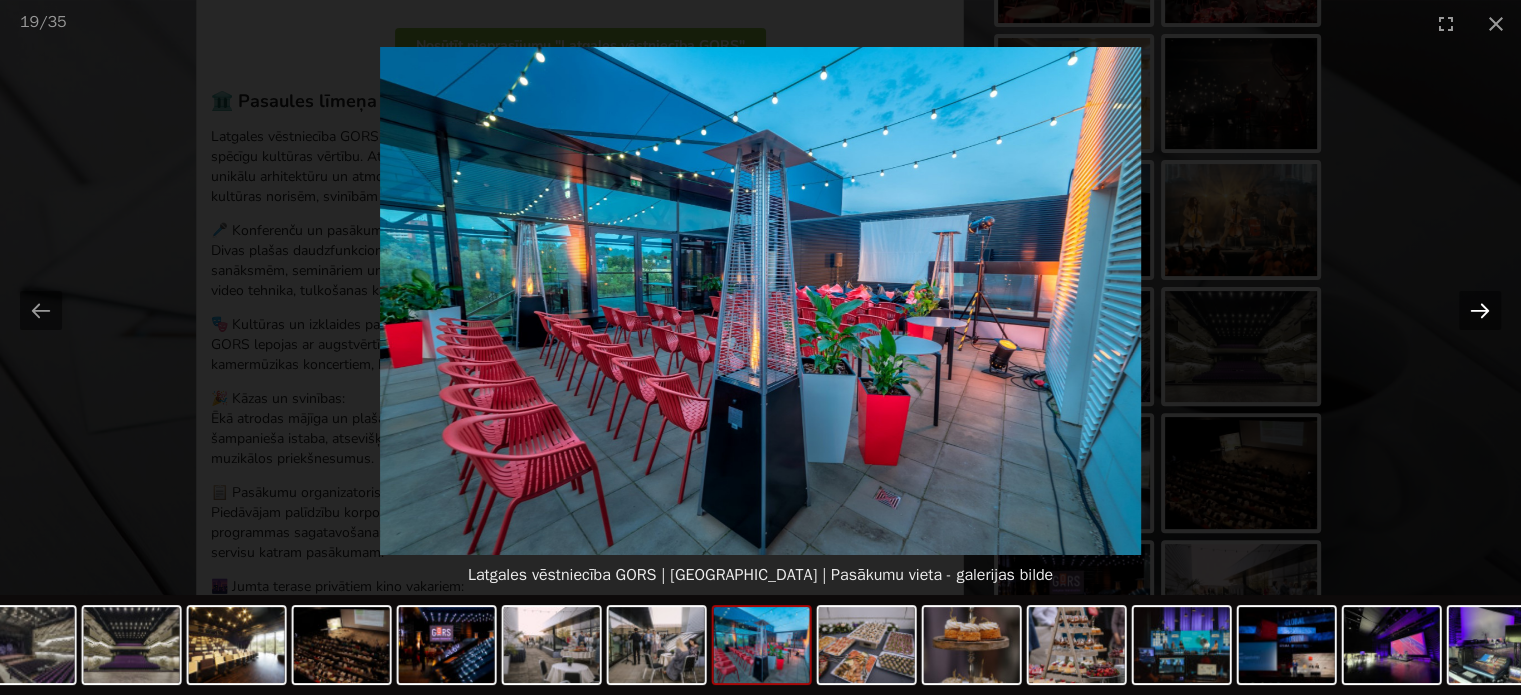 click at bounding box center (1480, 310) 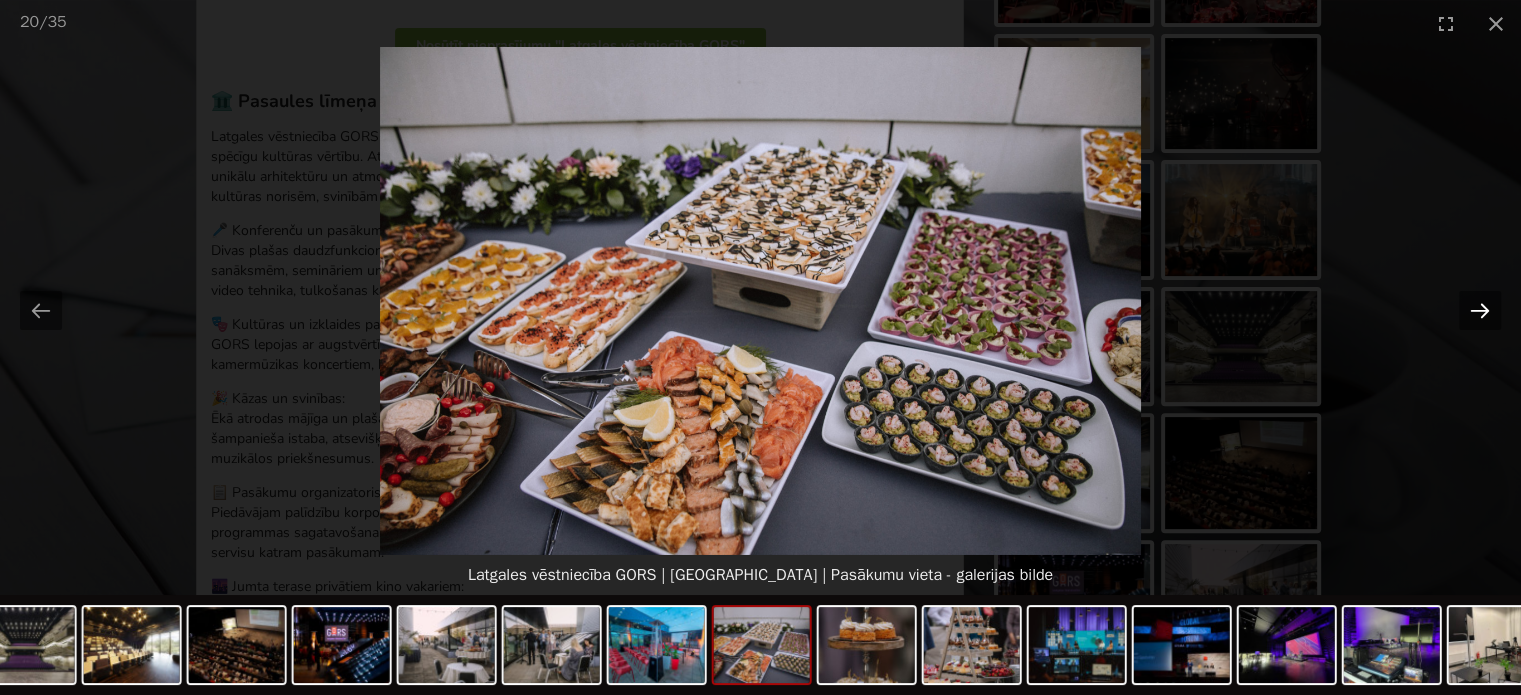 click at bounding box center (1480, 310) 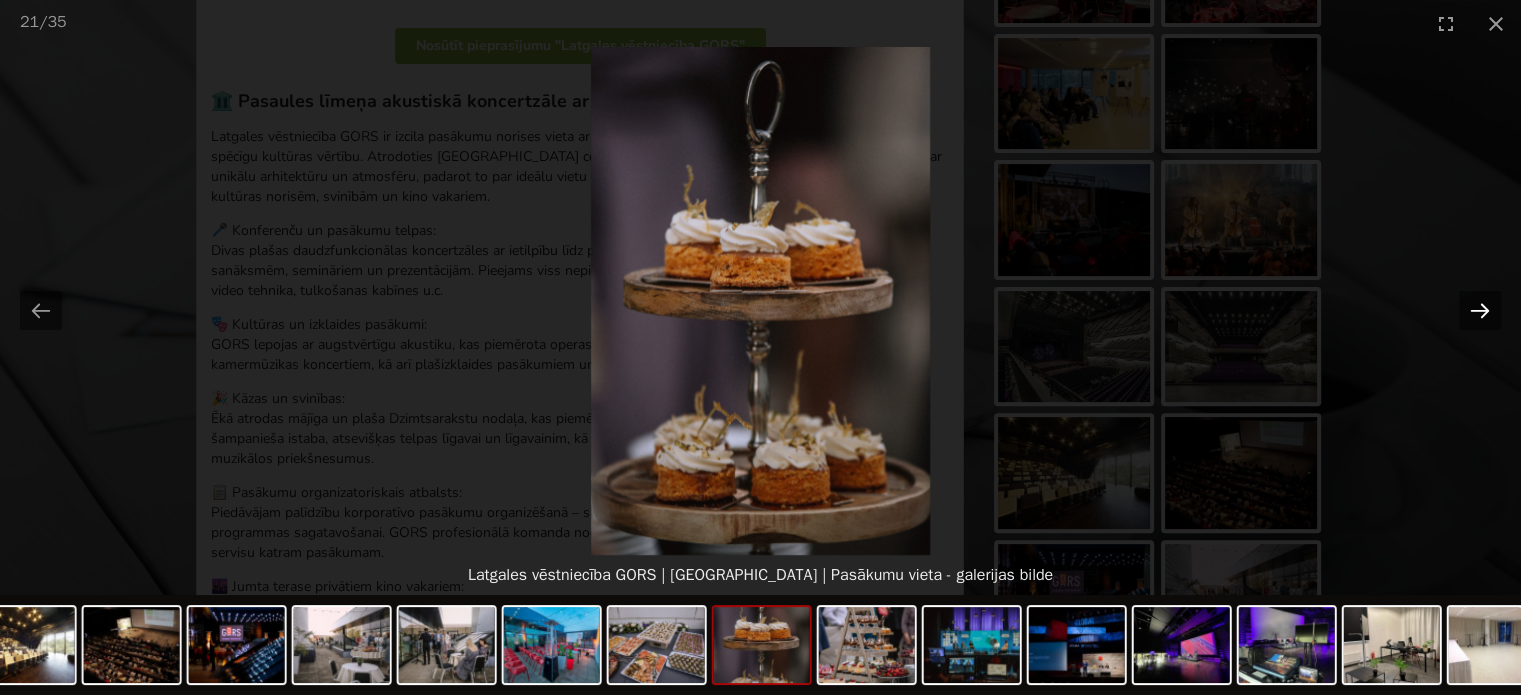click at bounding box center [1480, 310] 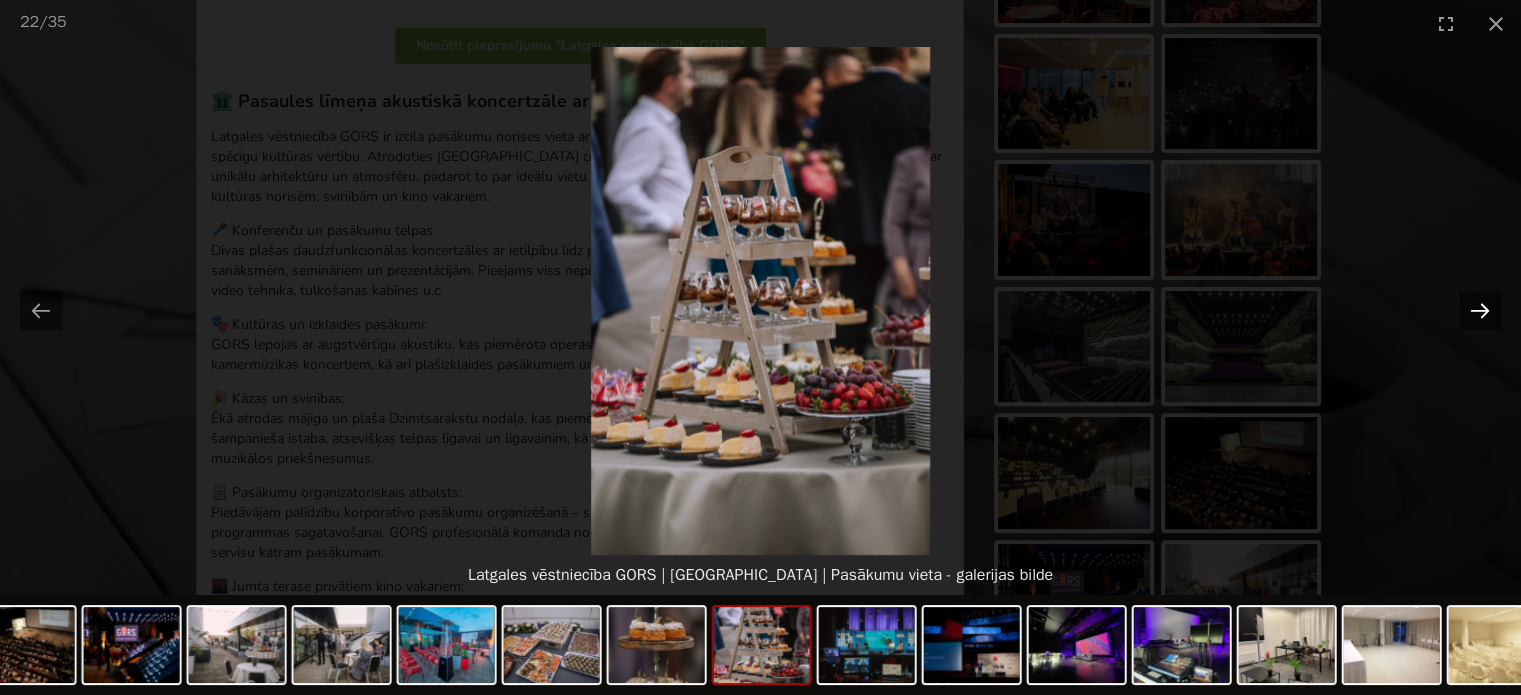 click at bounding box center (1480, 310) 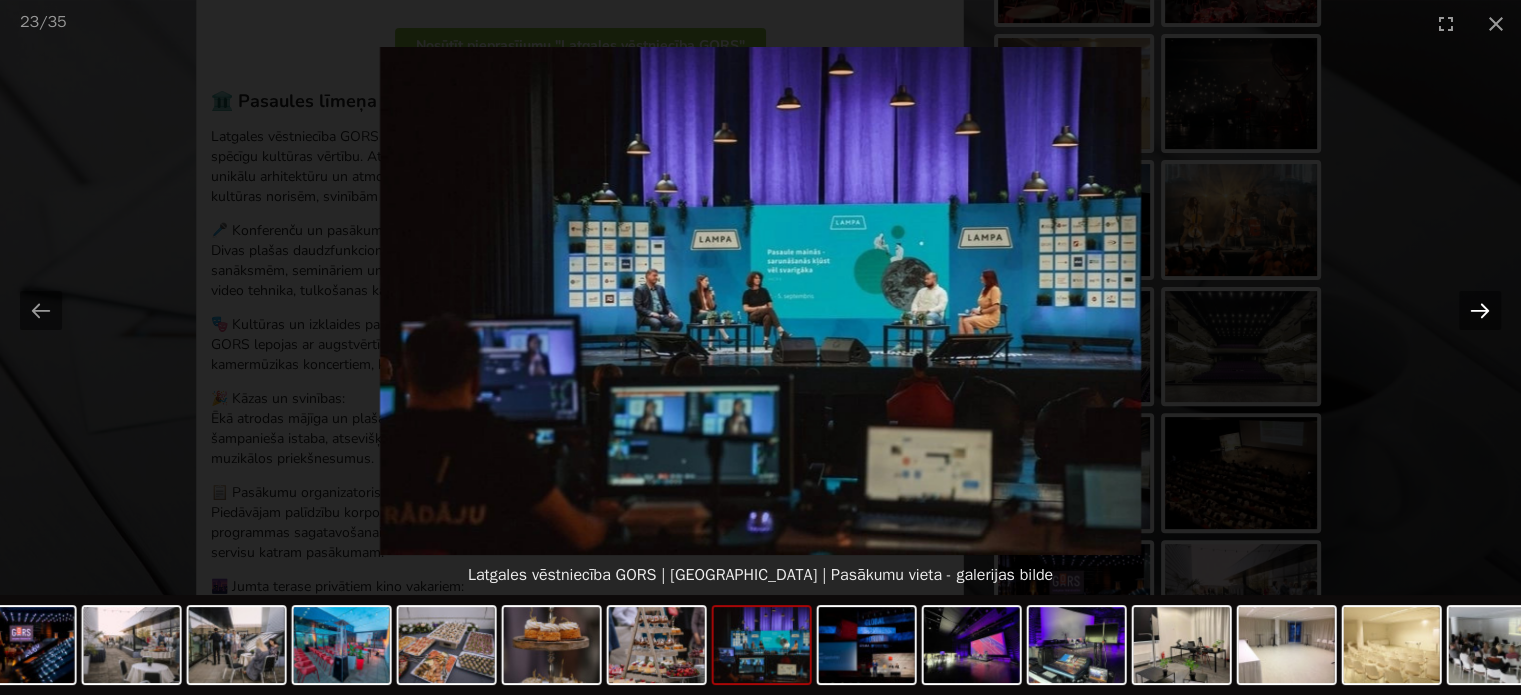 click at bounding box center (1480, 310) 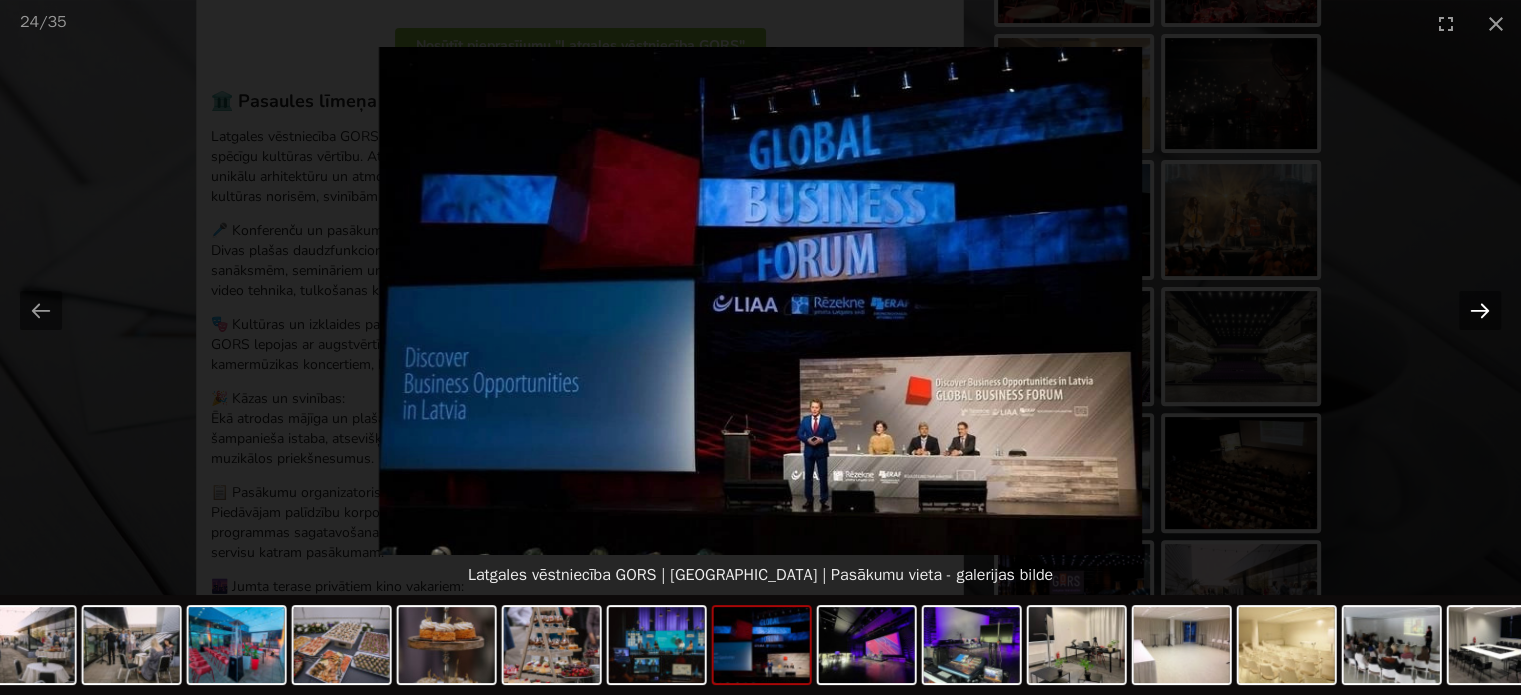 click at bounding box center (1480, 310) 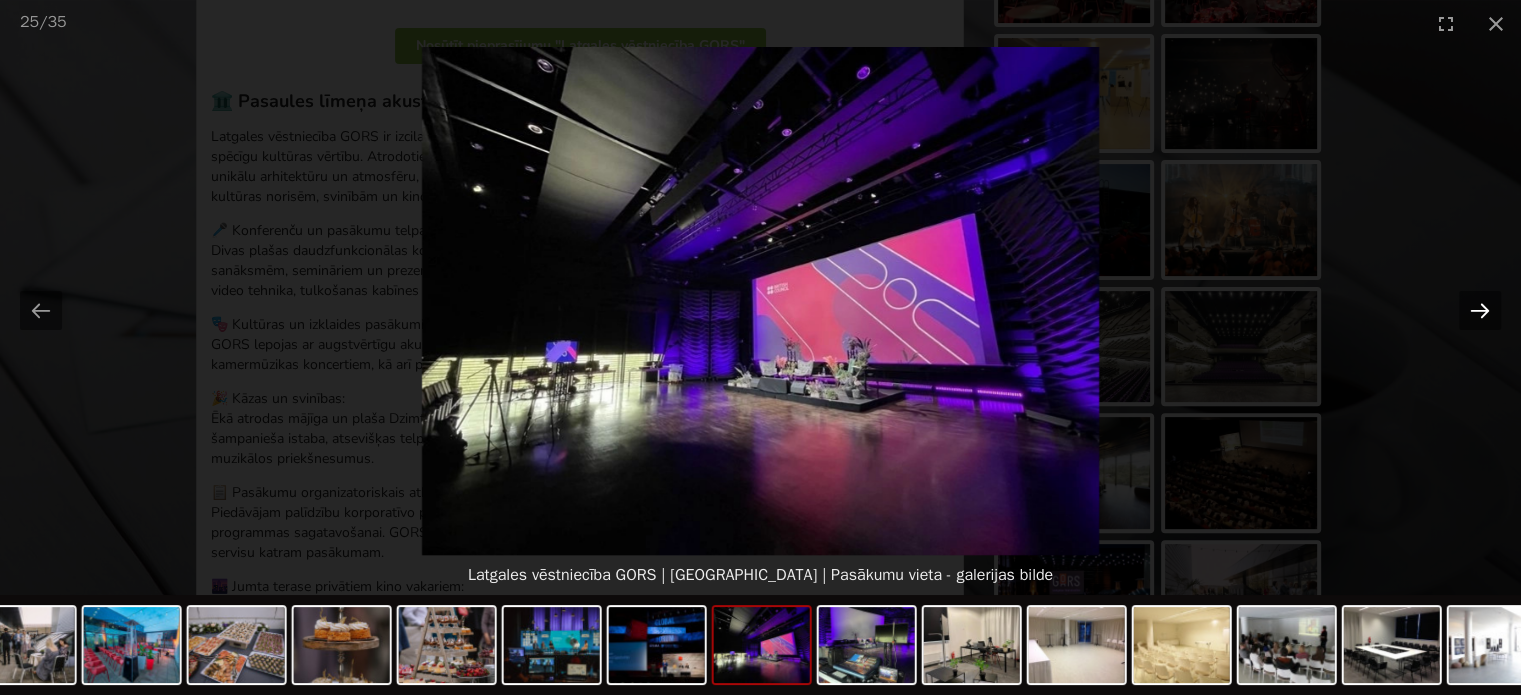 click at bounding box center (1480, 310) 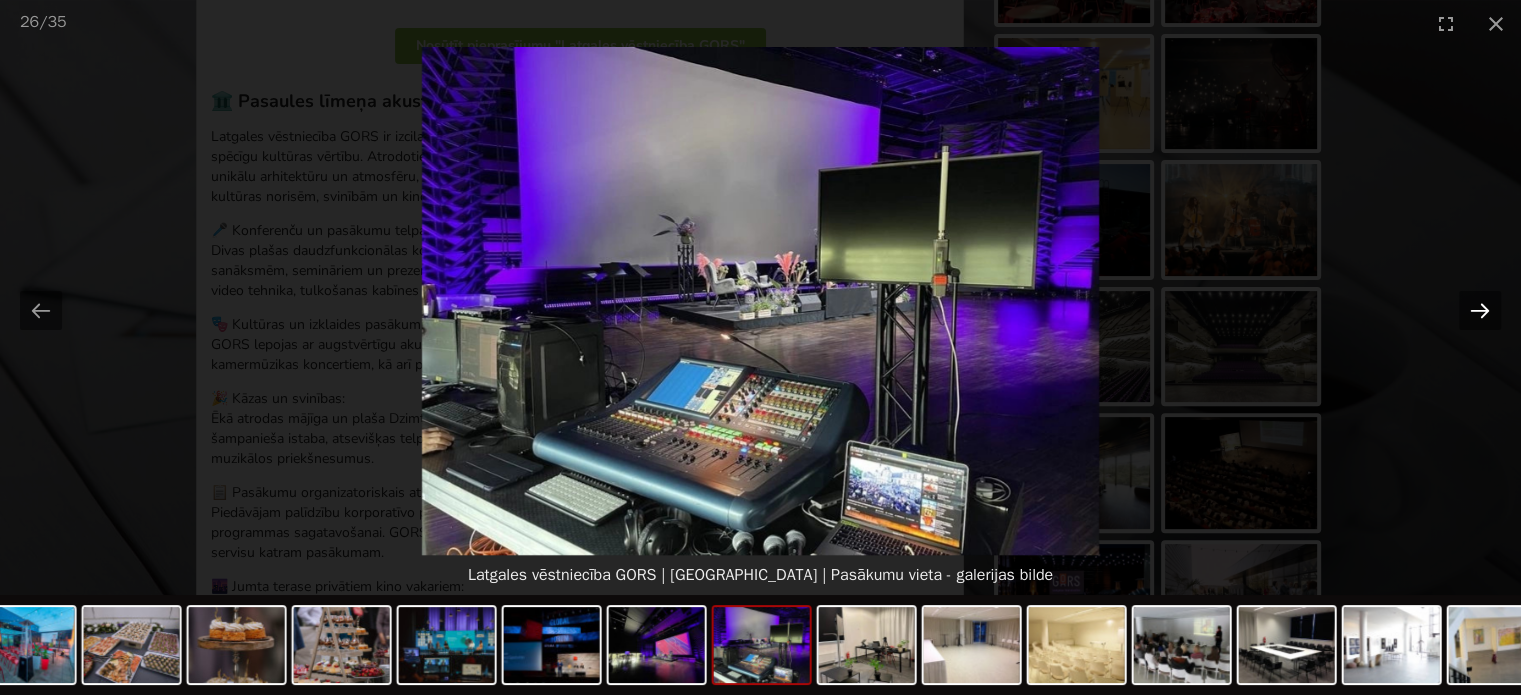 click at bounding box center [1480, 310] 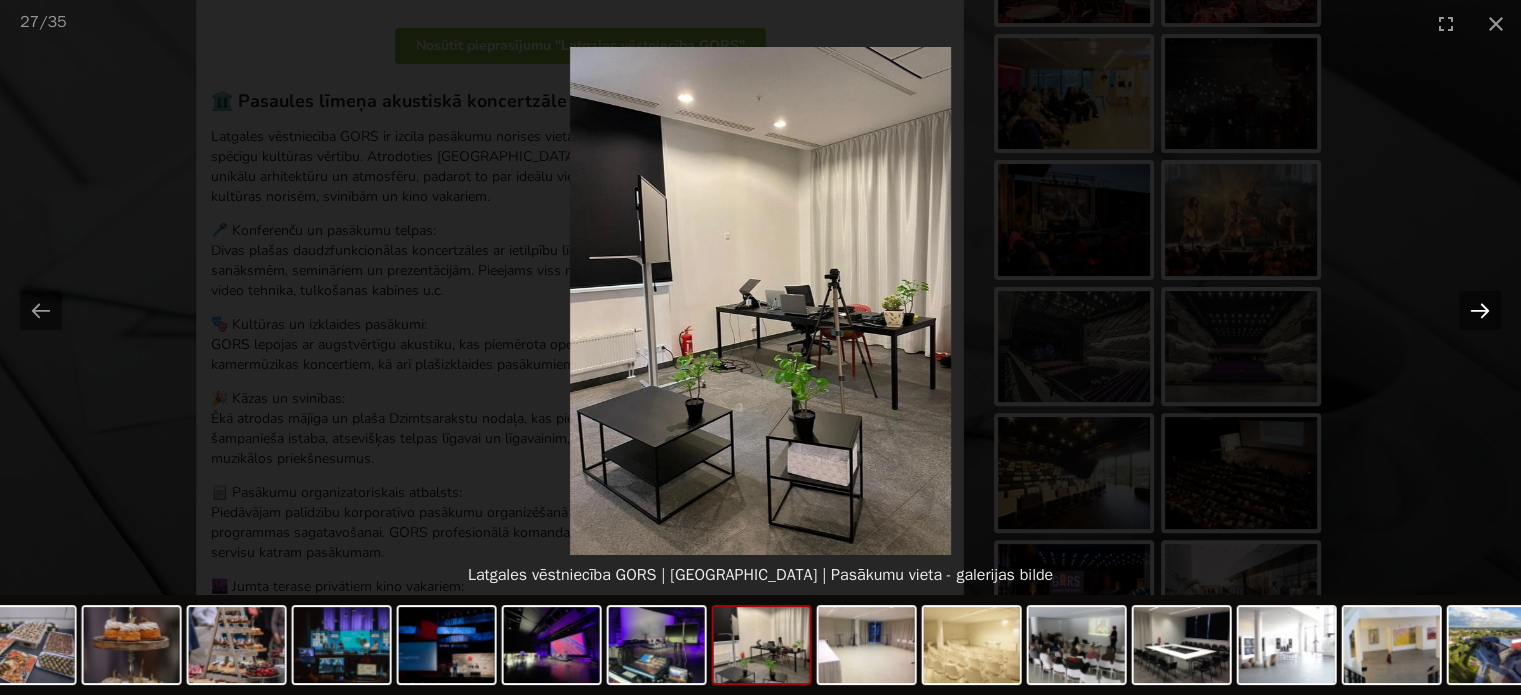 click at bounding box center (1480, 310) 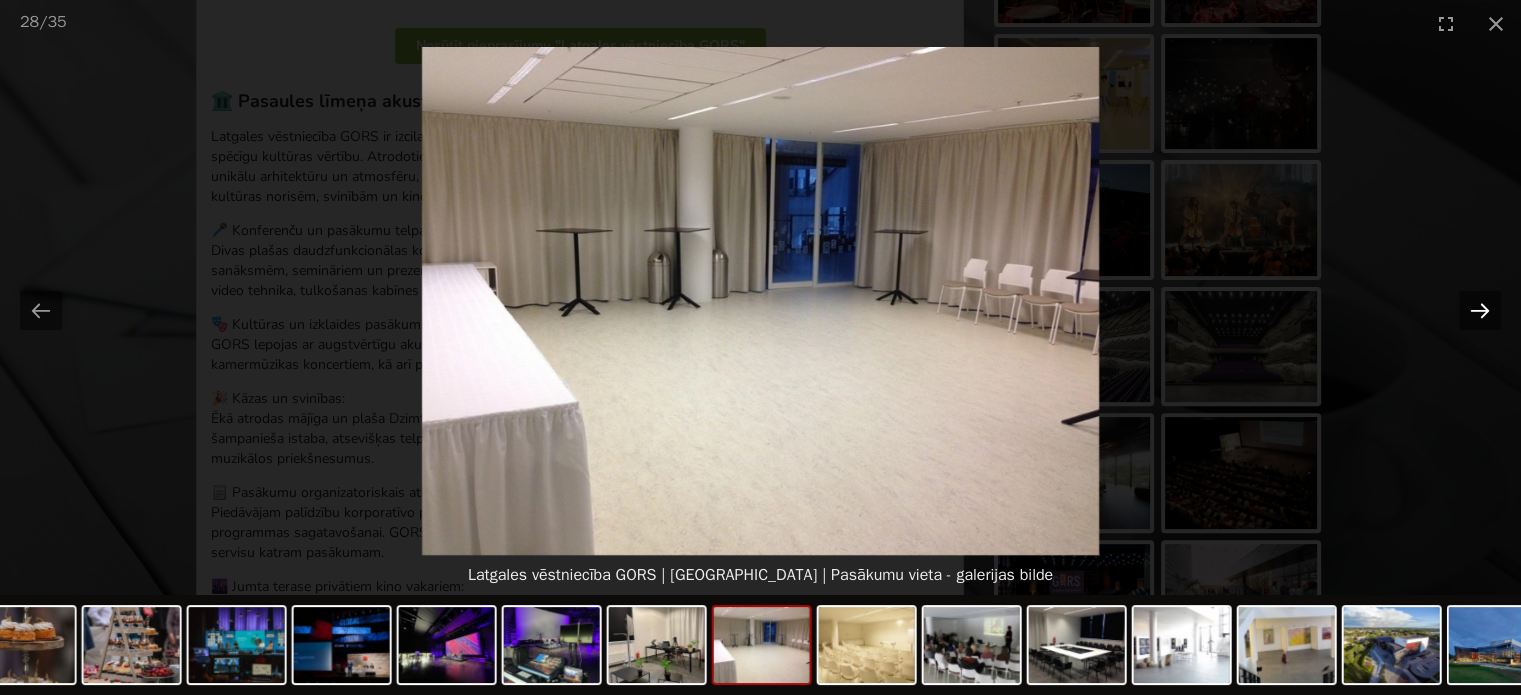 click at bounding box center [1480, 310] 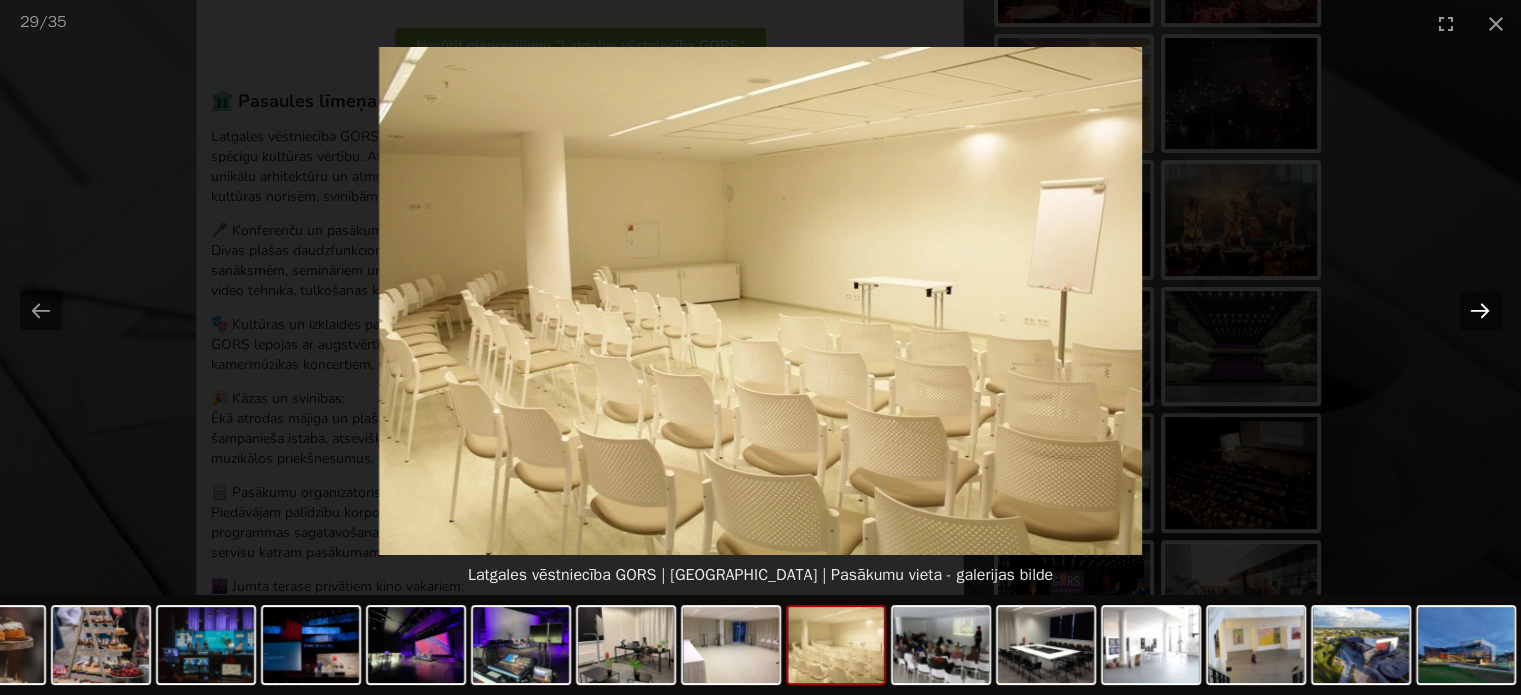 click at bounding box center (1480, 310) 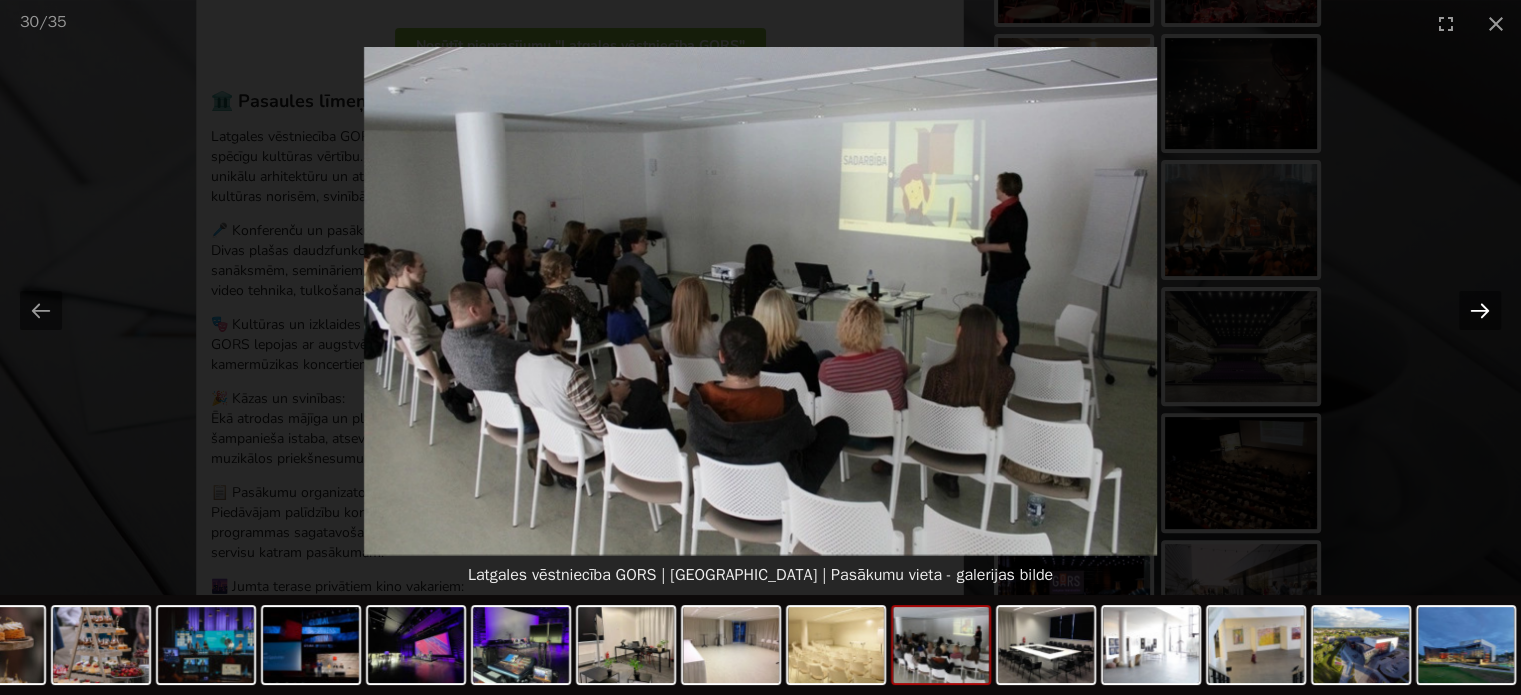 click at bounding box center (1480, 310) 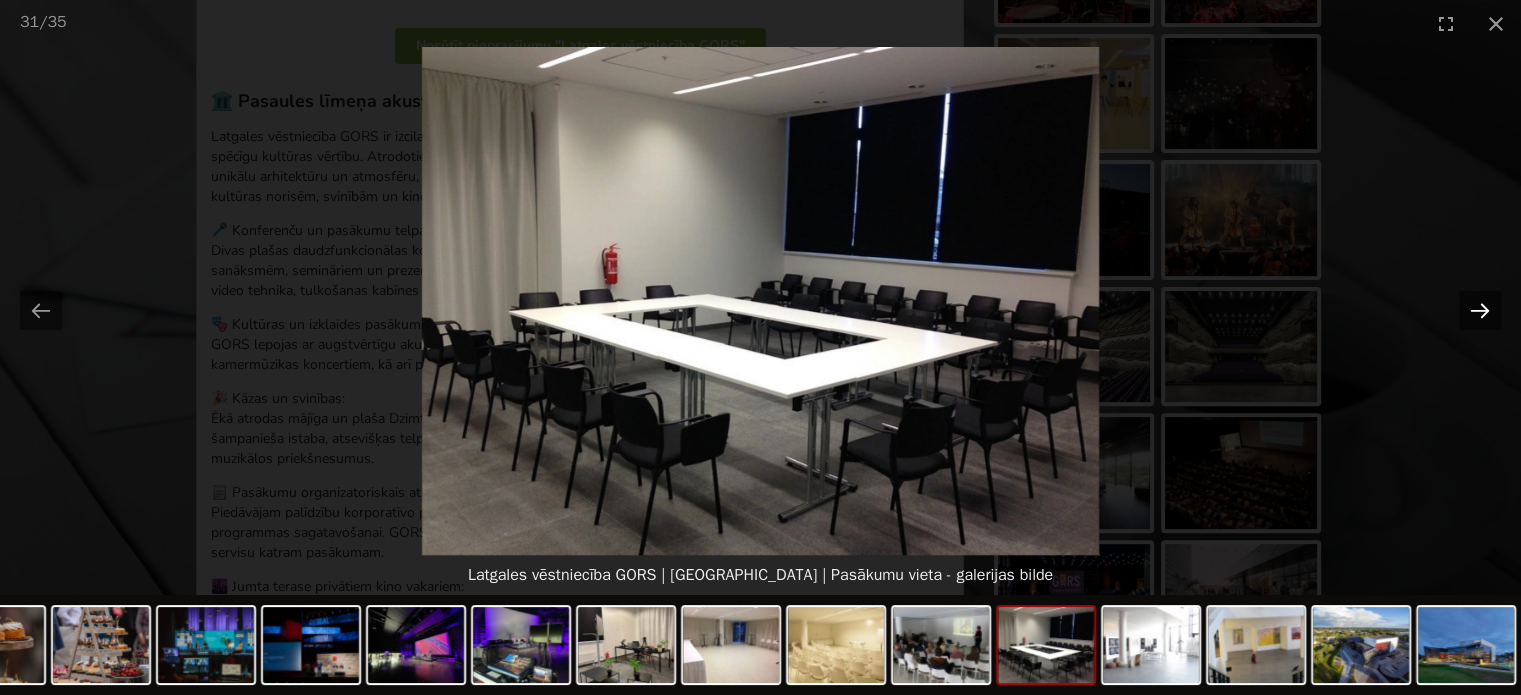 click at bounding box center [1480, 310] 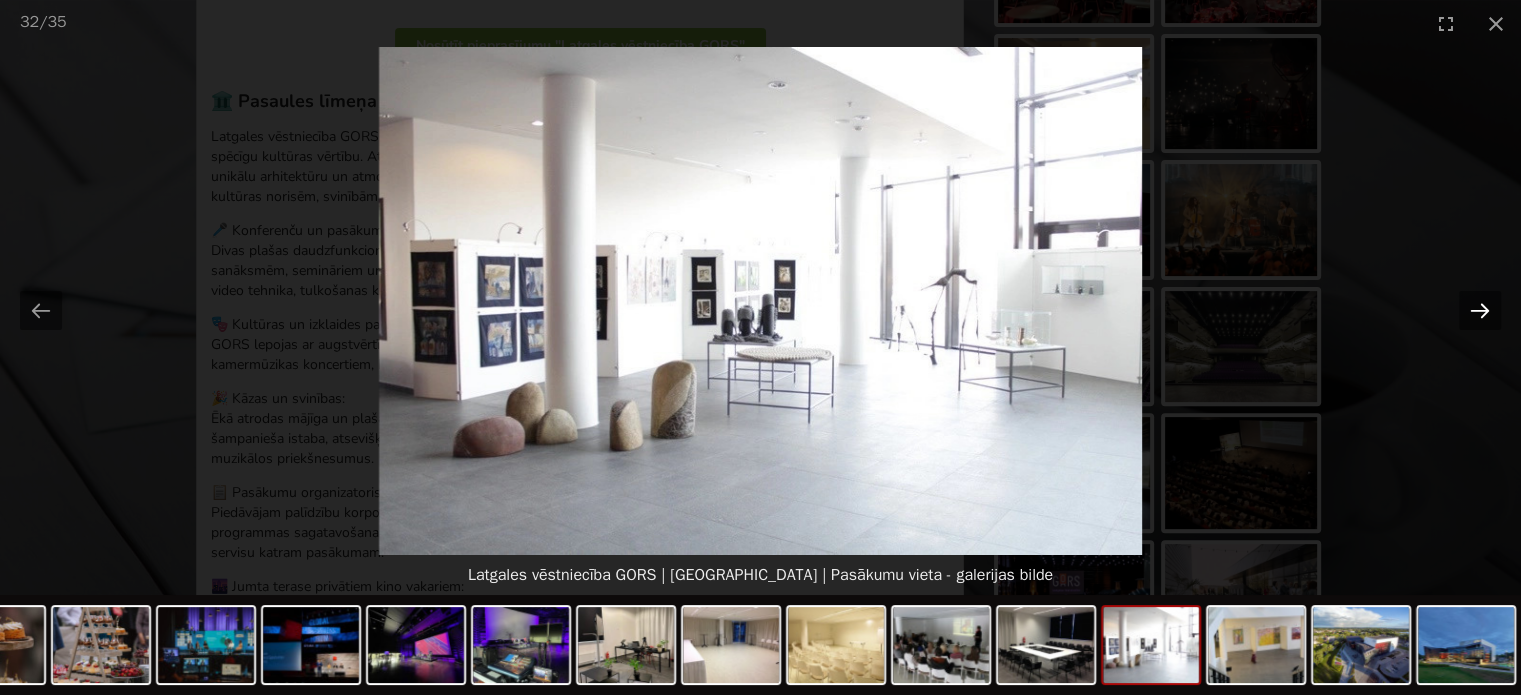 click at bounding box center [1480, 310] 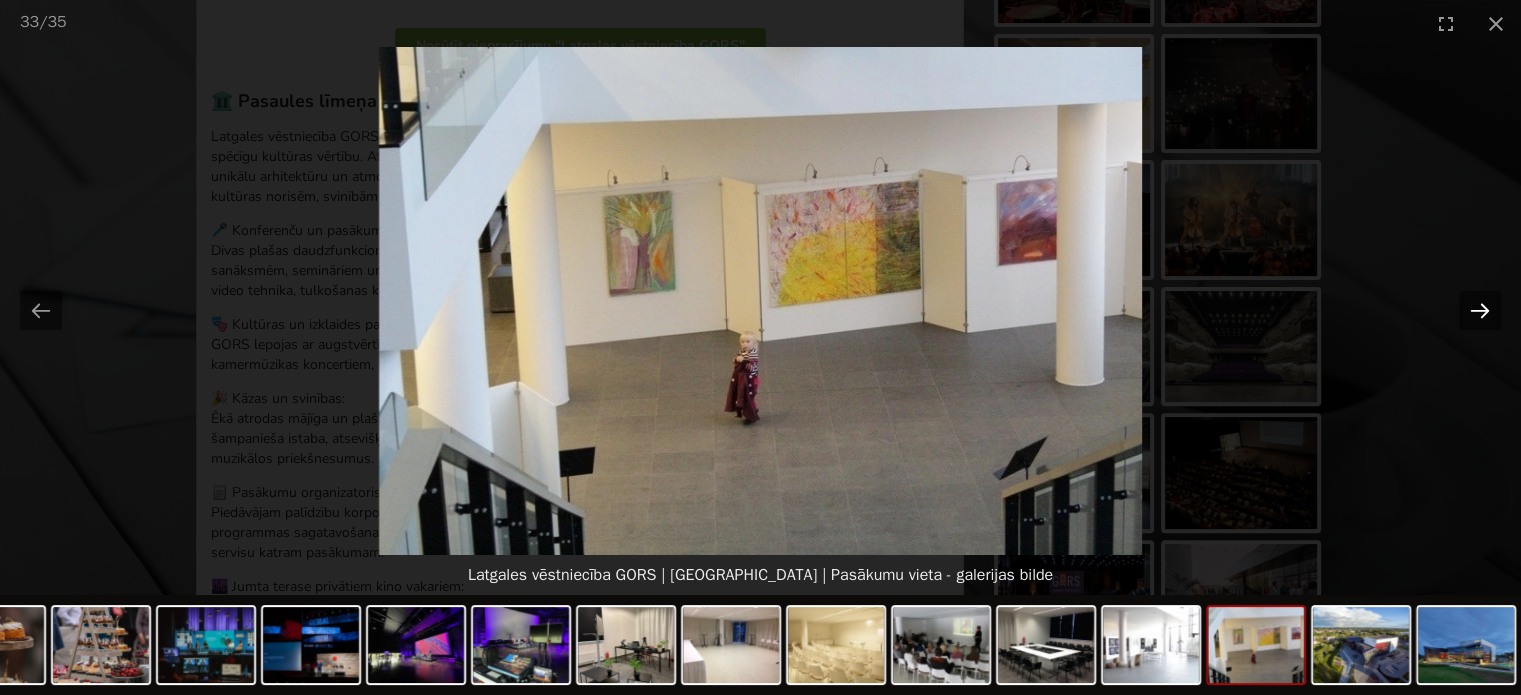 click at bounding box center (1480, 310) 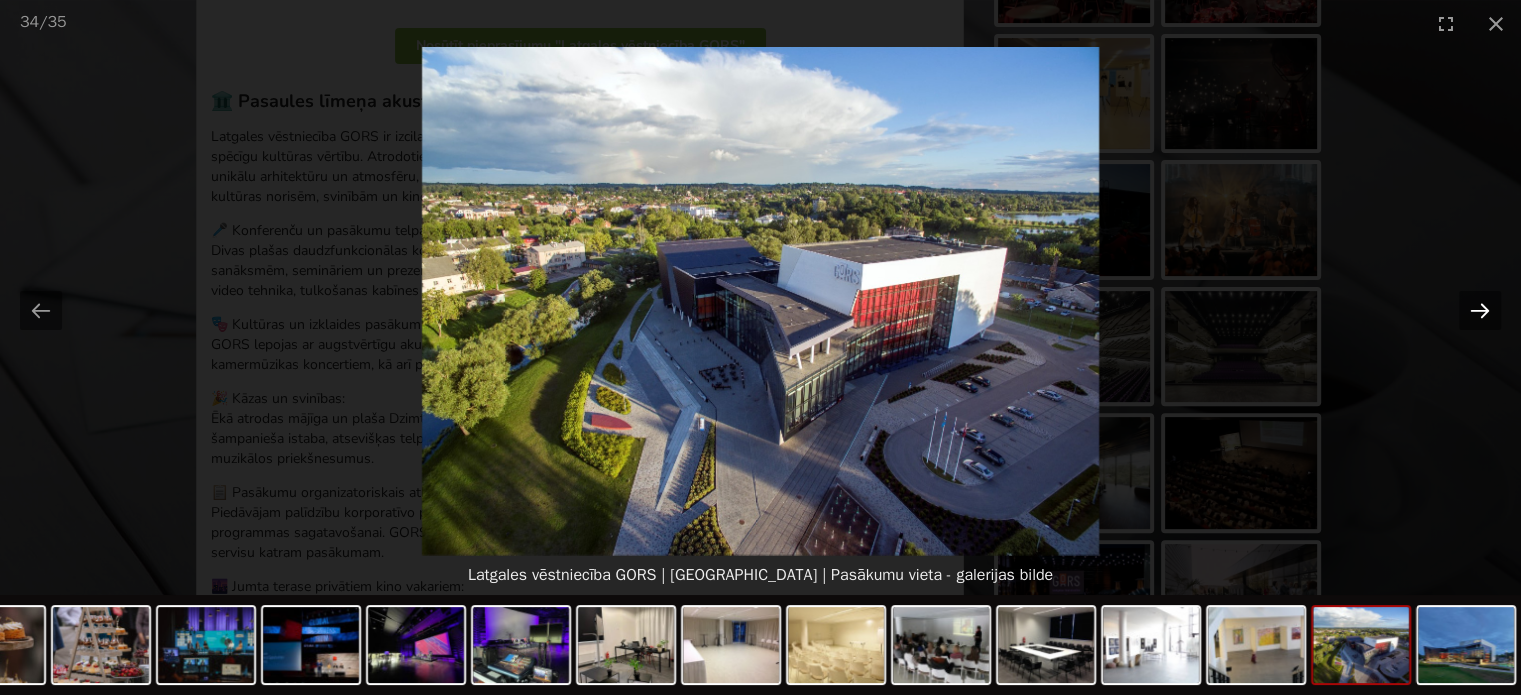 click at bounding box center [1480, 310] 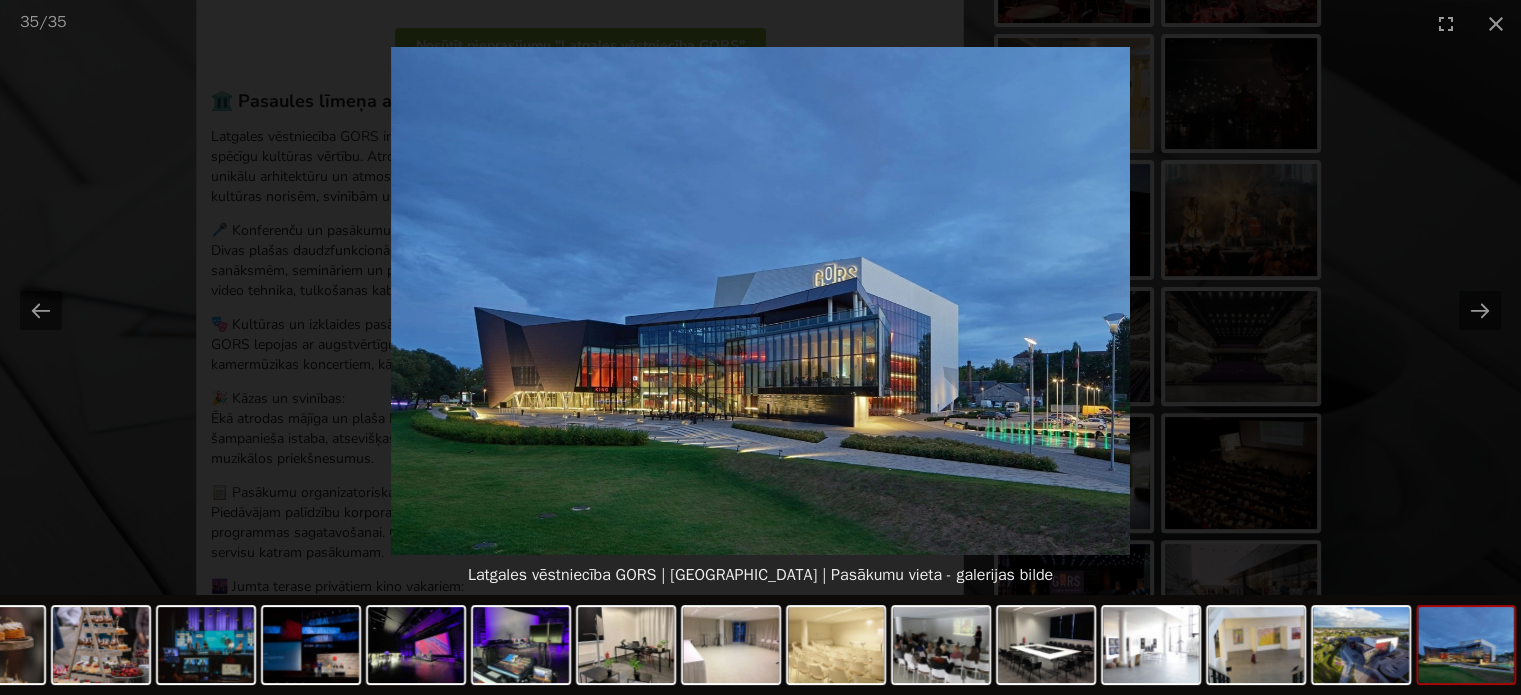 click at bounding box center (760, 301) 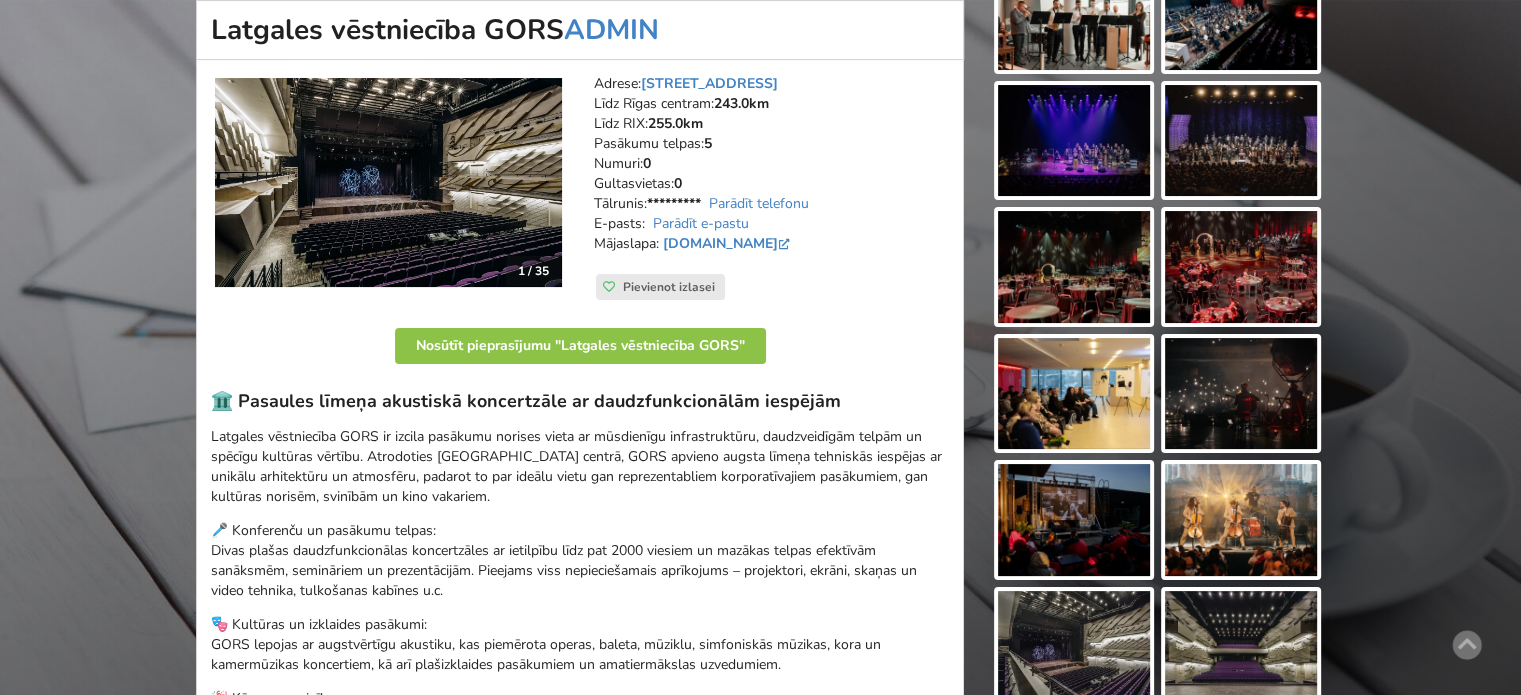scroll, scrollTop: 0, scrollLeft: 0, axis: both 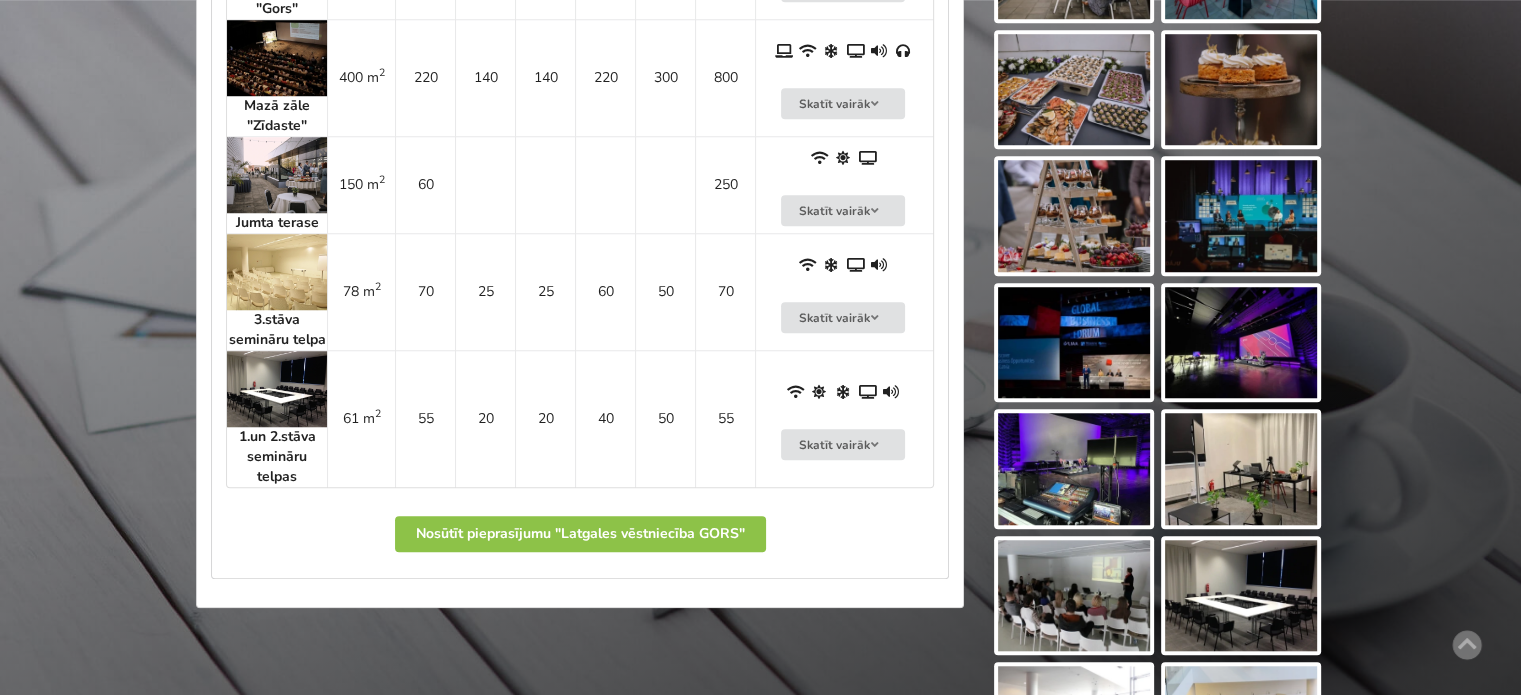 click at bounding box center [1241, 469] 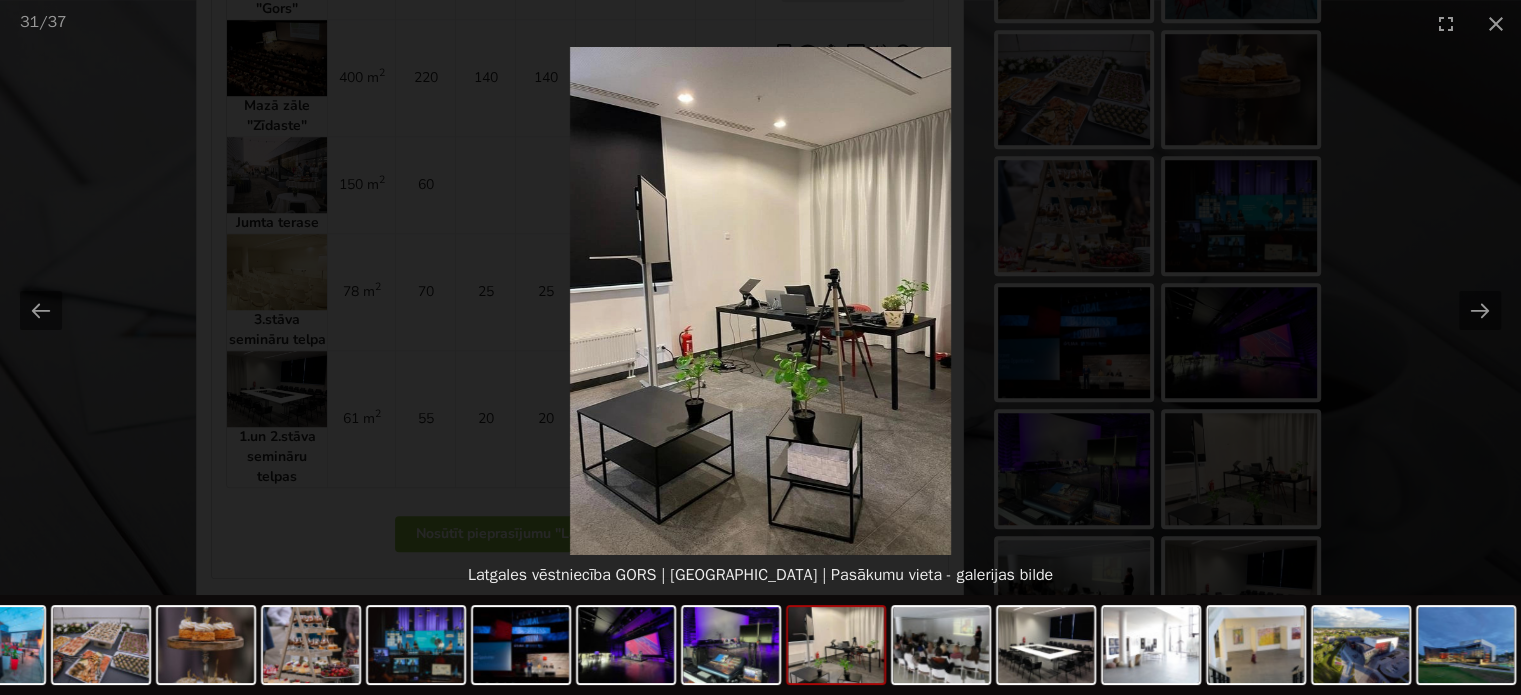 click at bounding box center [760, 301] 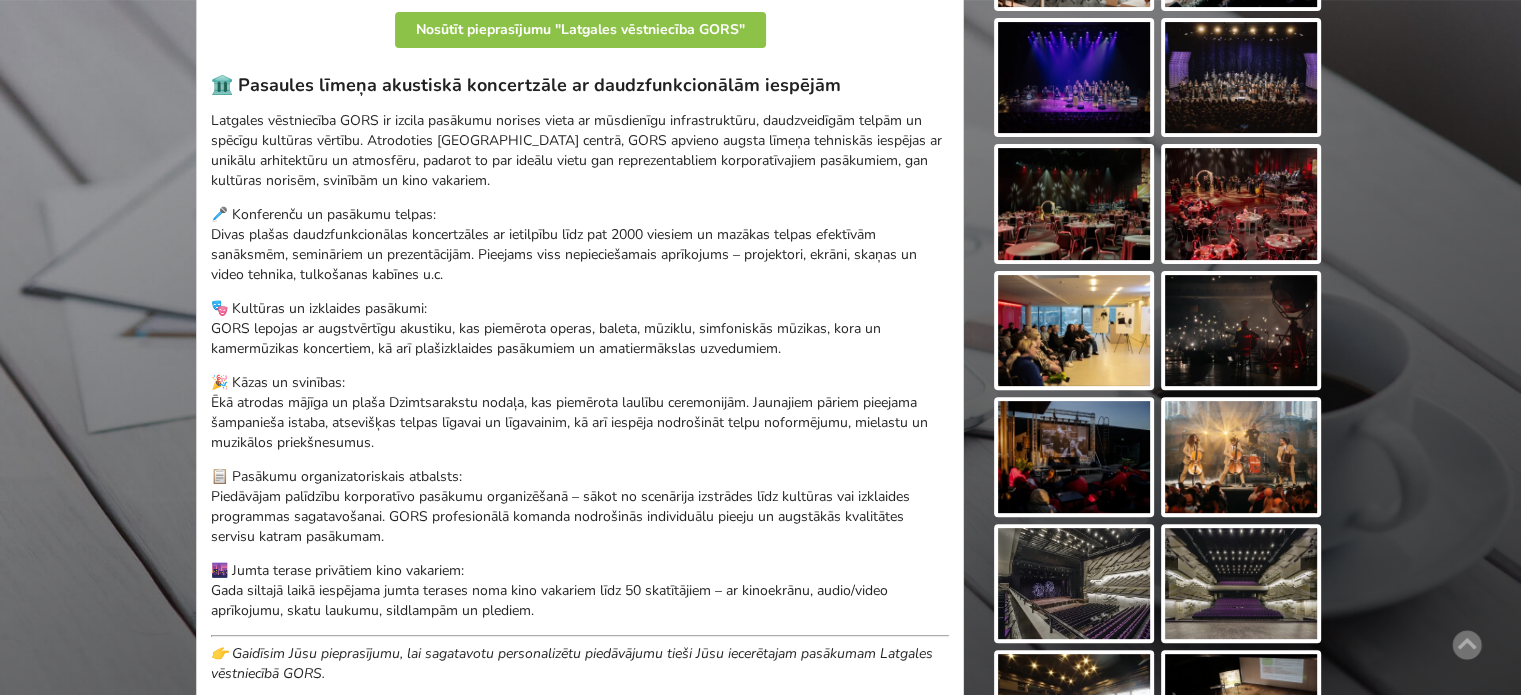 scroll, scrollTop: 100, scrollLeft: 0, axis: vertical 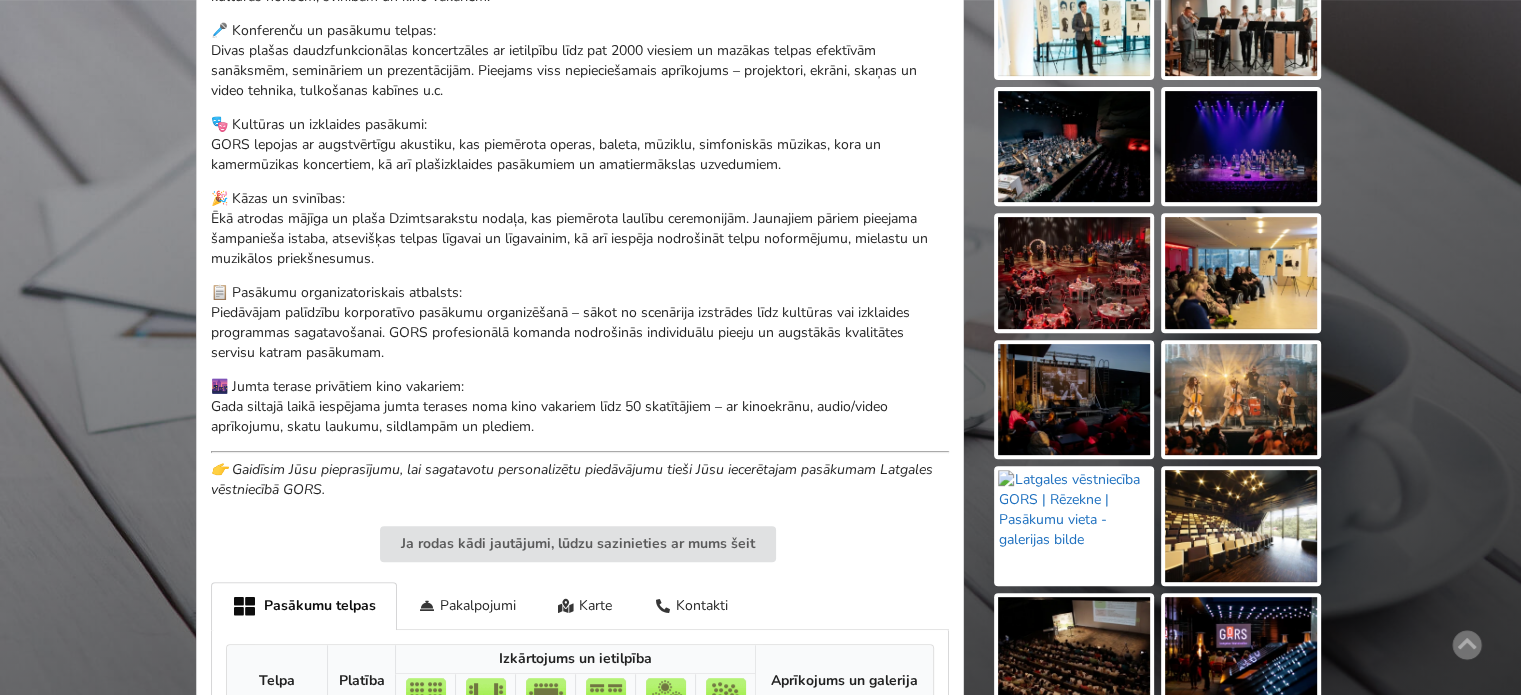 click at bounding box center (1074, 526) 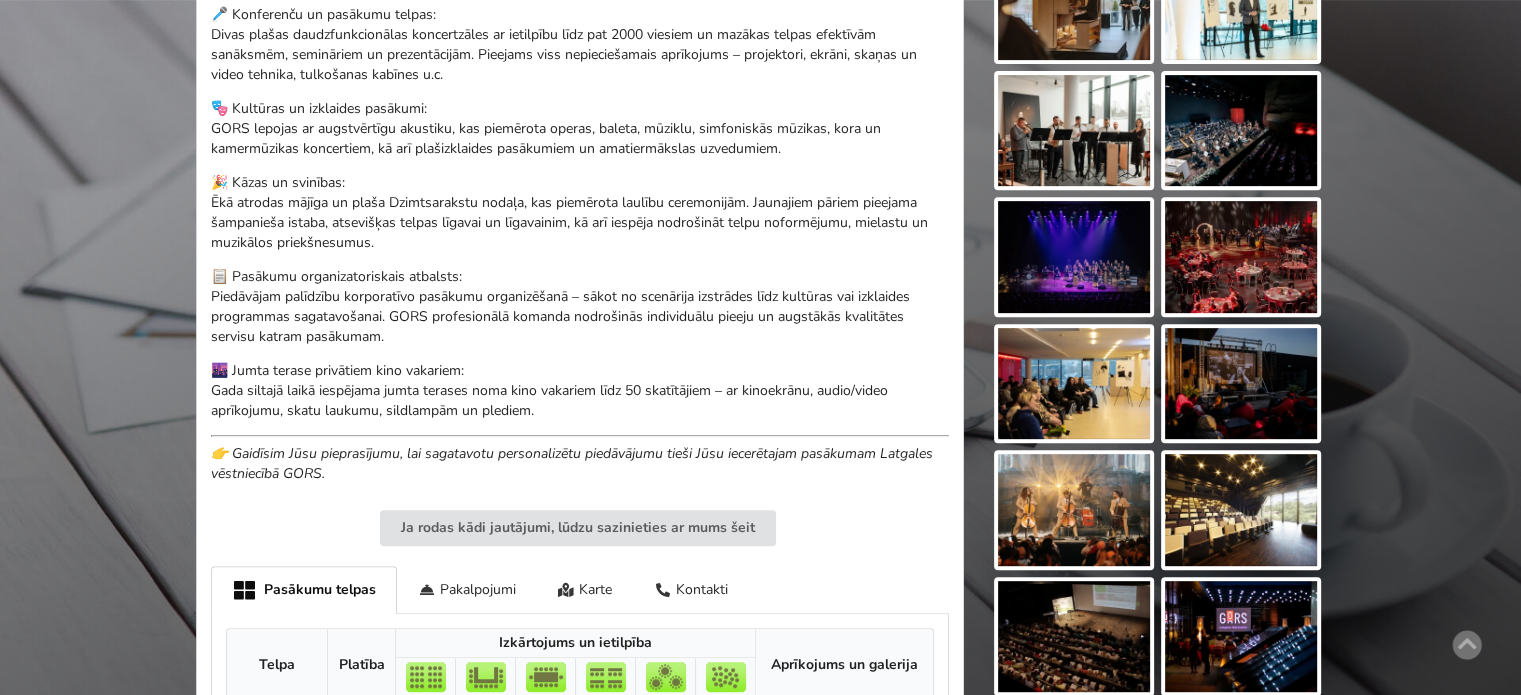 scroll, scrollTop: 900, scrollLeft: 0, axis: vertical 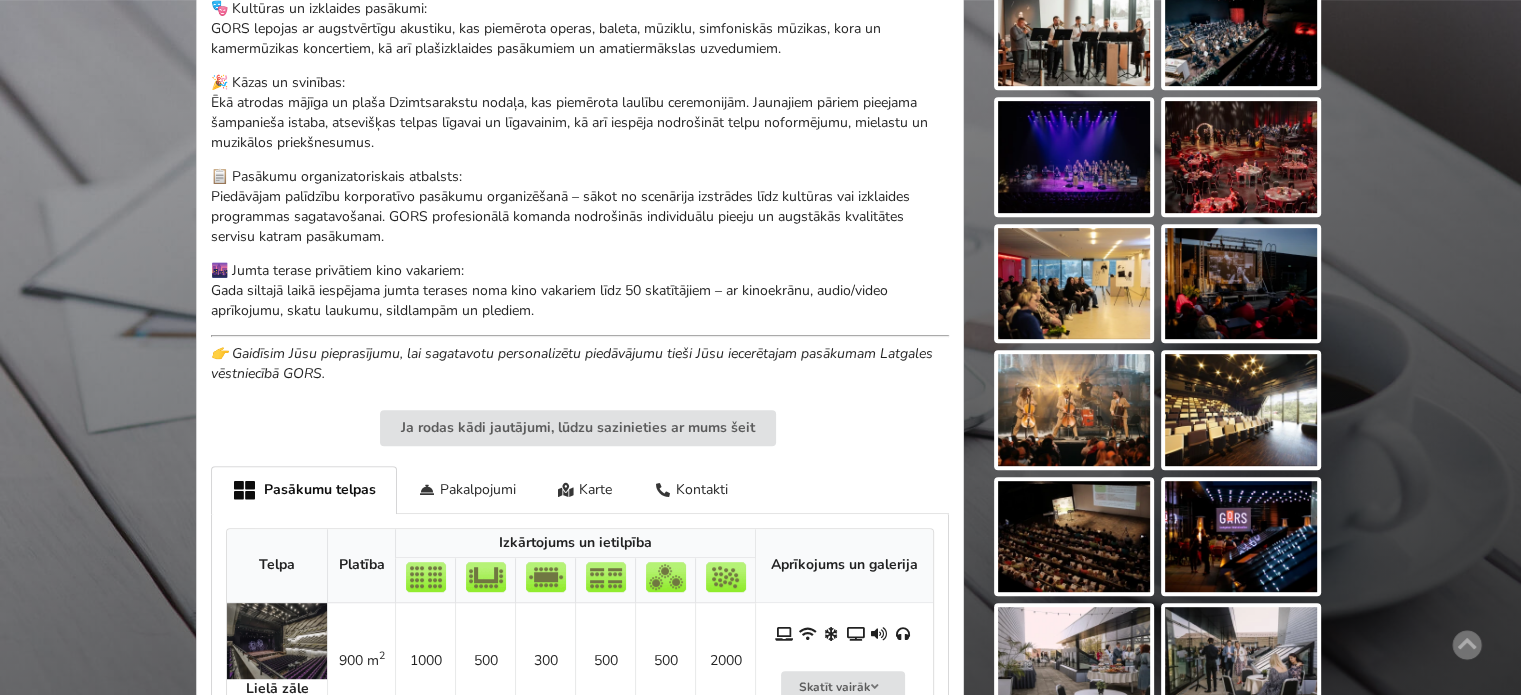click at bounding box center [1241, 410] 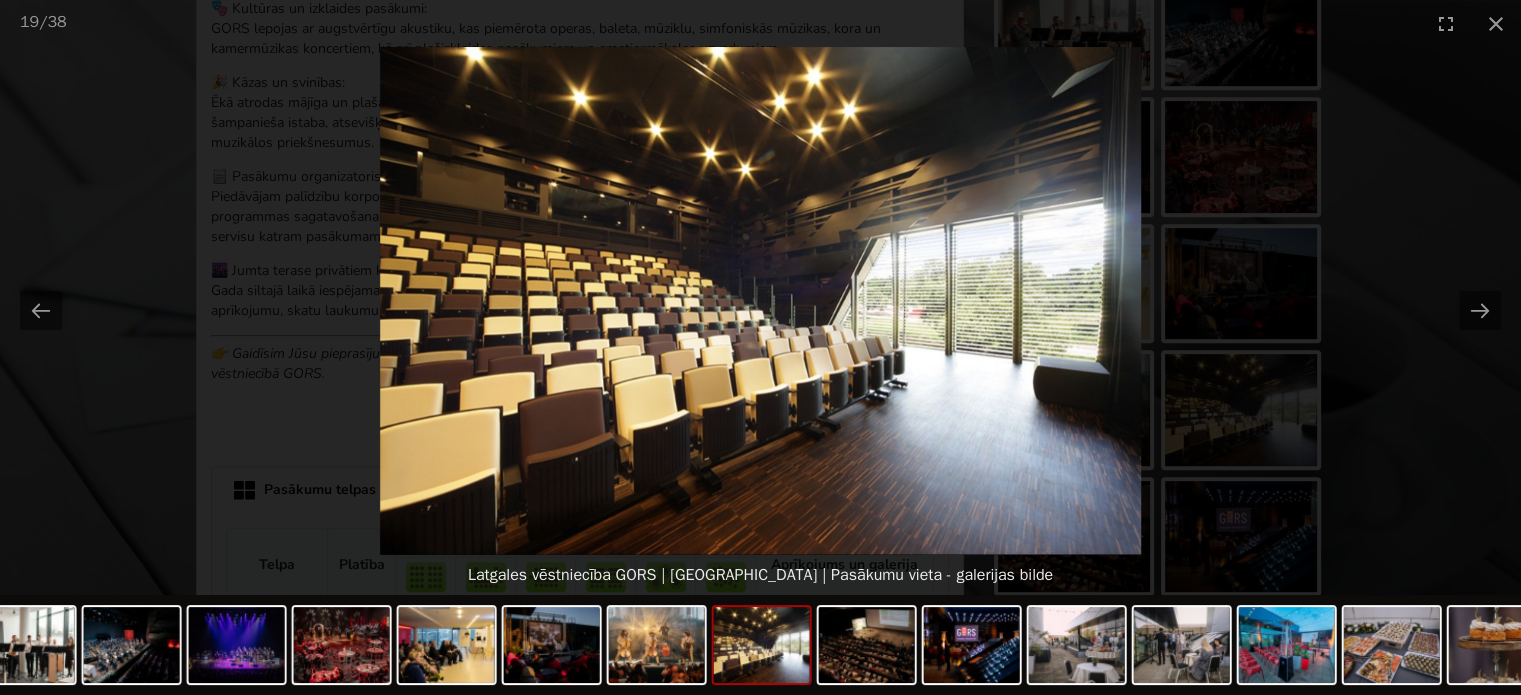 drag, startPoint x: 1442, startPoint y: 404, endPoint x: 1264, endPoint y: 316, distance: 198.56485 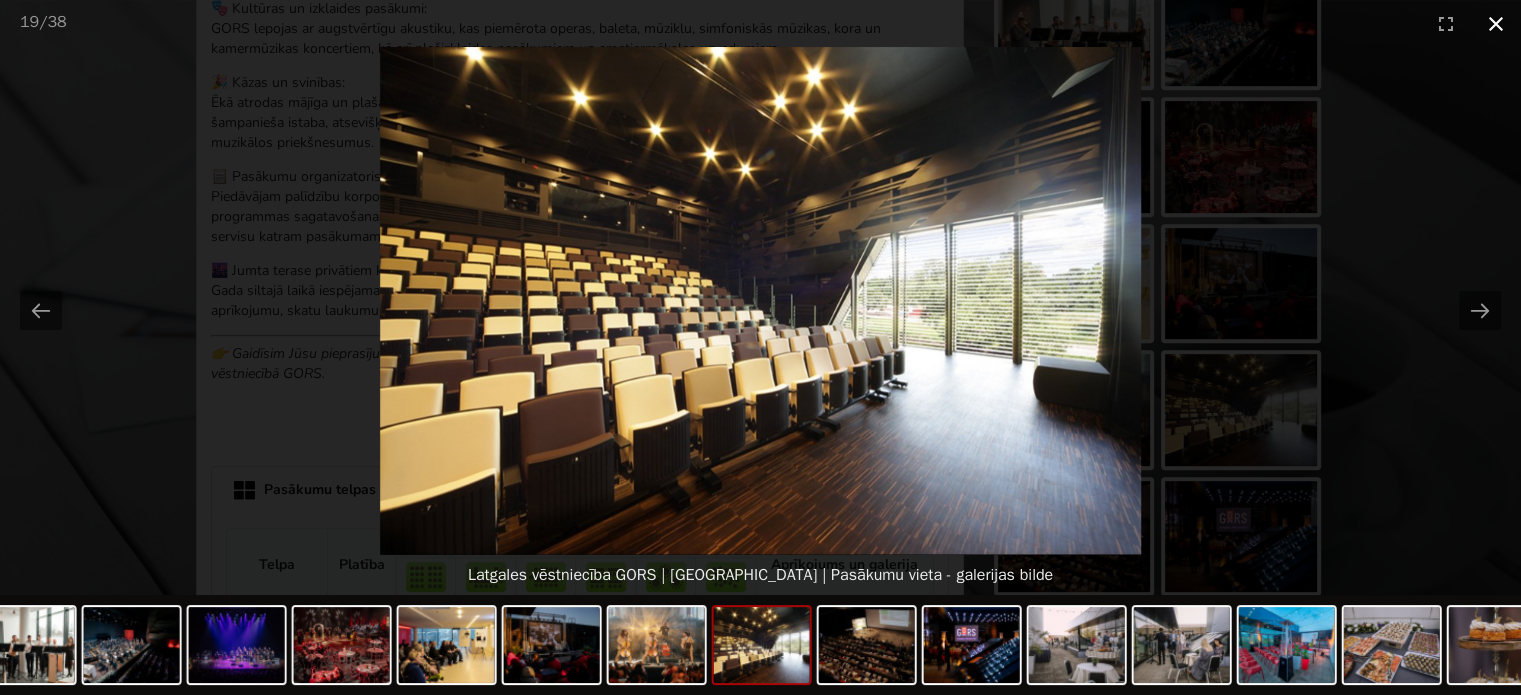 click at bounding box center [1496, 23] 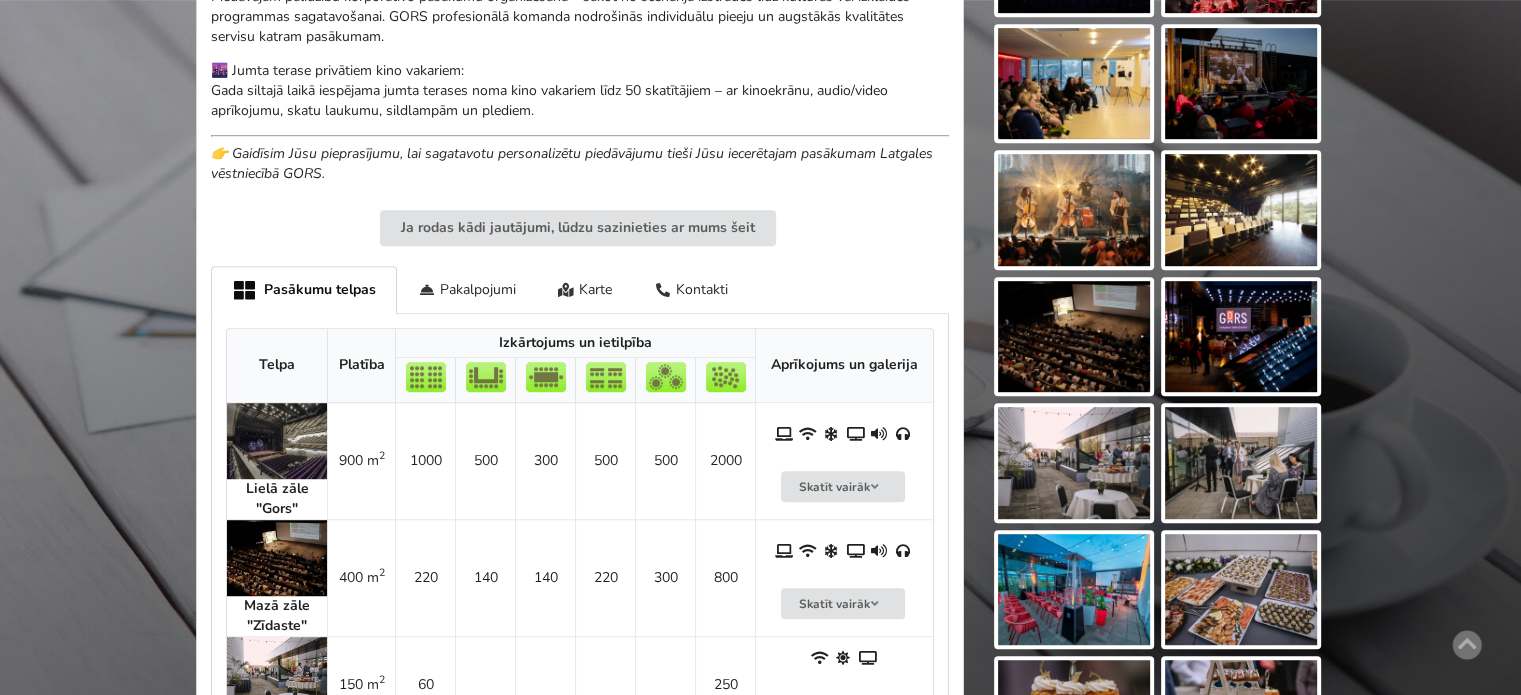 scroll, scrollTop: 800, scrollLeft: 0, axis: vertical 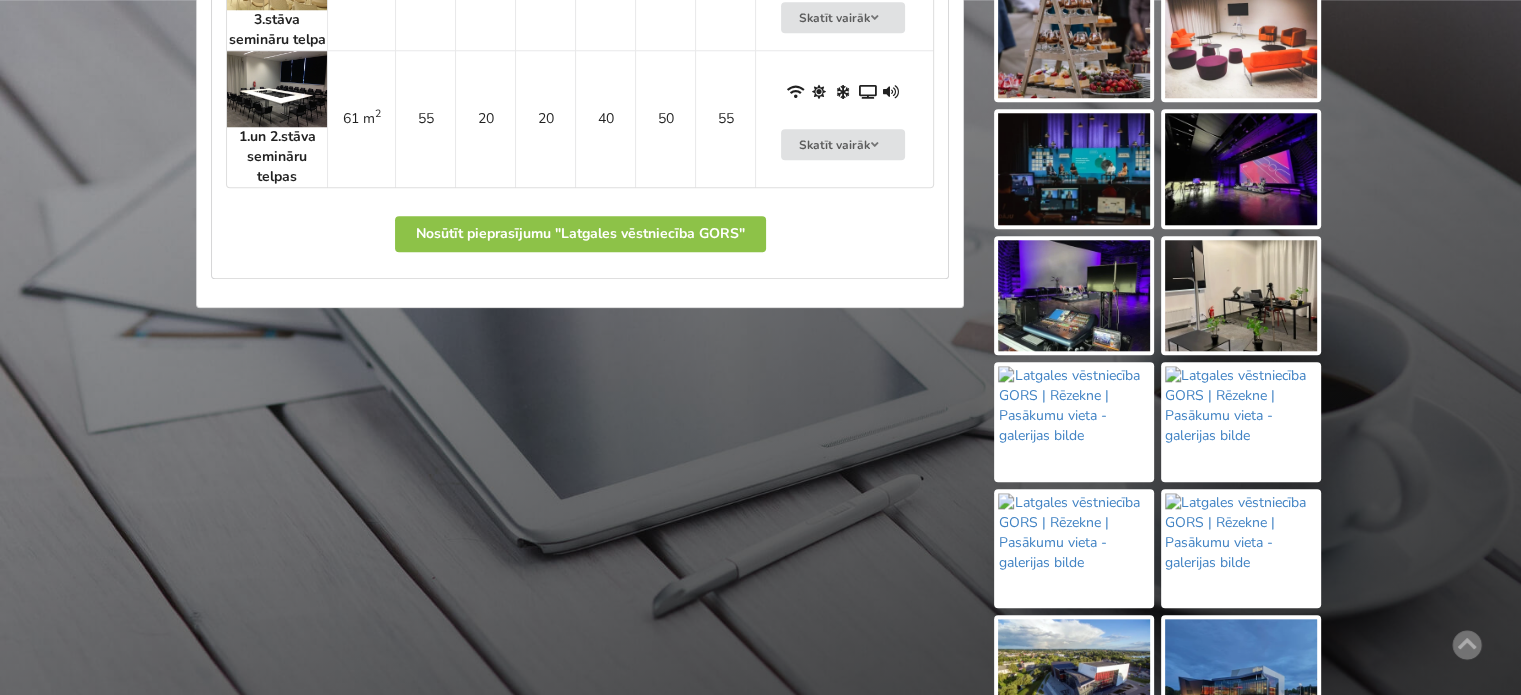 click at bounding box center (1074, 169) 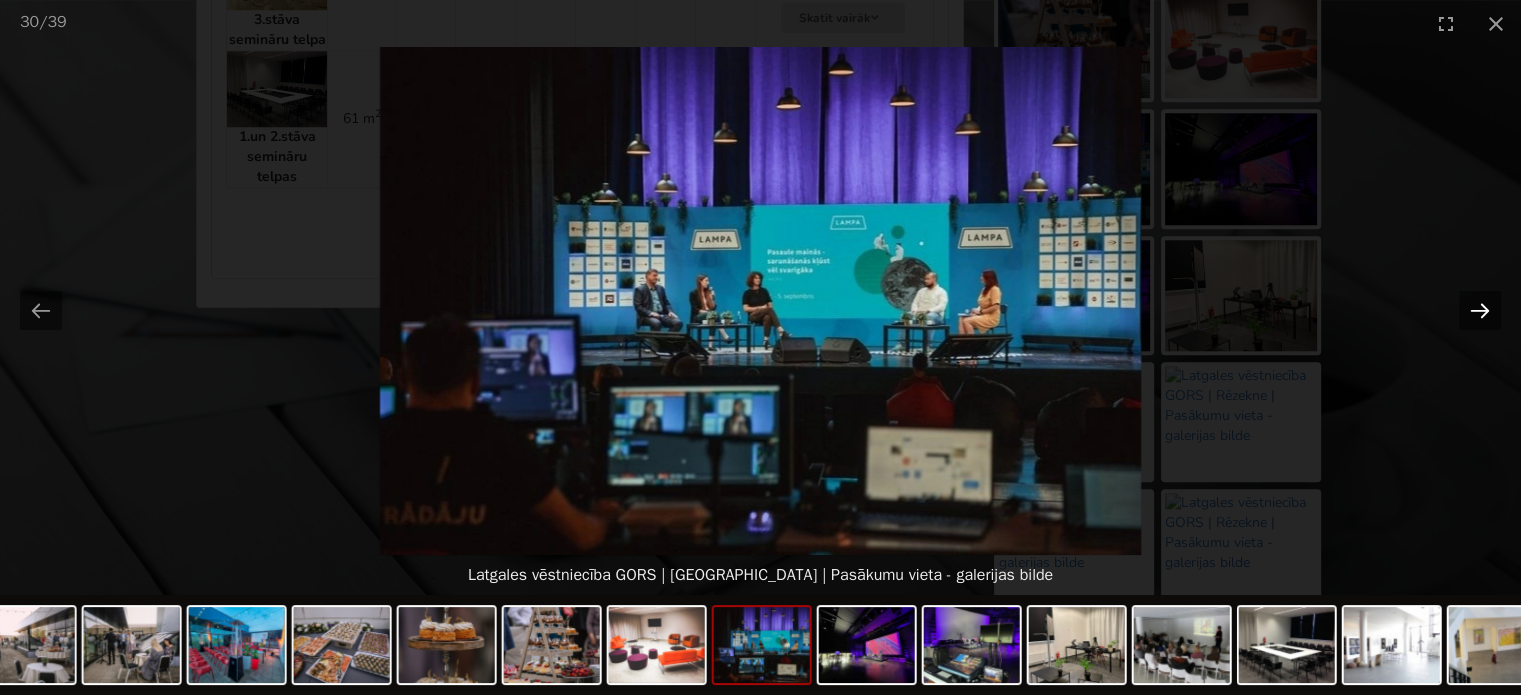 click at bounding box center (1480, 310) 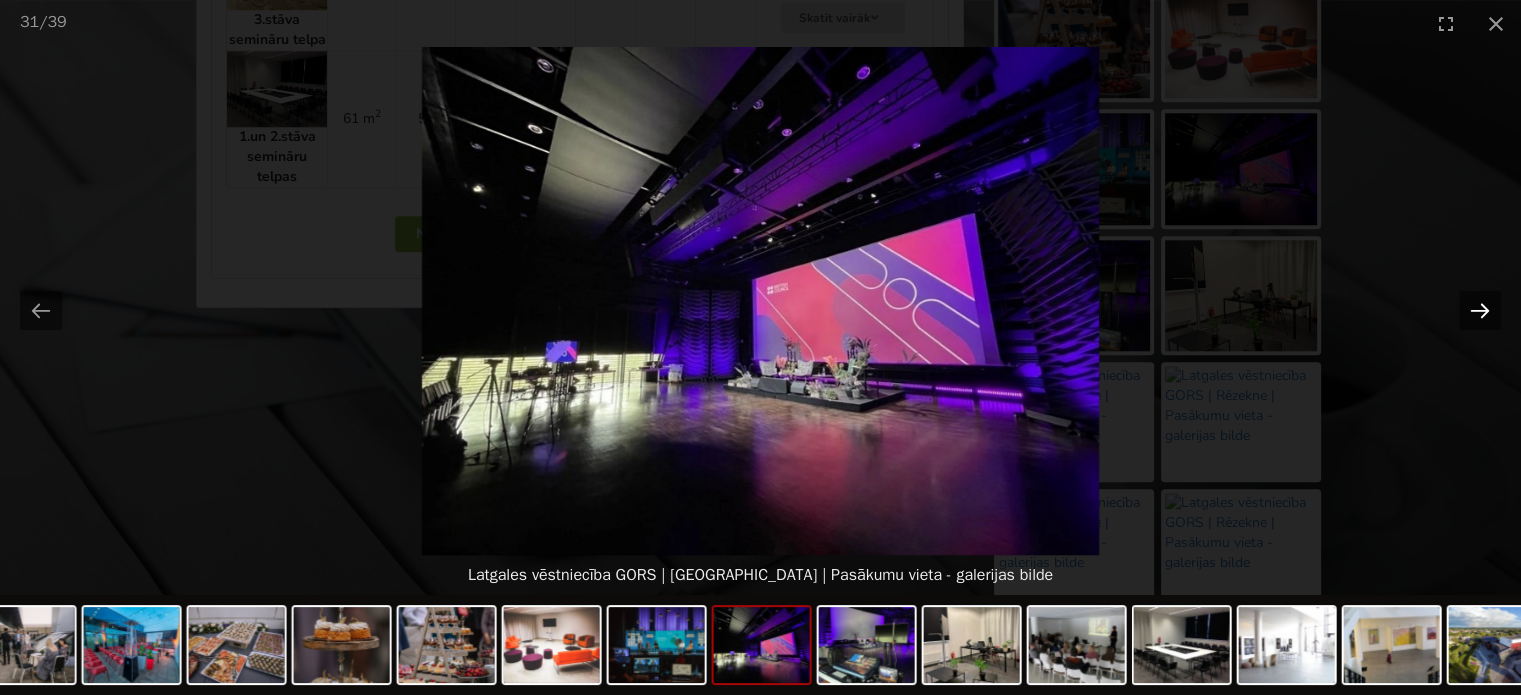 click at bounding box center (1480, 310) 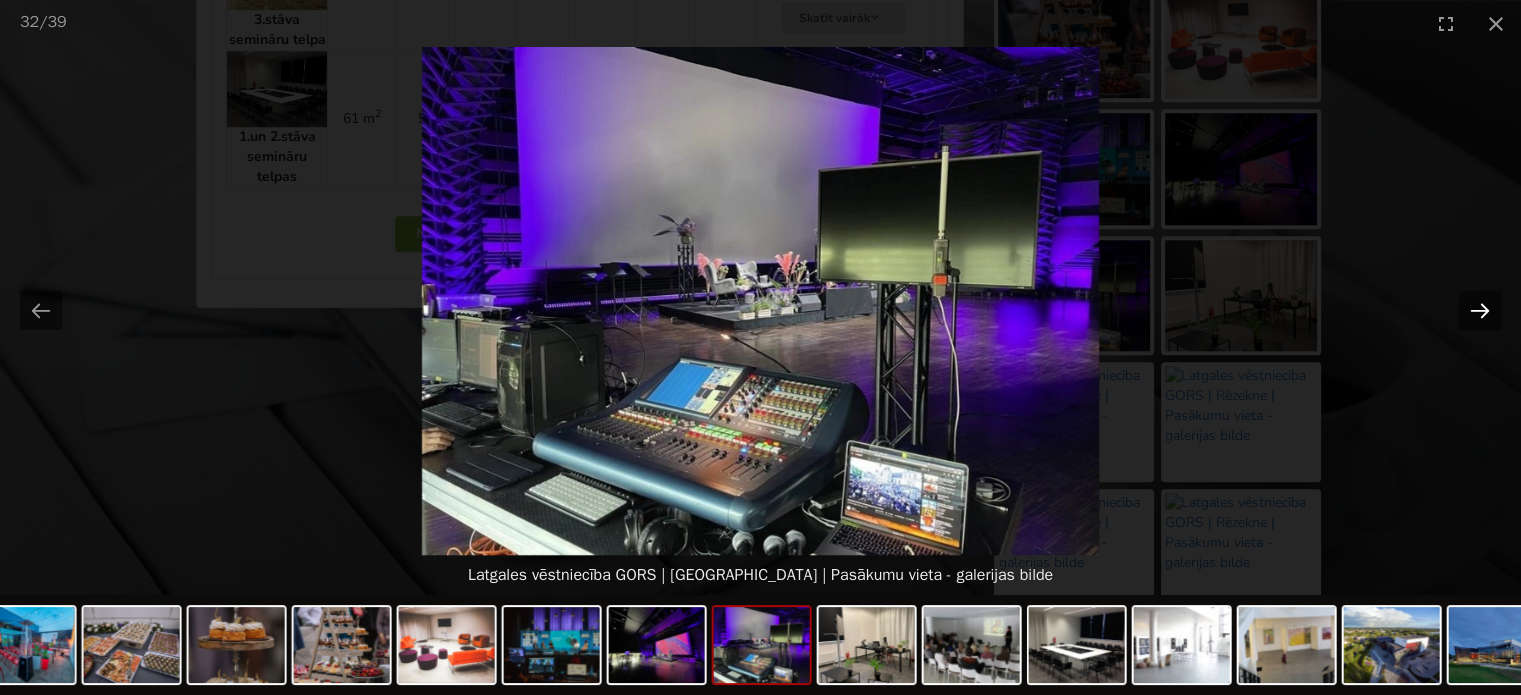 click at bounding box center [1480, 310] 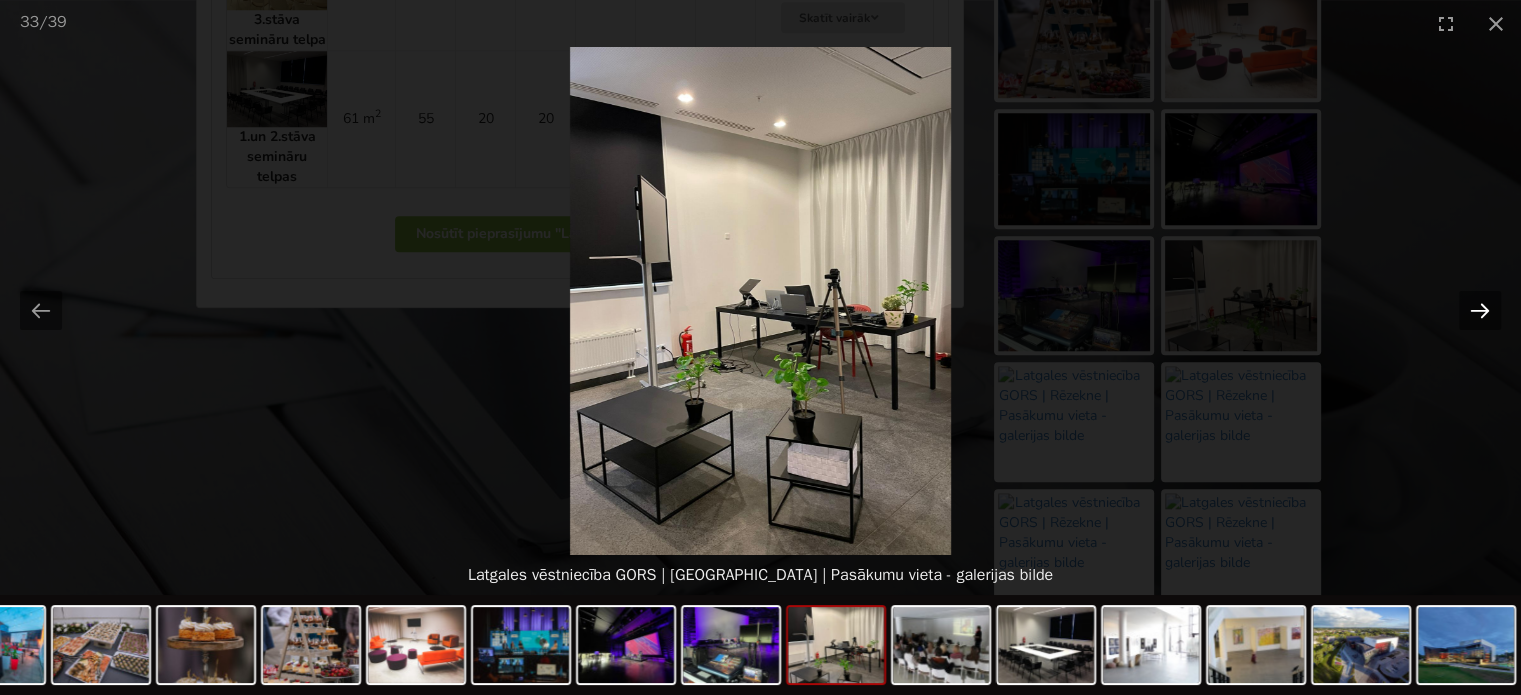 click at bounding box center [1480, 310] 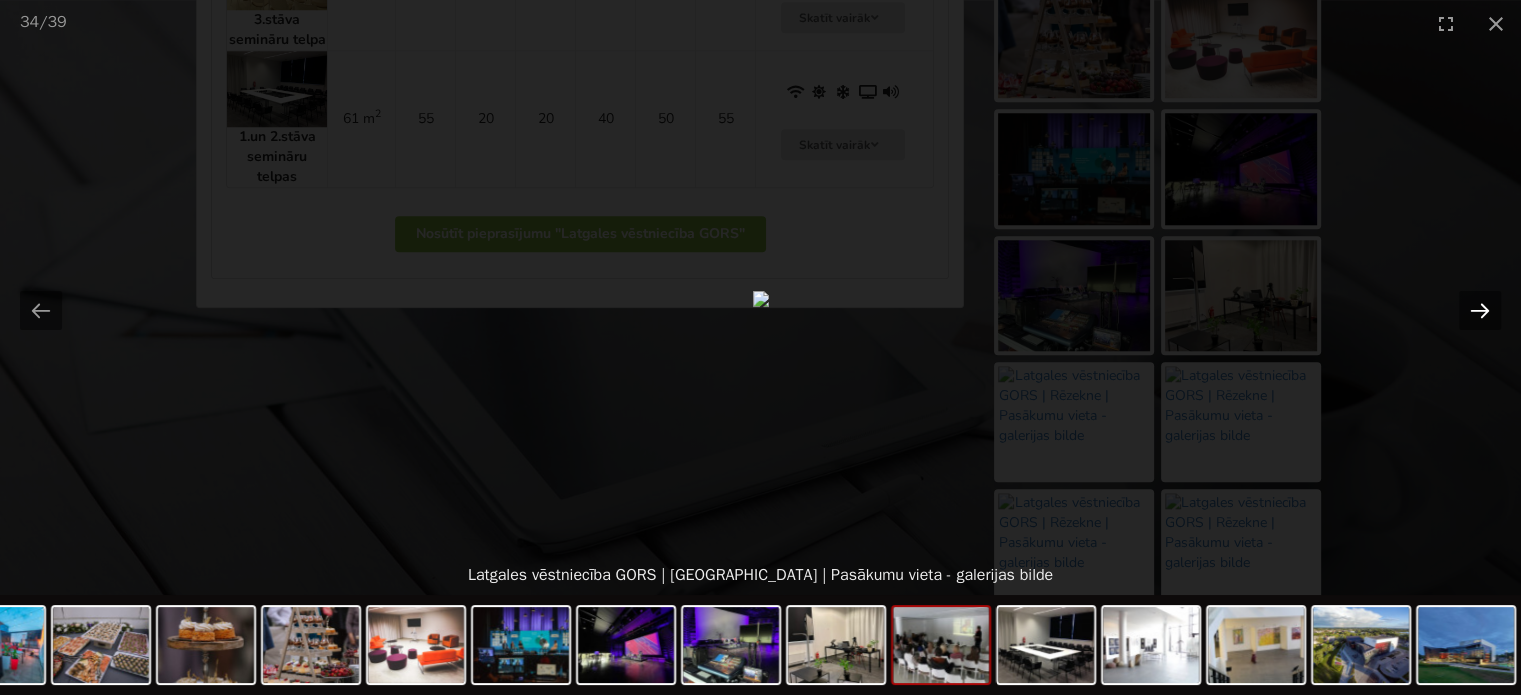 click at bounding box center [1480, 310] 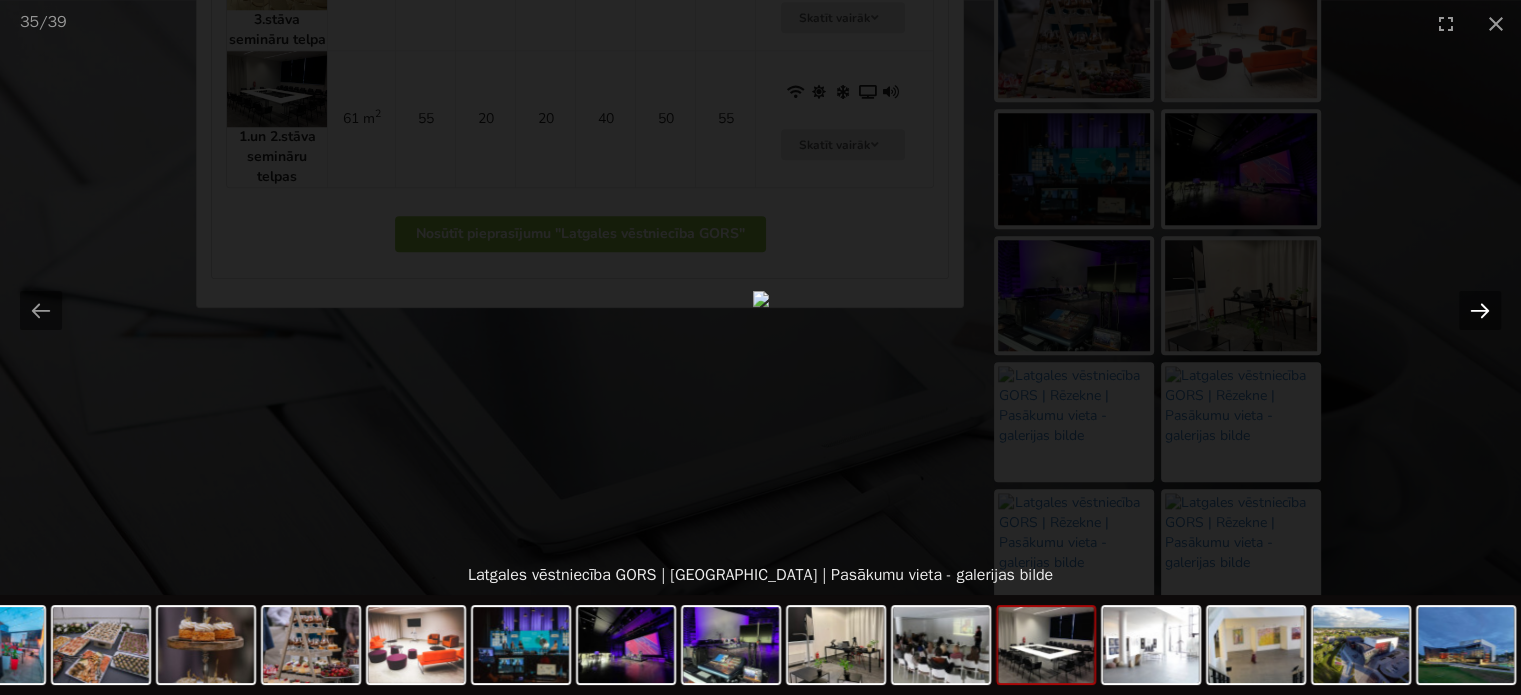 click at bounding box center (1480, 310) 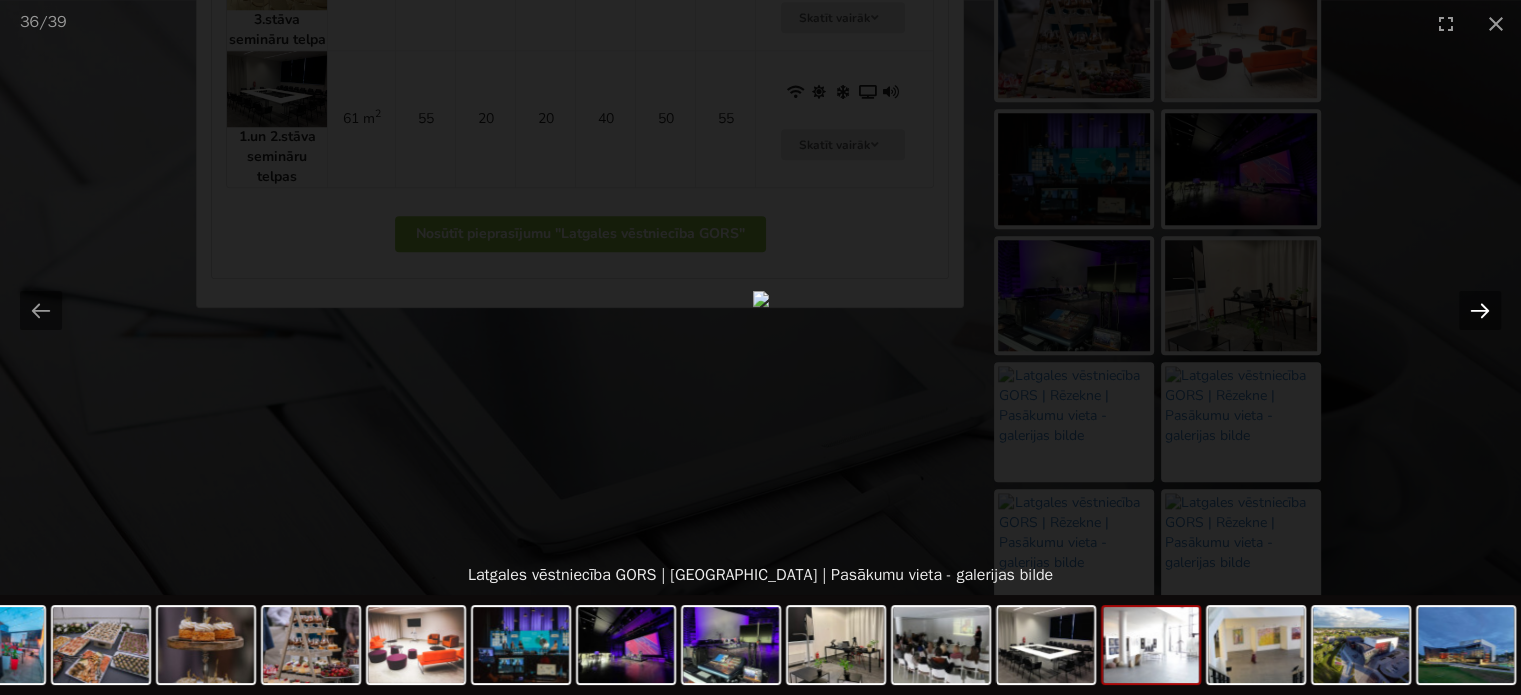 click at bounding box center (1480, 310) 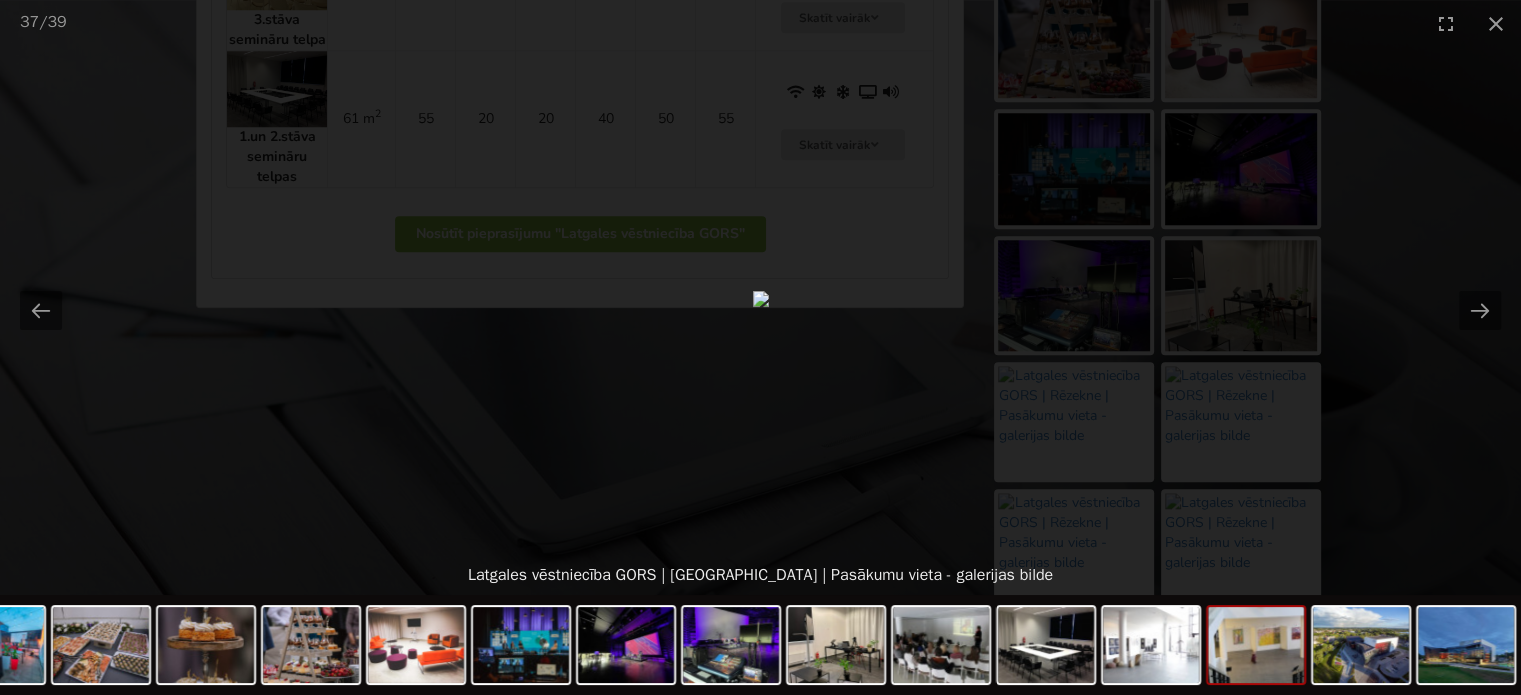 scroll, scrollTop: 0, scrollLeft: 0, axis: both 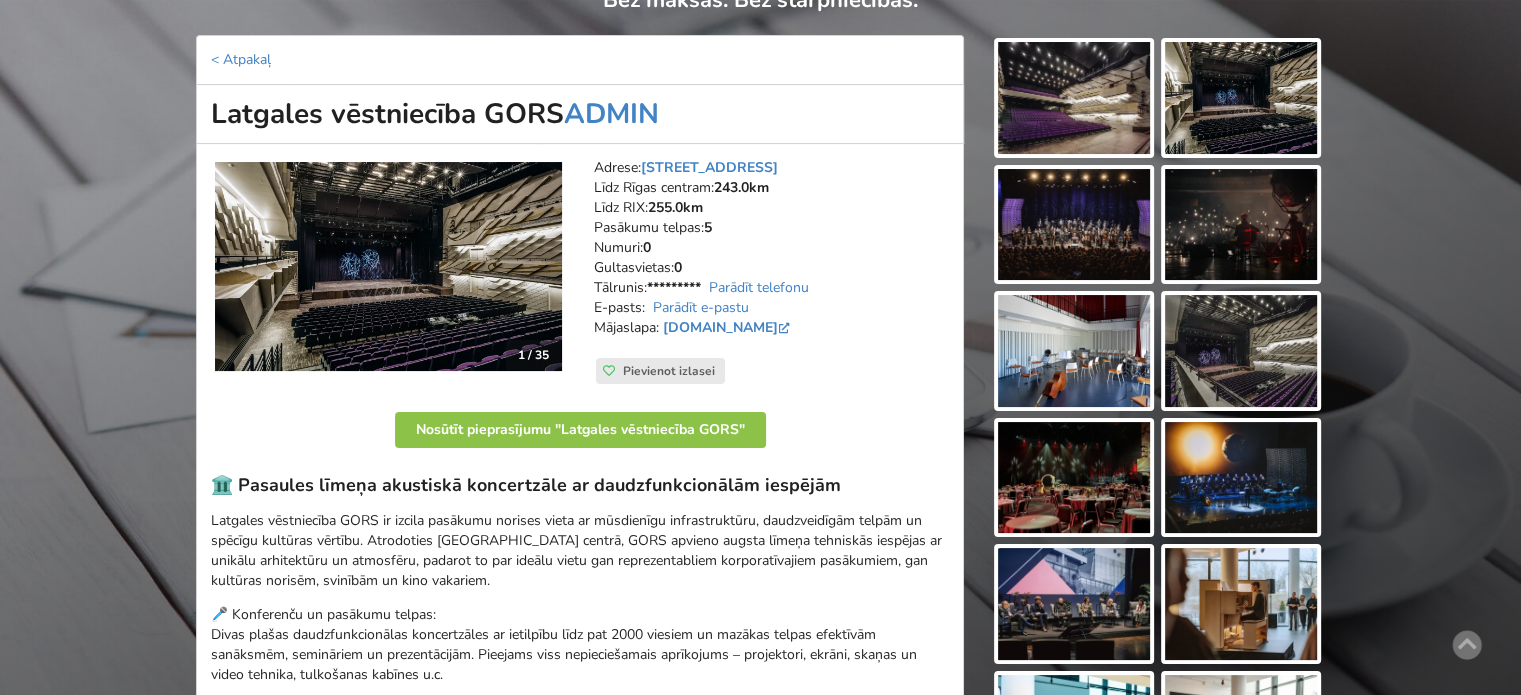 click at bounding box center [1074, 98] 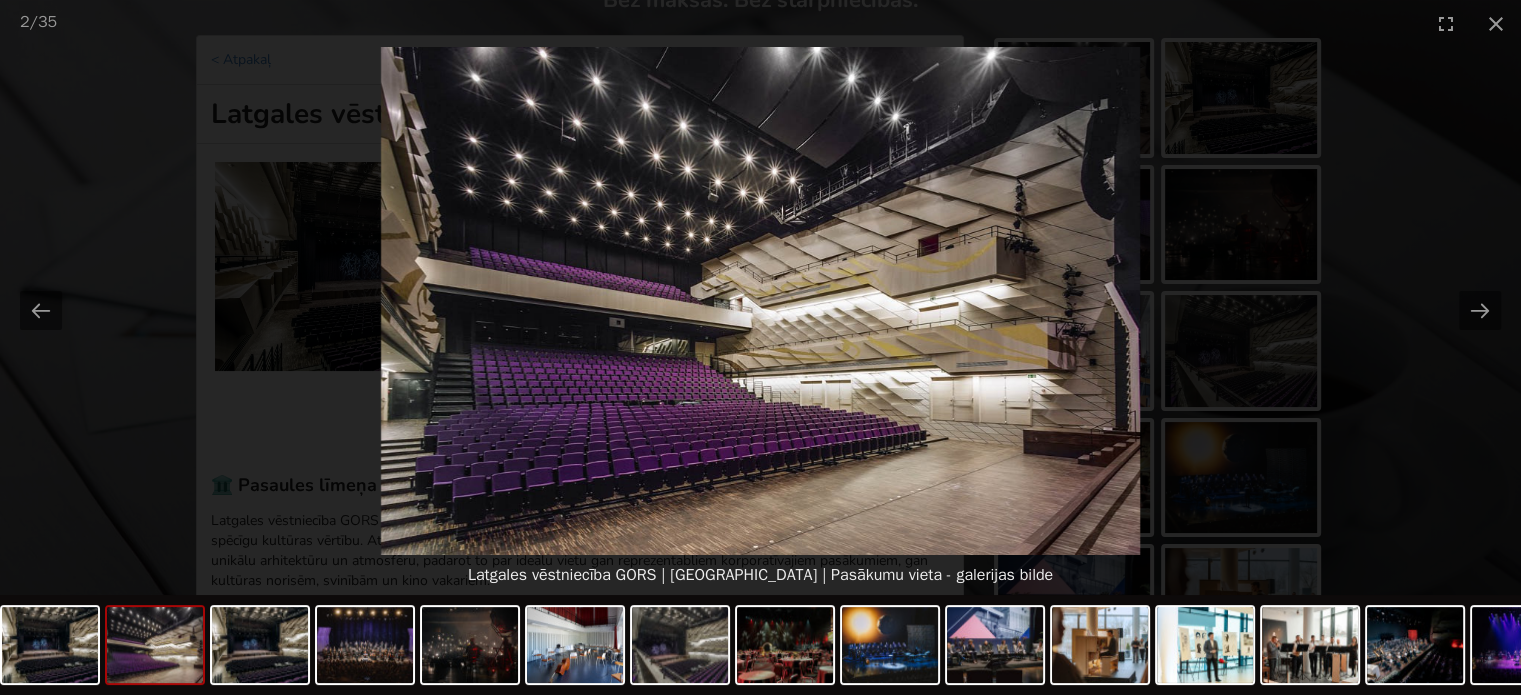 scroll, scrollTop: 0, scrollLeft: 0, axis: both 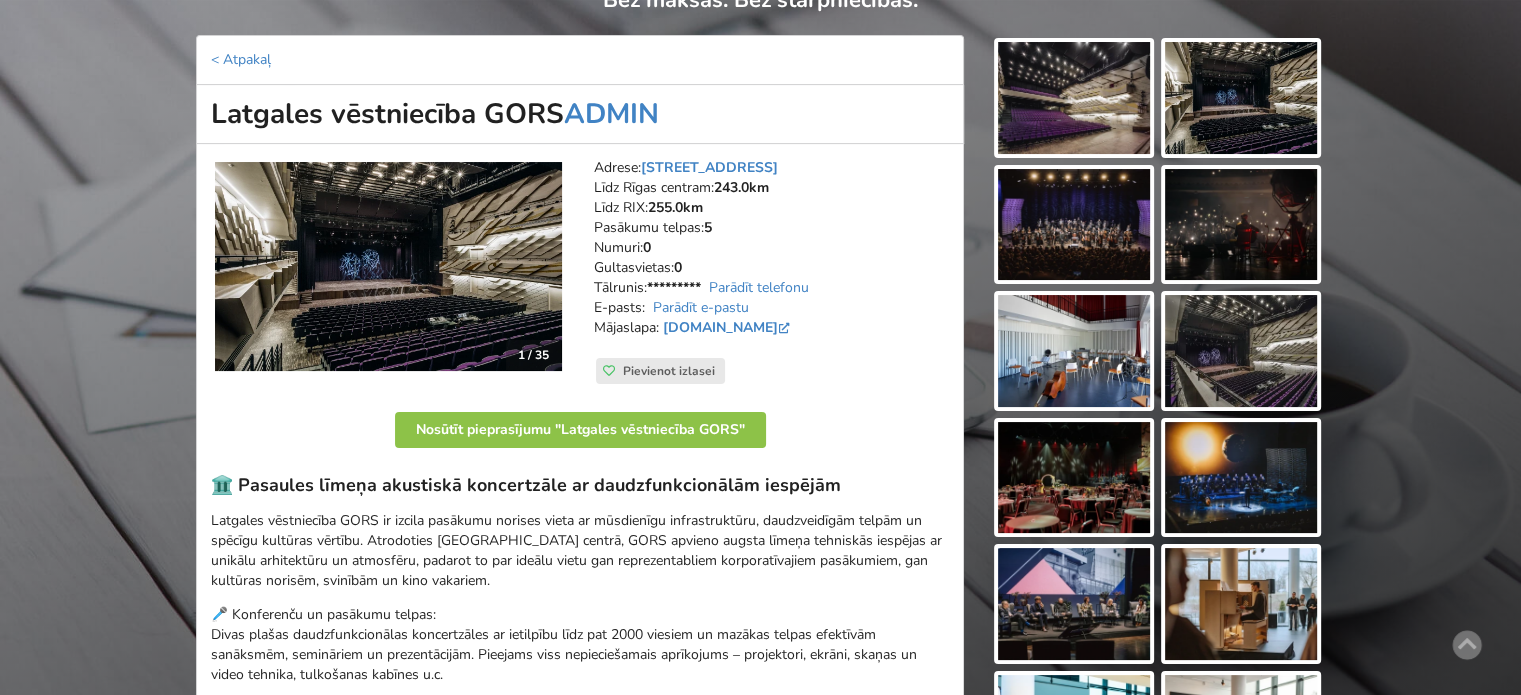 click at bounding box center [388, 266] 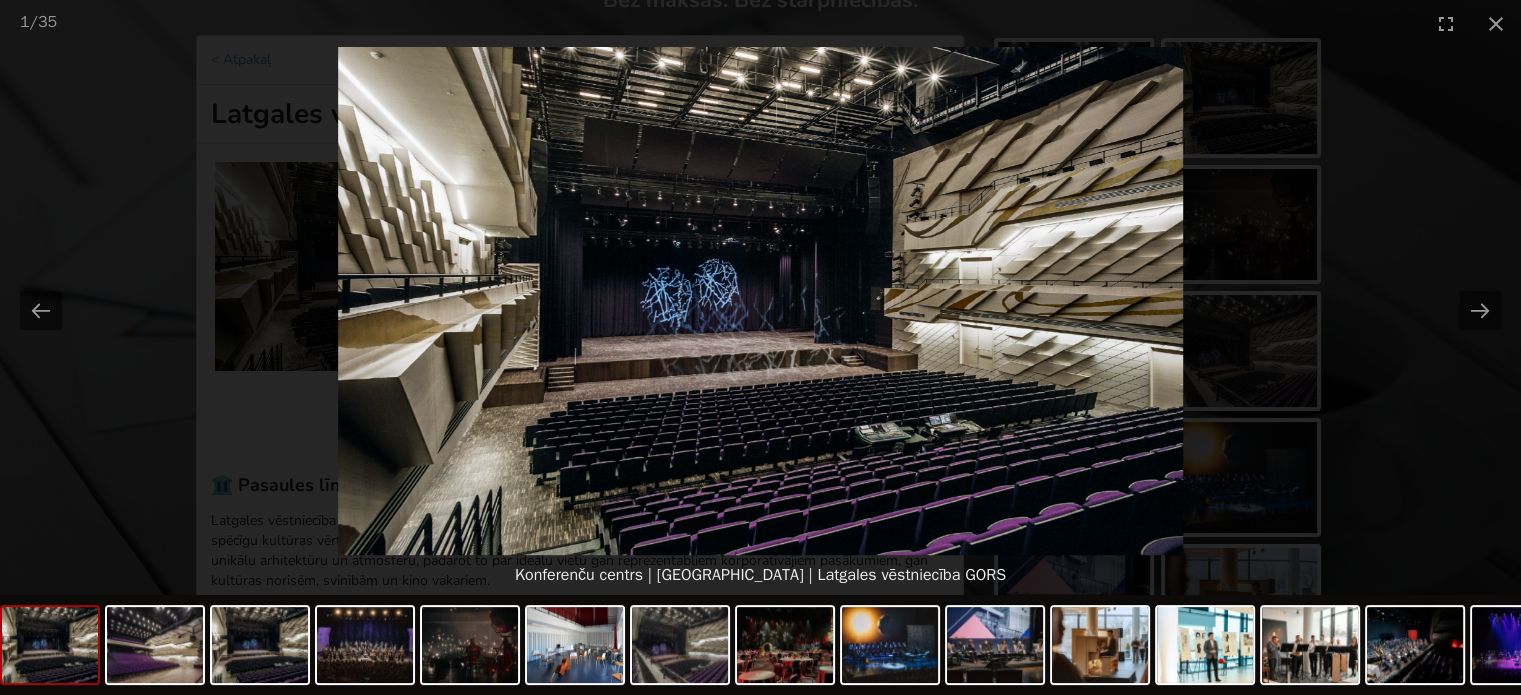 click at bounding box center [760, 301] 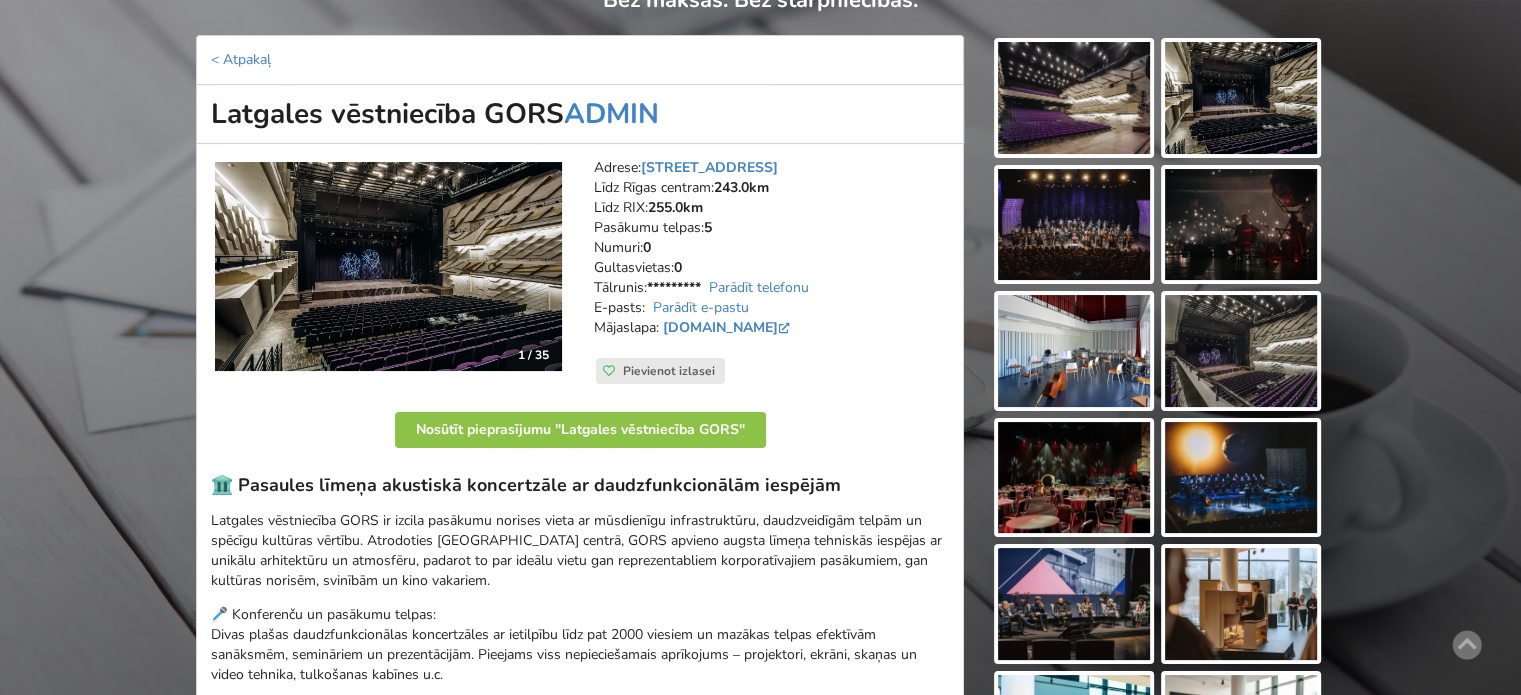 click at bounding box center (1074, 98) 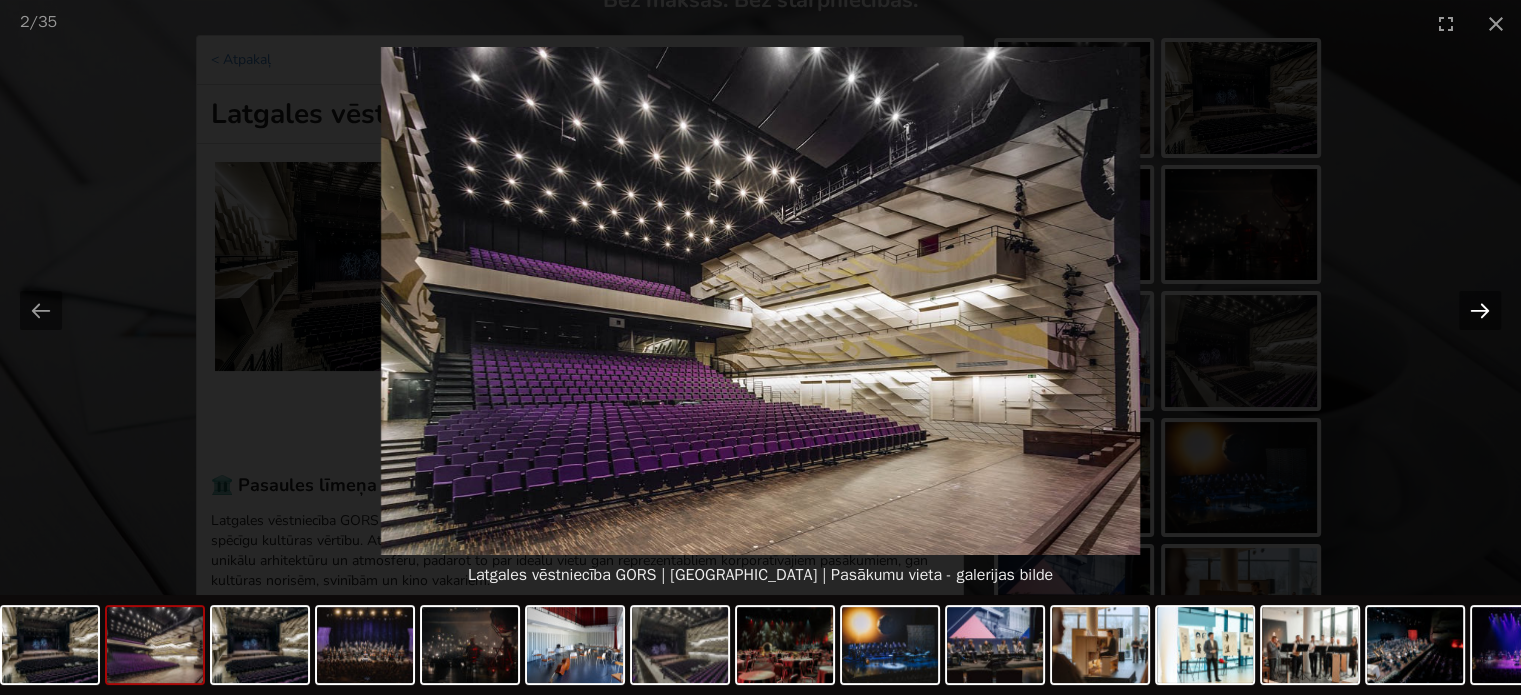 click at bounding box center (1480, 310) 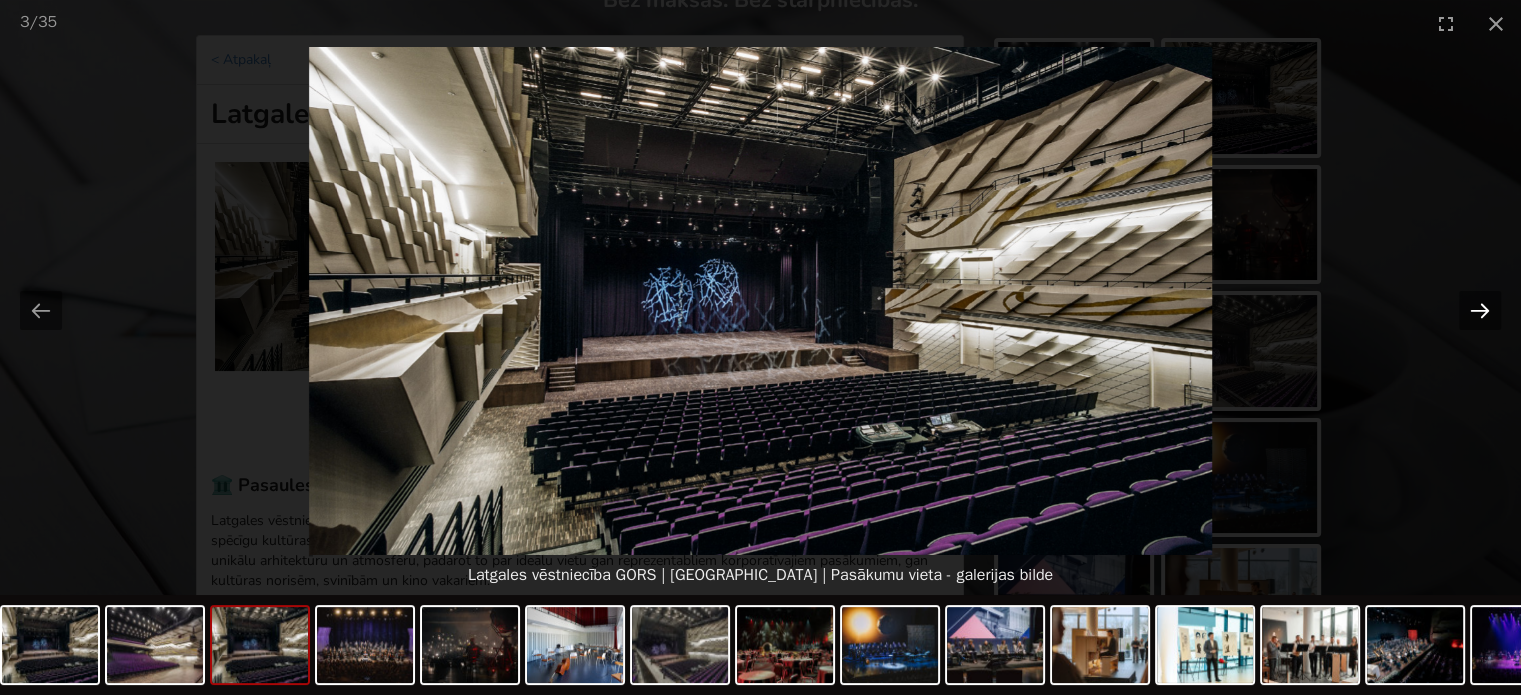 click at bounding box center (1480, 310) 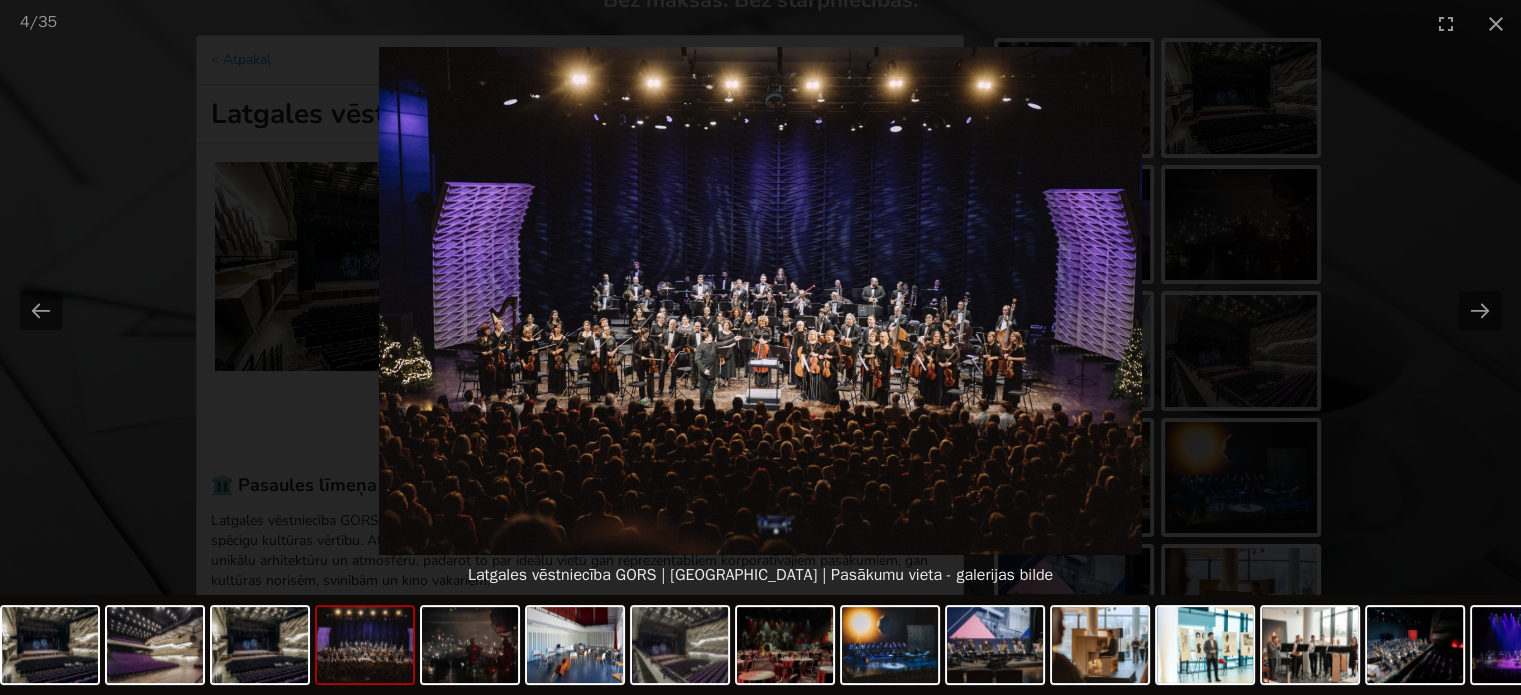 scroll, scrollTop: 0, scrollLeft: 0, axis: both 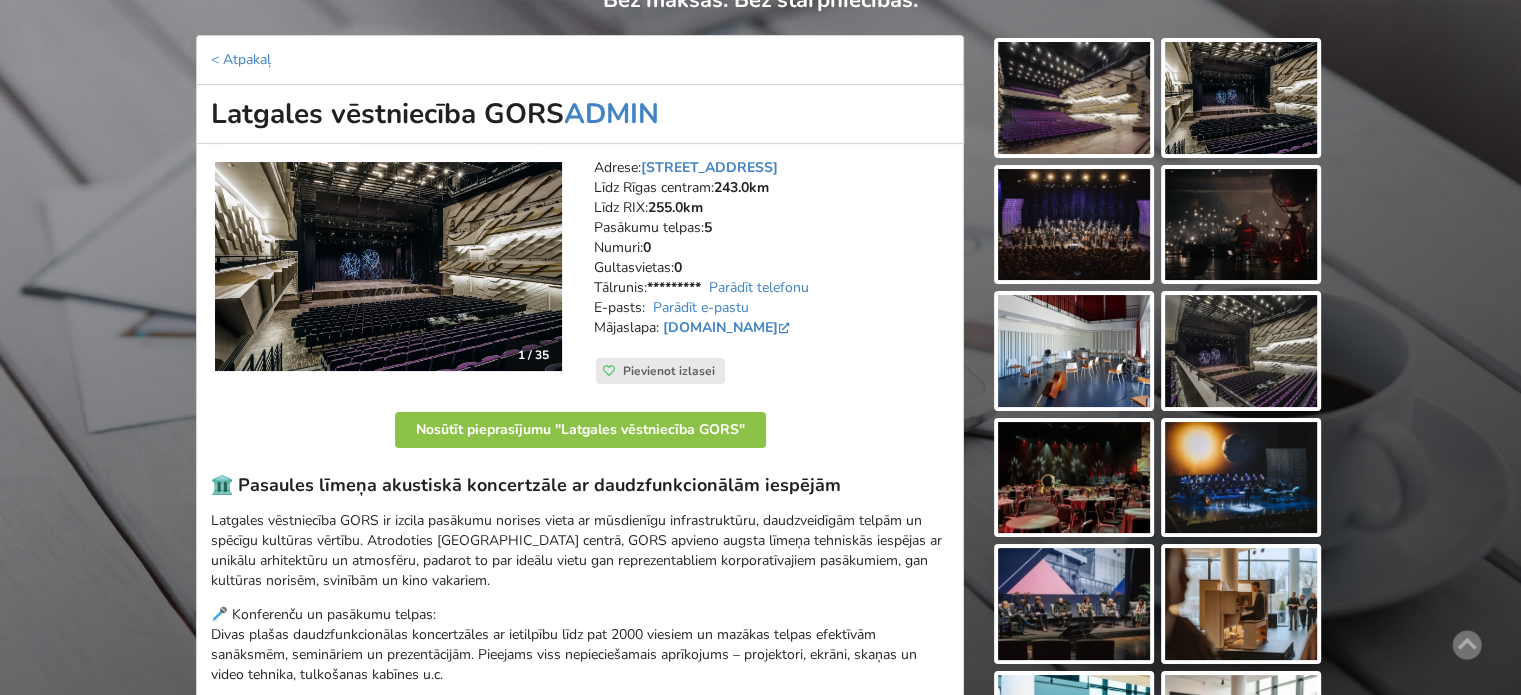click at bounding box center [1241, 351] 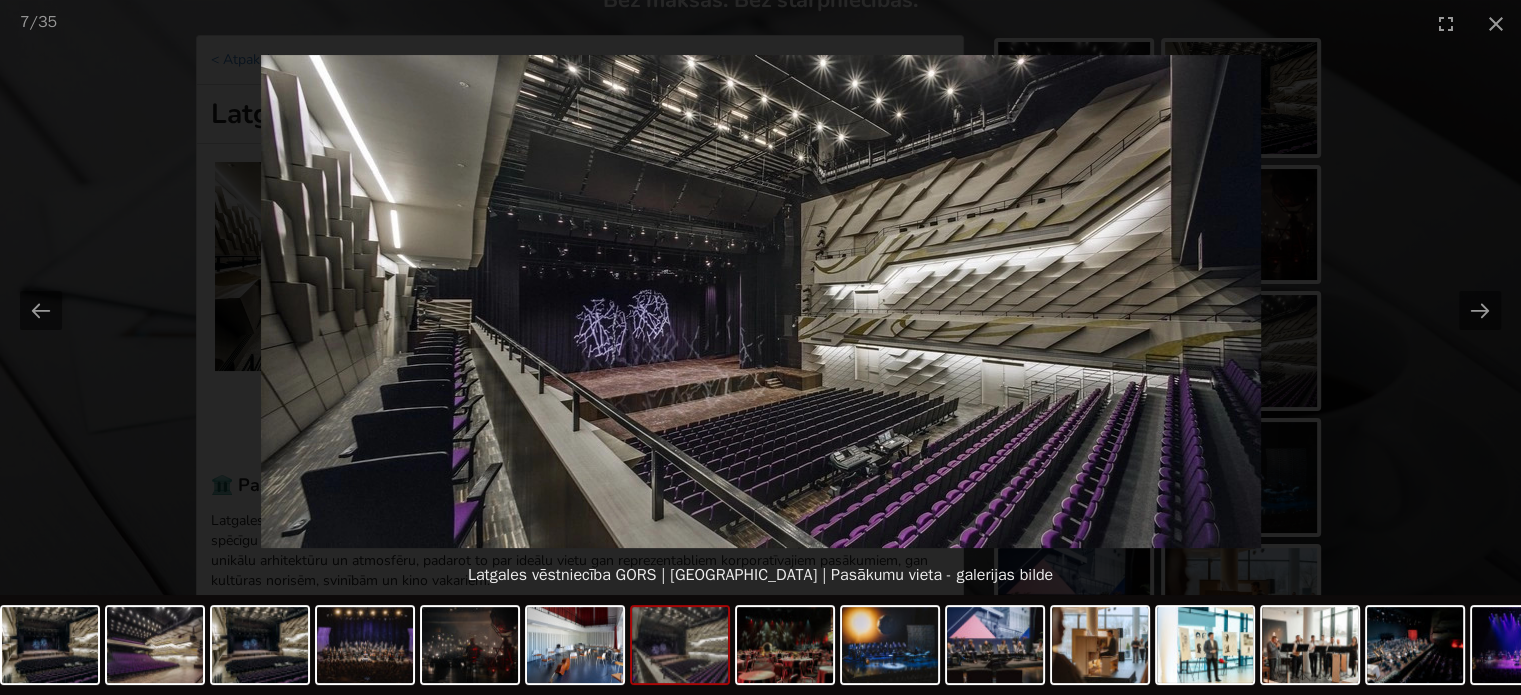scroll, scrollTop: 0, scrollLeft: 0, axis: both 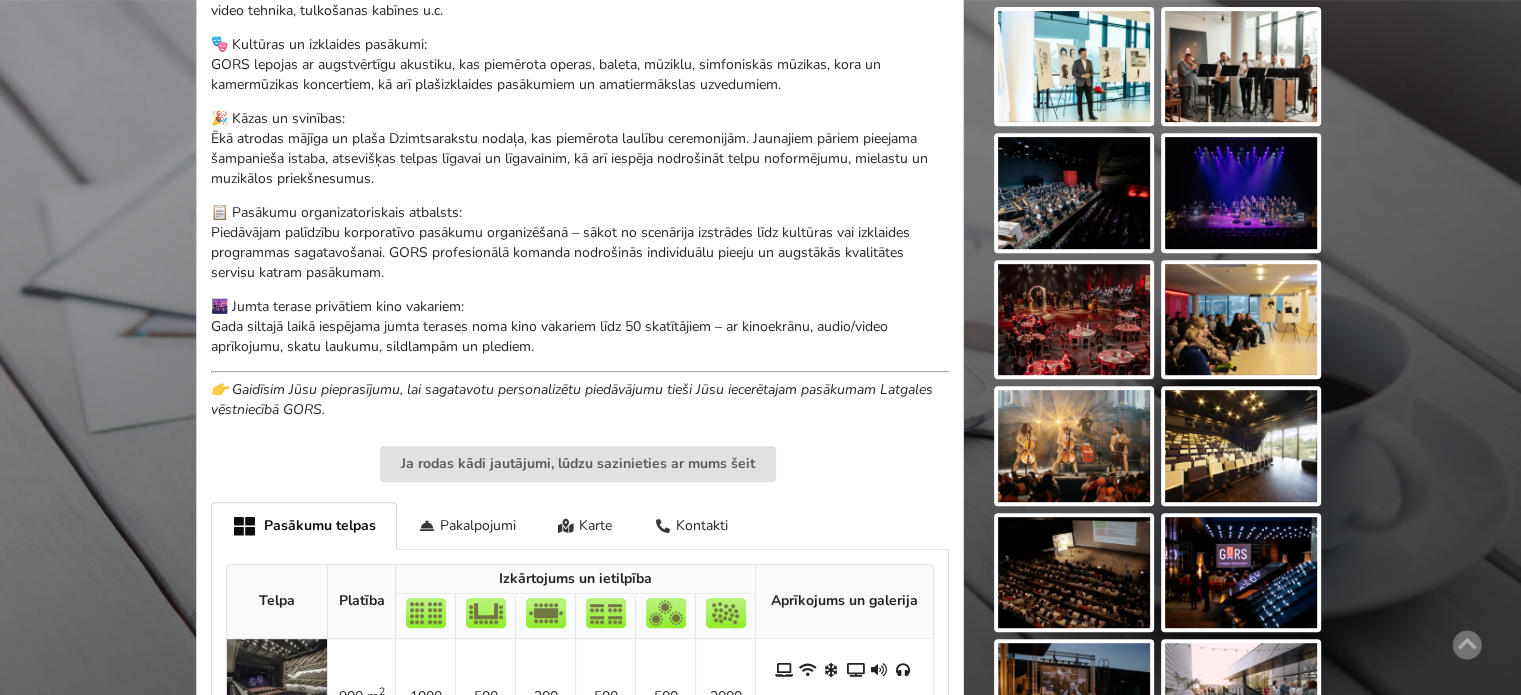 click at bounding box center (1241, 446) 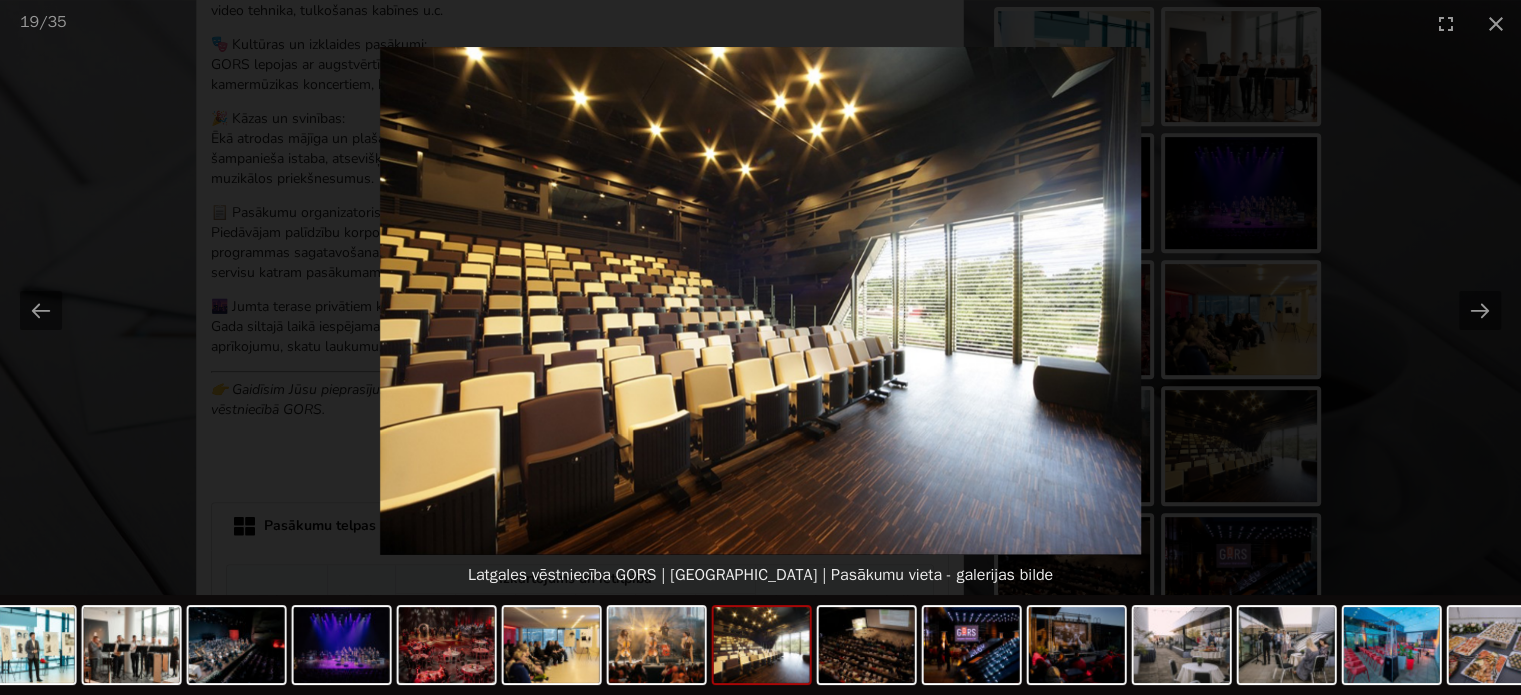 scroll, scrollTop: 0, scrollLeft: 0, axis: both 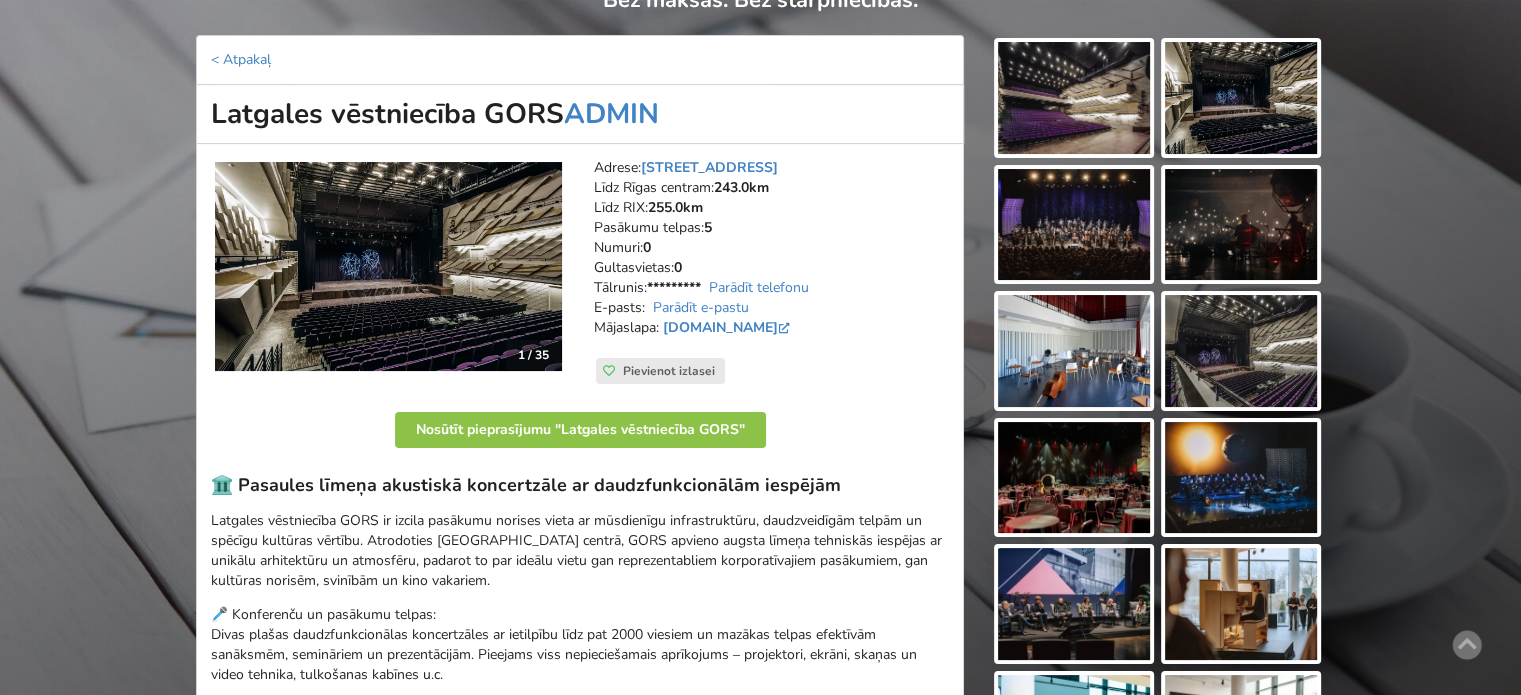 click at bounding box center [1074, 478] 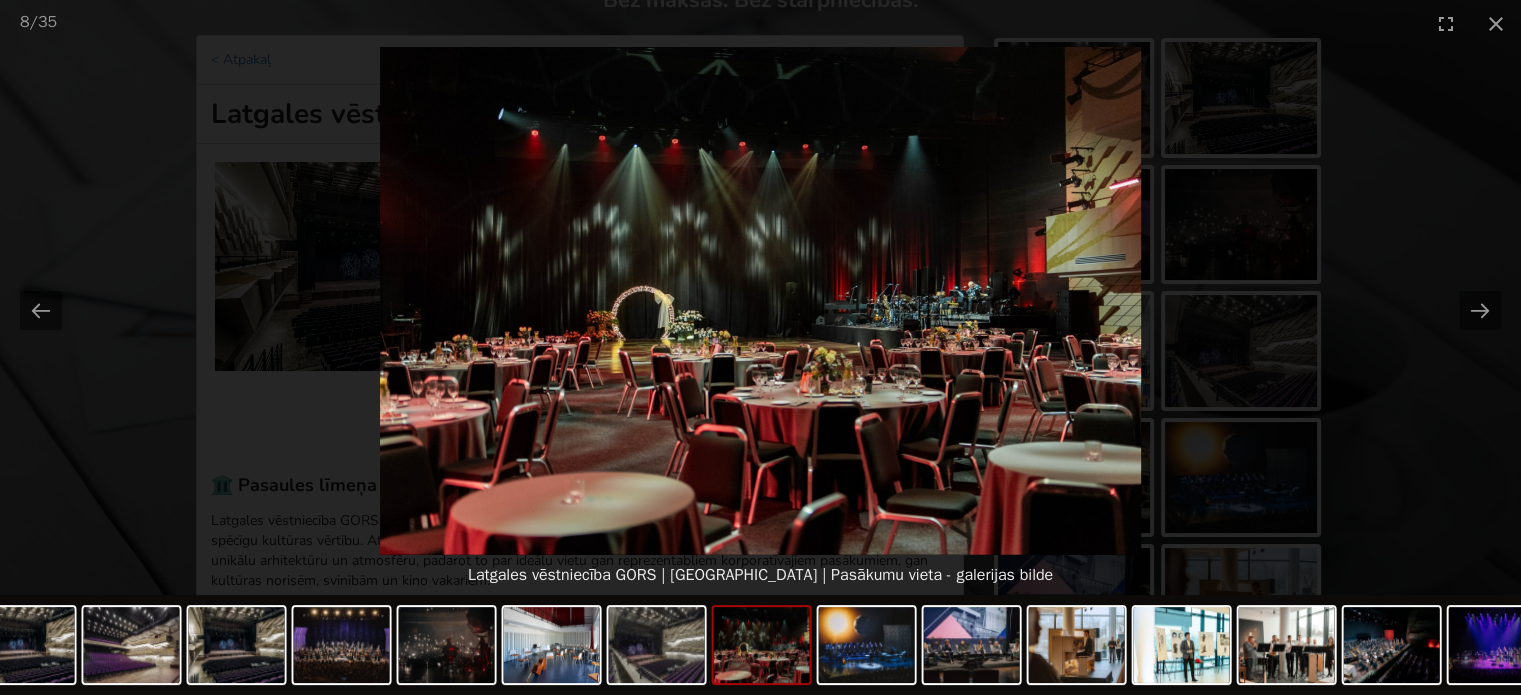 scroll, scrollTop: 0, scrollLeft: 0, axis: both 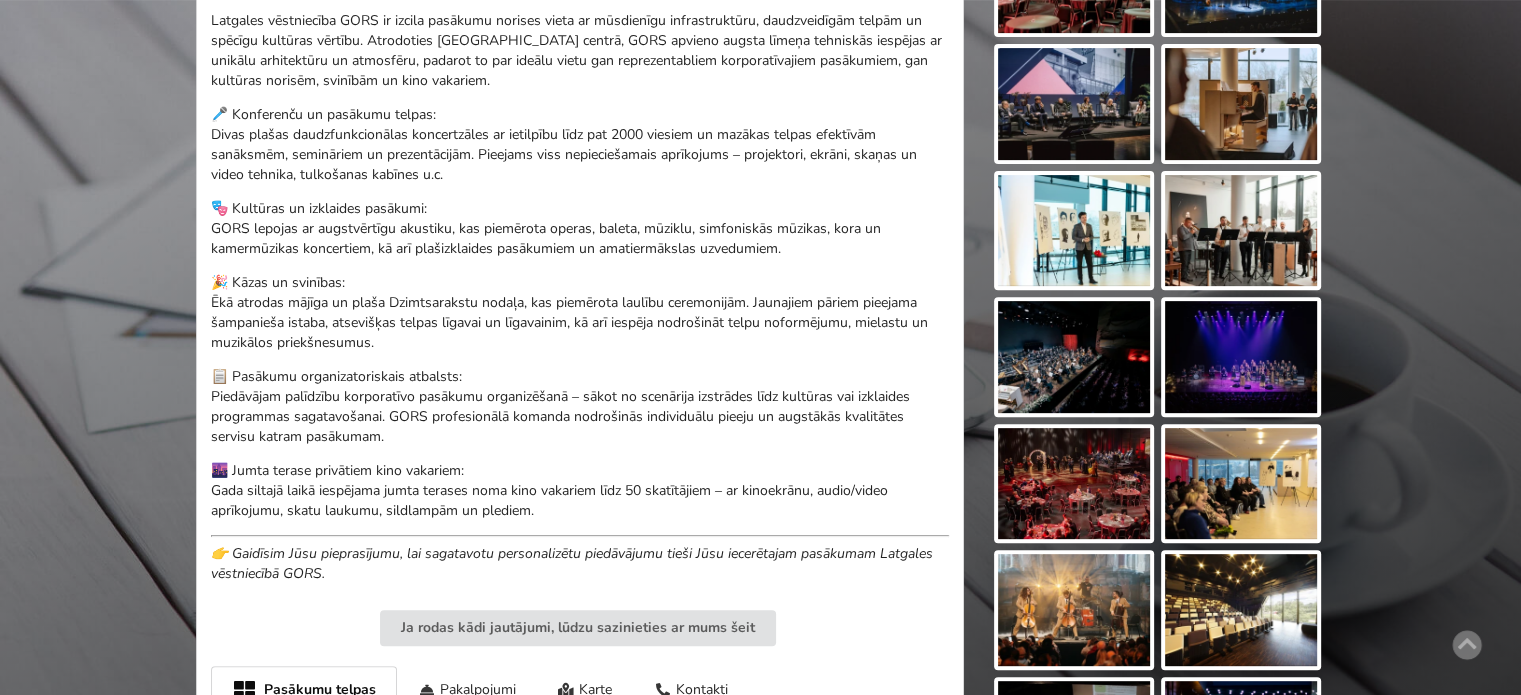 click at bounding box center (1074, 357) 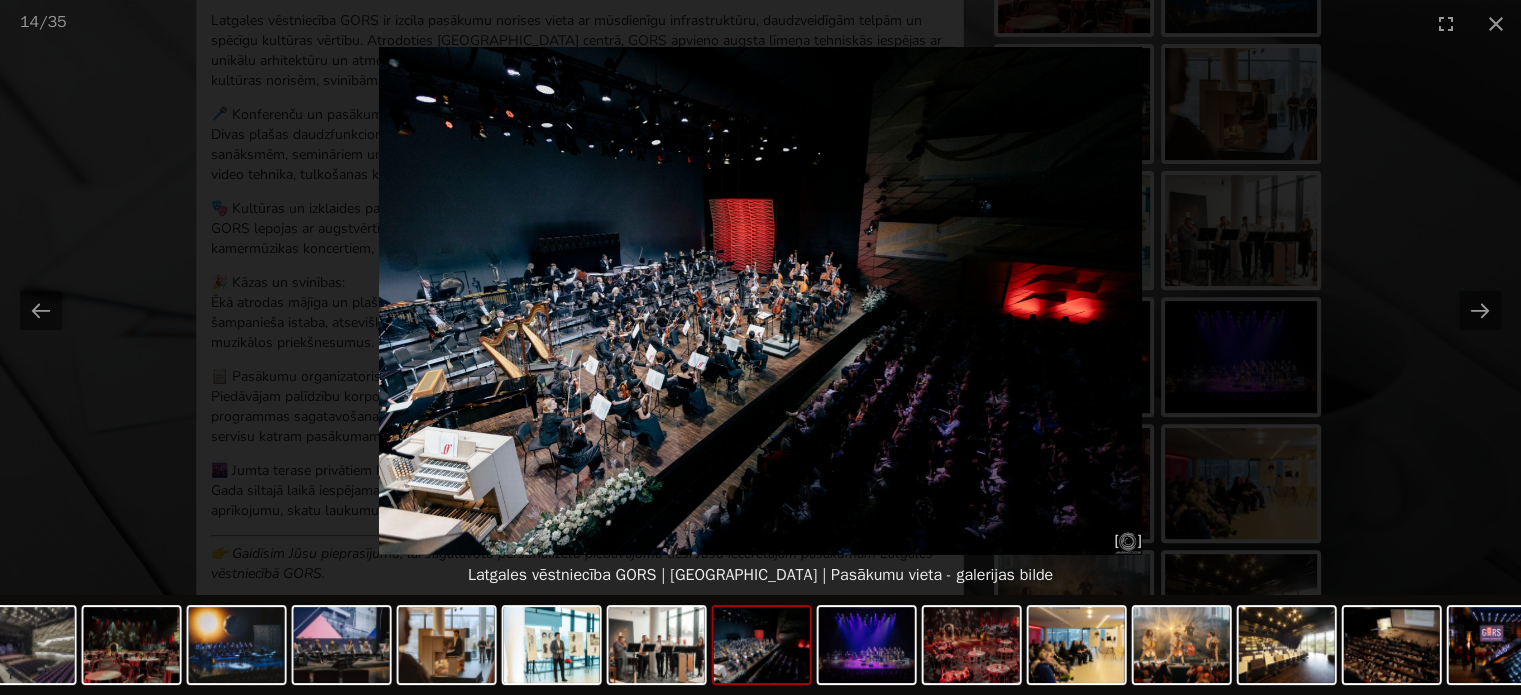 click at bounding box center [760, 301] 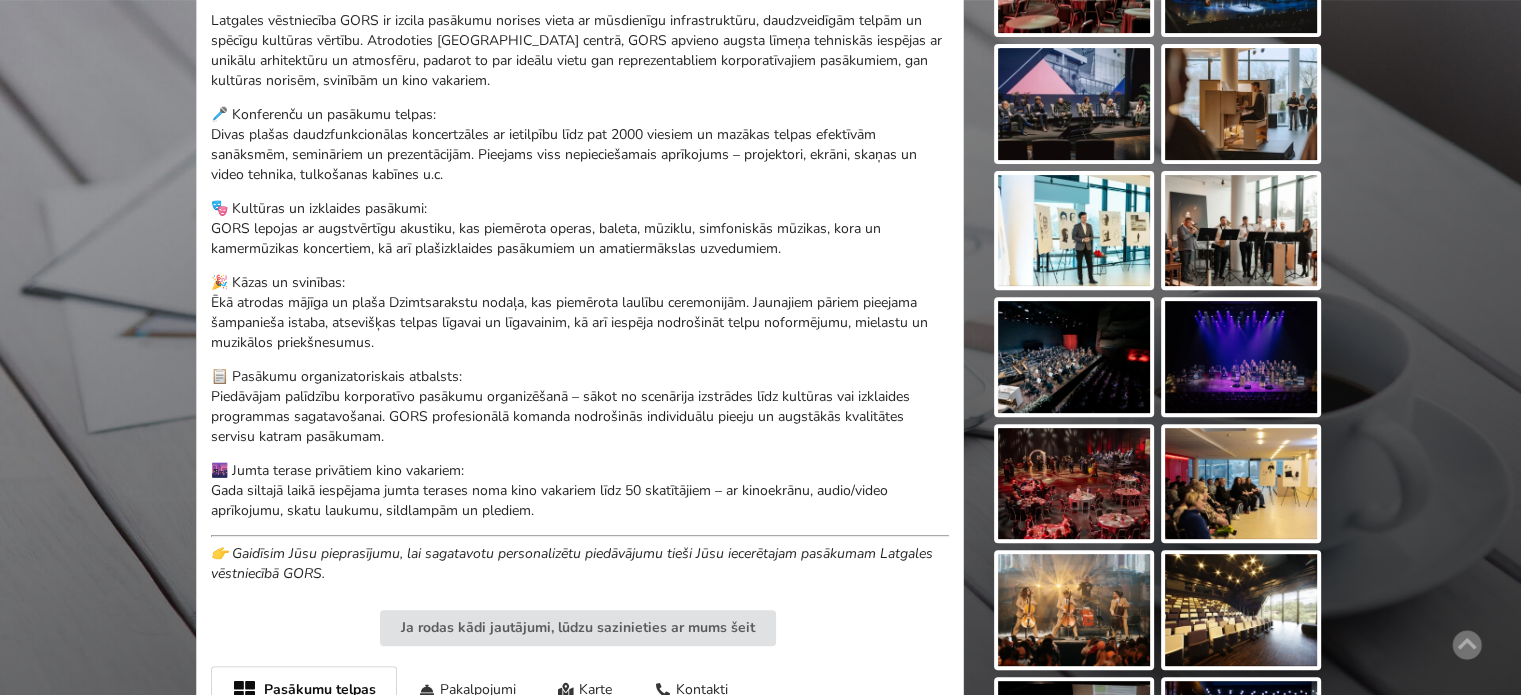 scroll, scrollTop: 800, scrollLeft: 0, axis: vertical 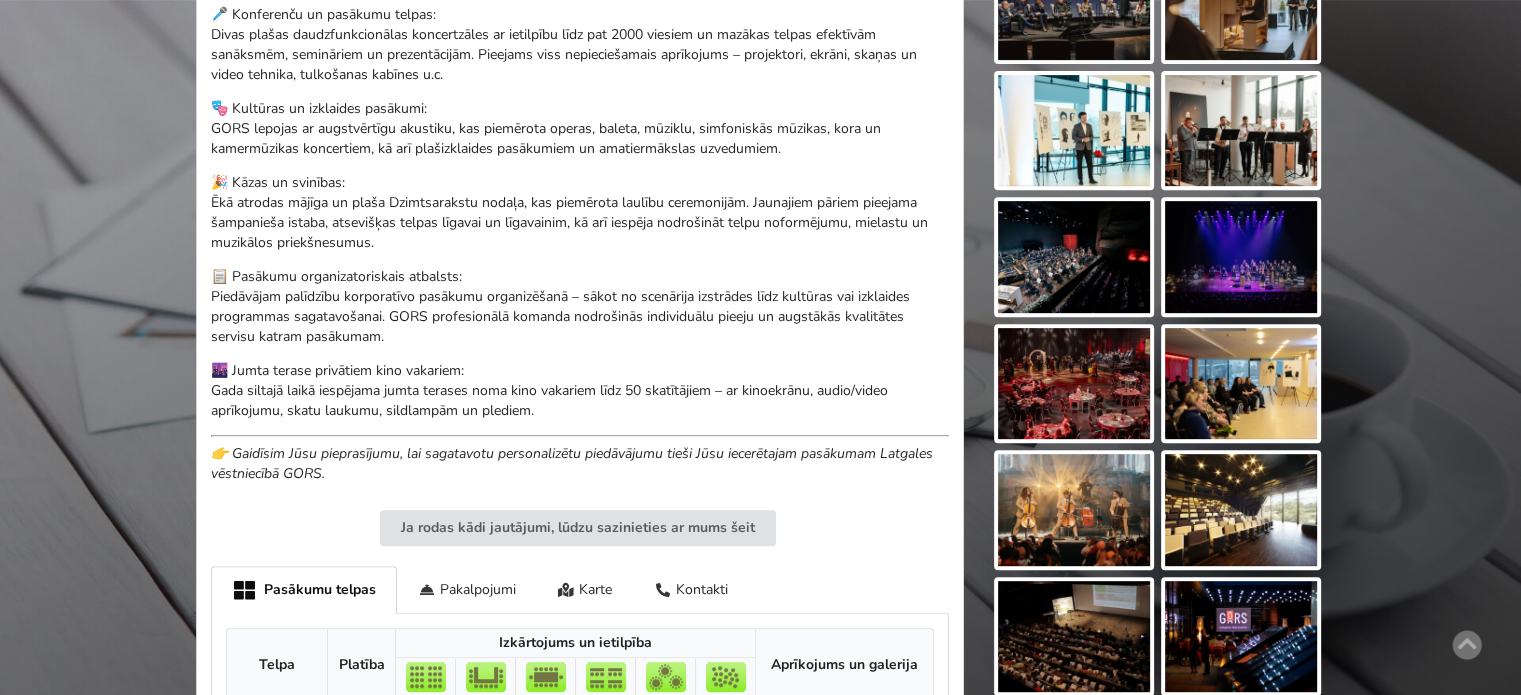 click at bounding box center (1074, 384) 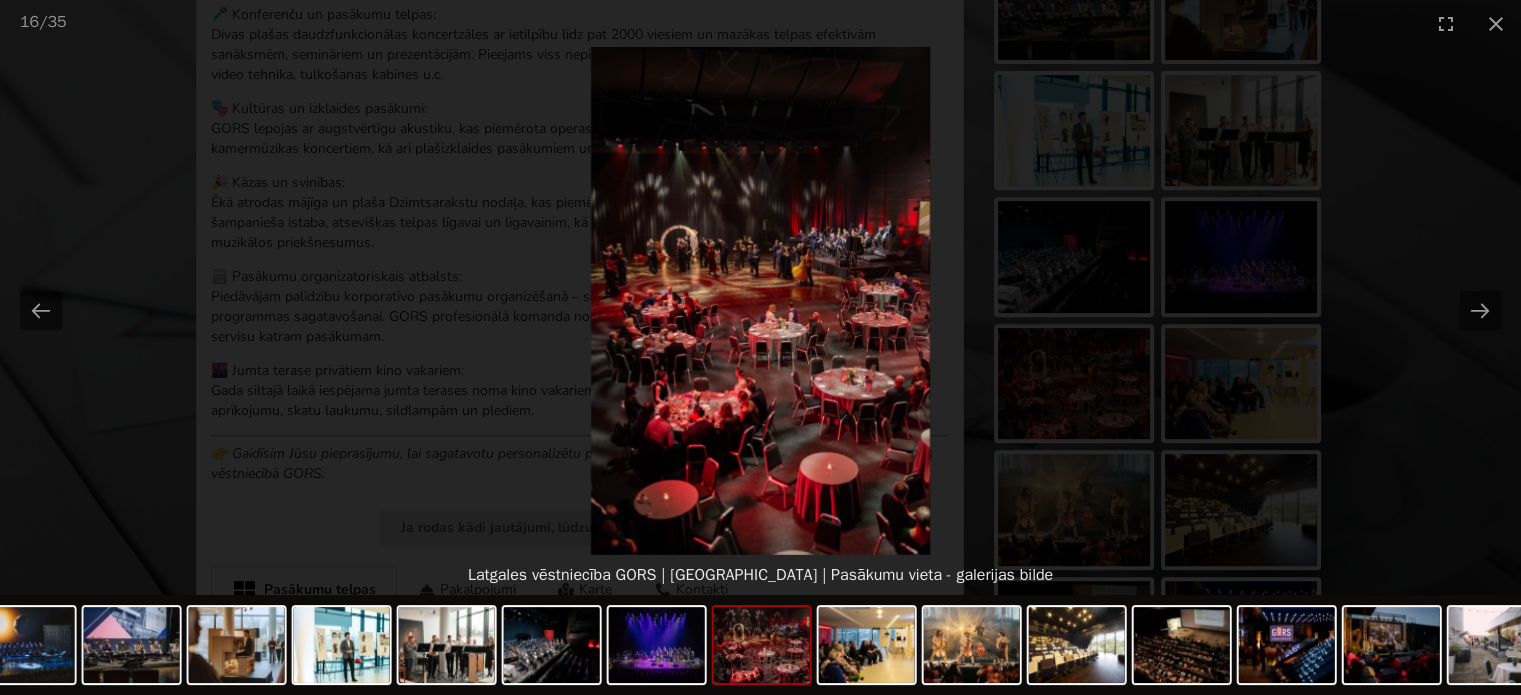 scroll, scrollTop: 0, scrollLeft: 0, axis: both 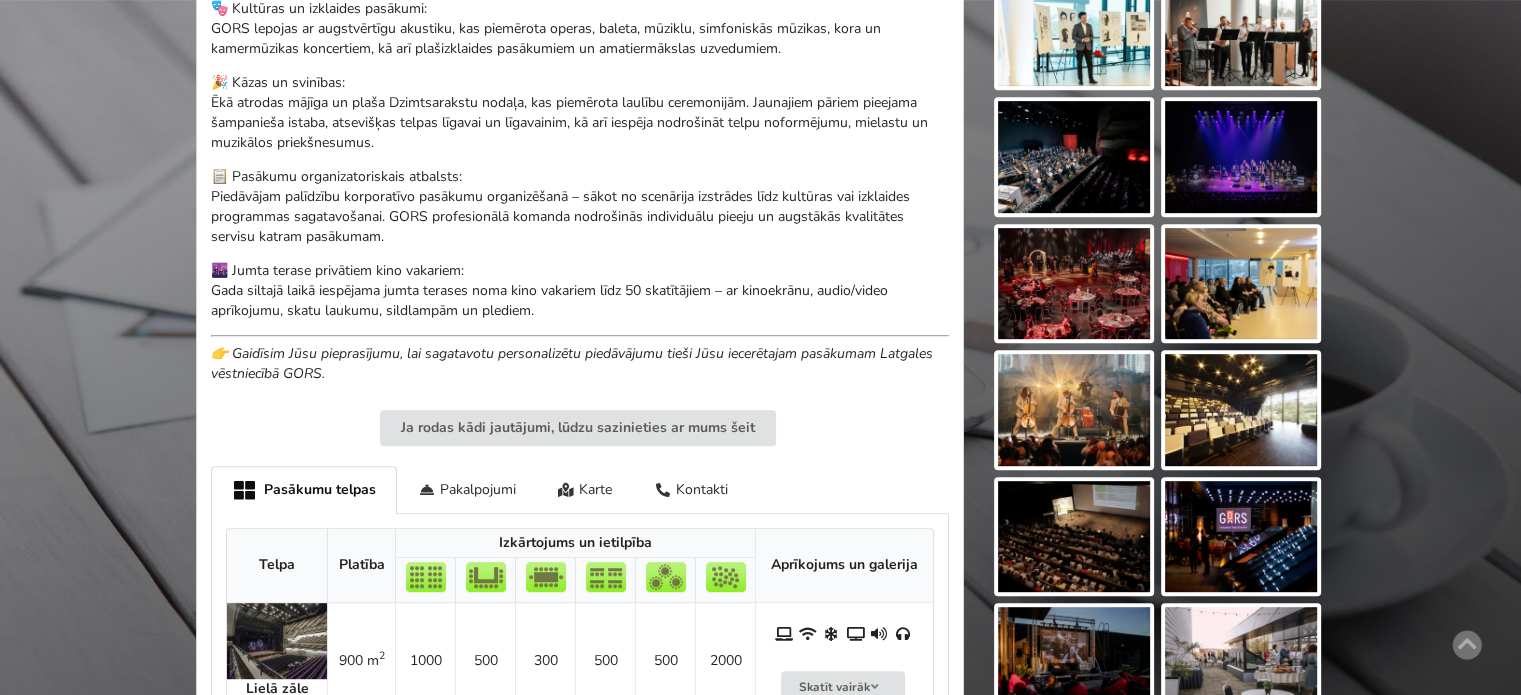 click at bounding box center (1074, 537) 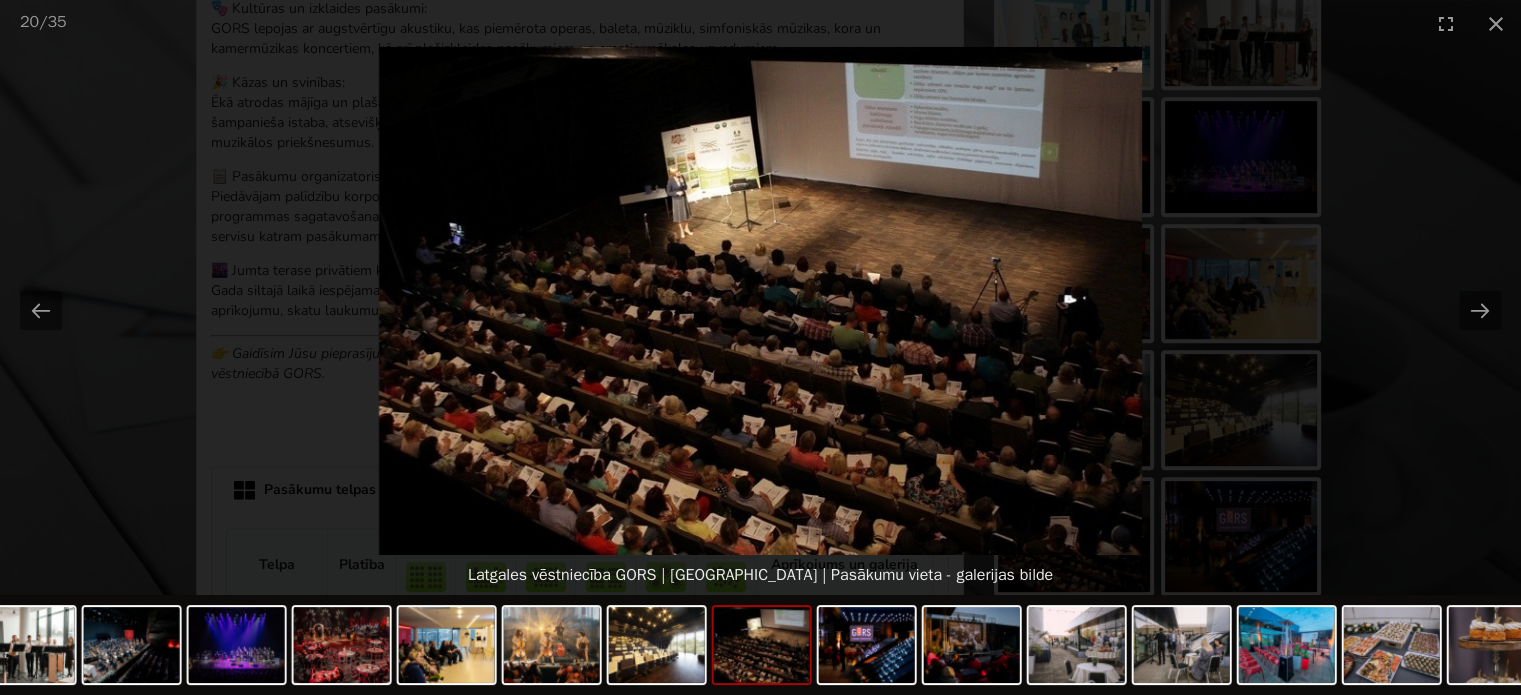 scroll, scrollTop: 0, scrollLeft: 0, axis: both 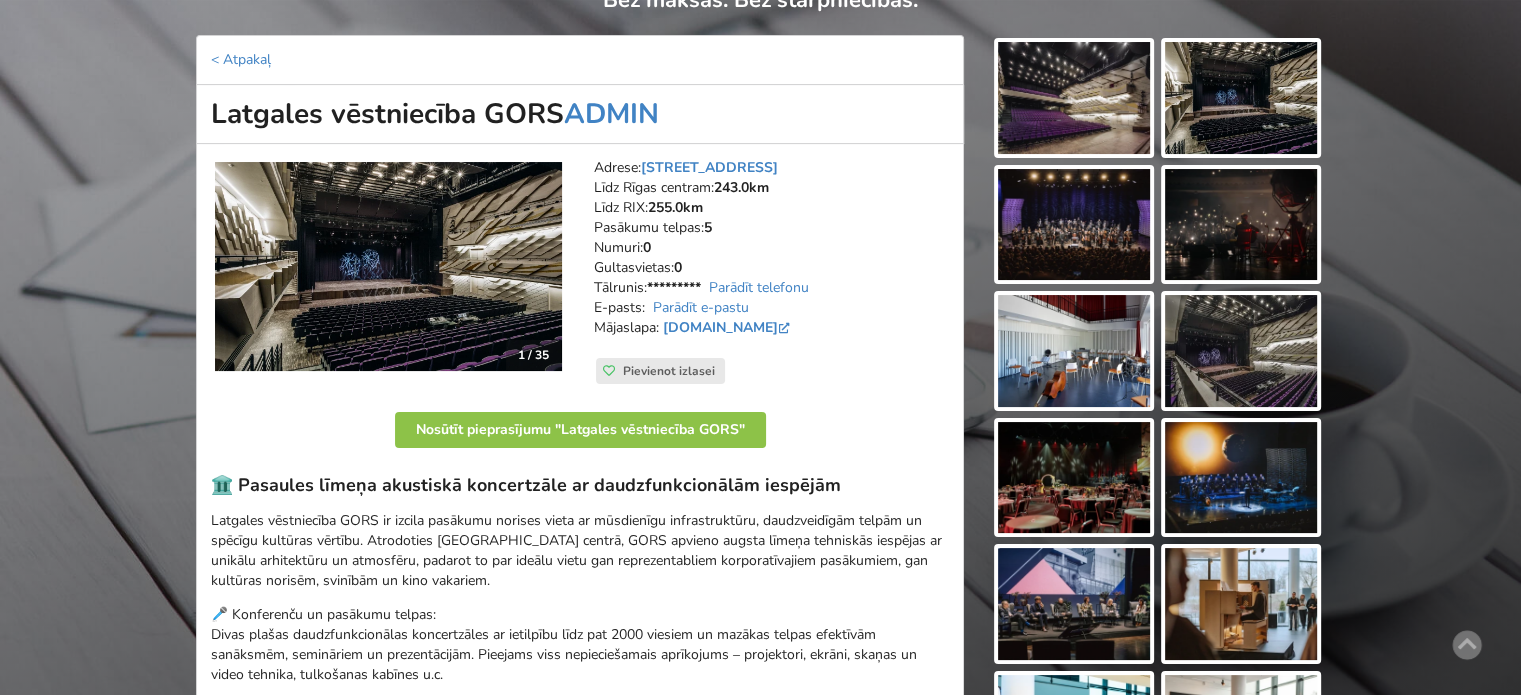click at bounding box center [1241, 351] 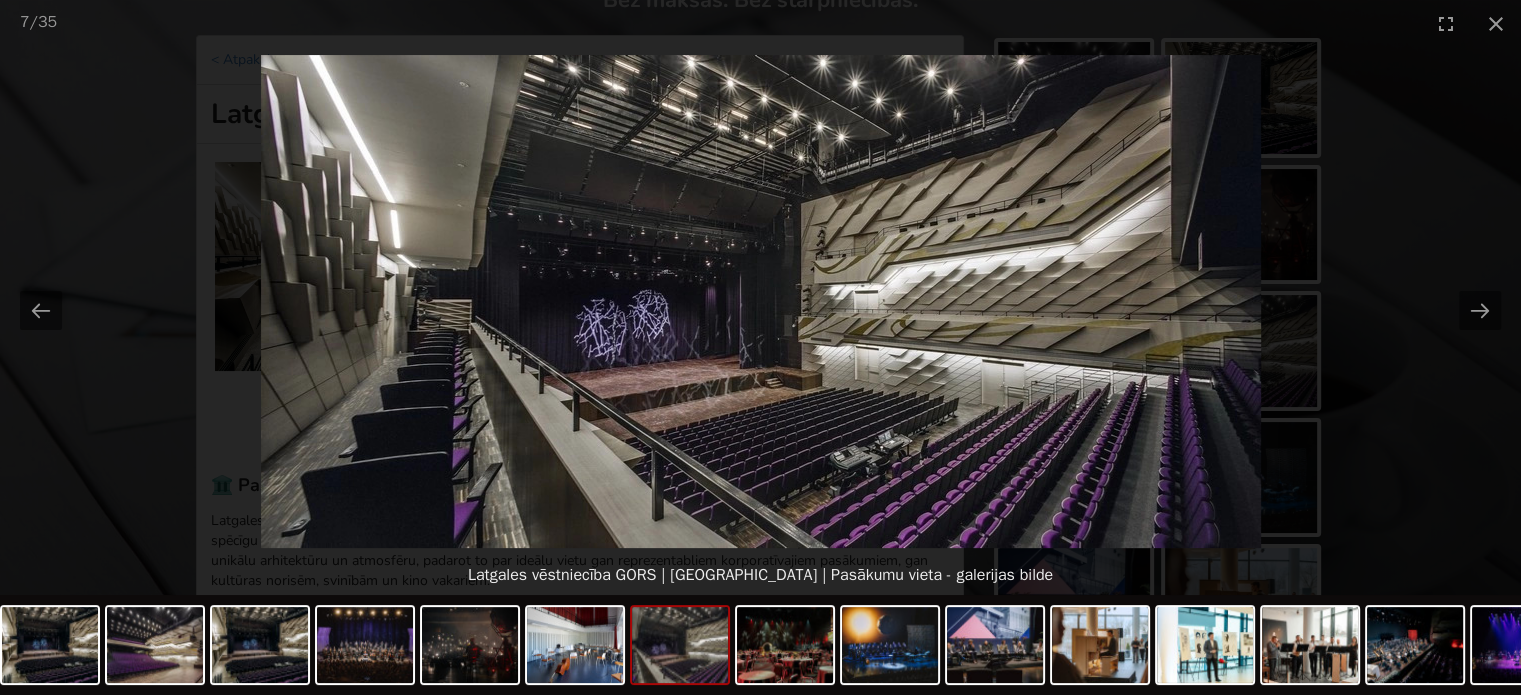 click at bounding box center (760, 301) 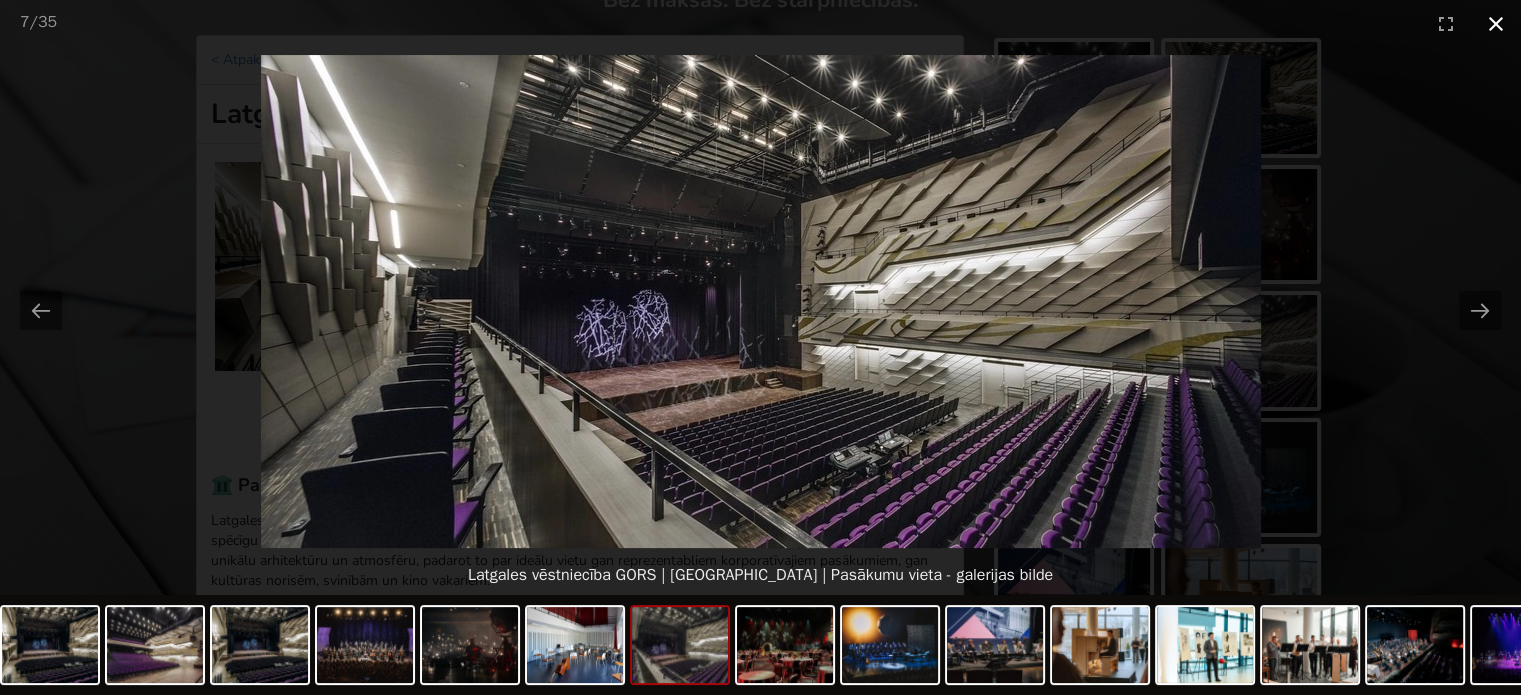 scroll, scrollTop: 0, scrollLeft: 0, axis: both 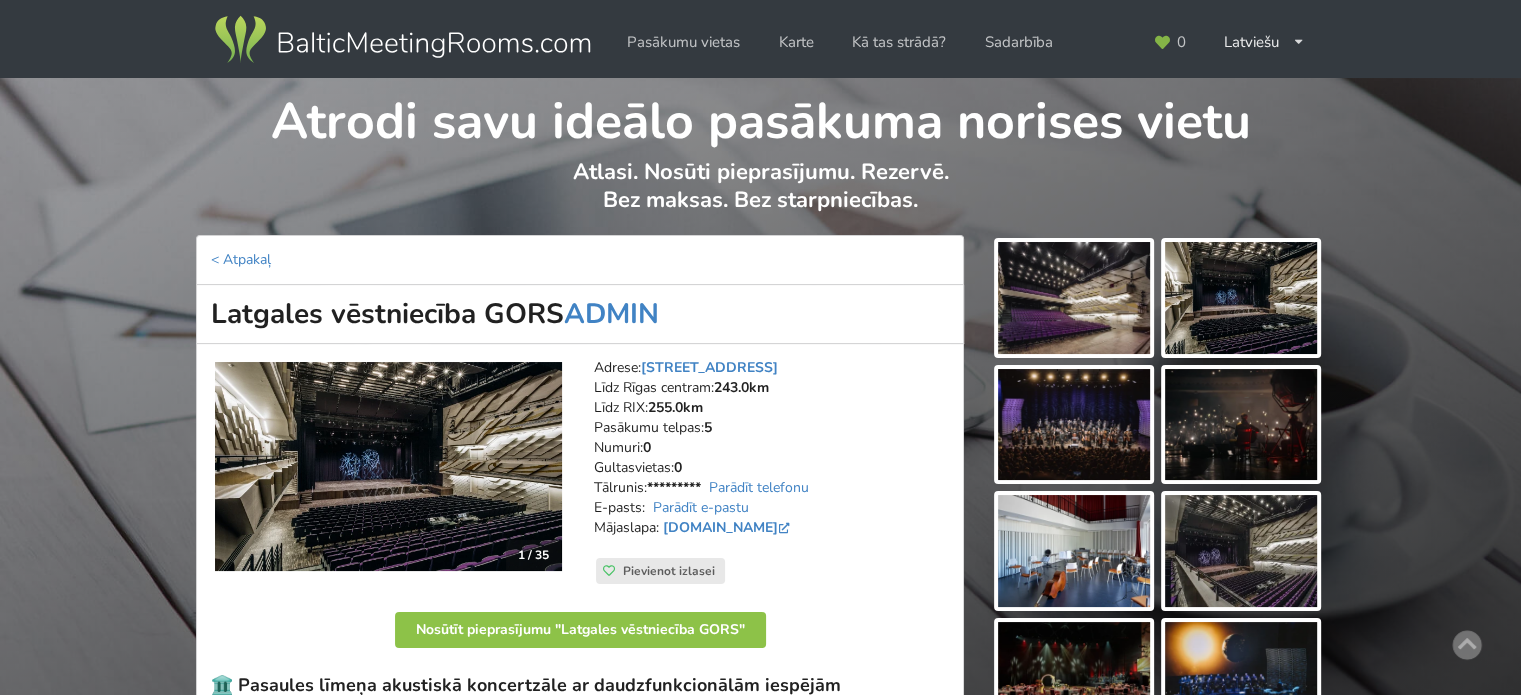click at bounding box center [1074, 298] 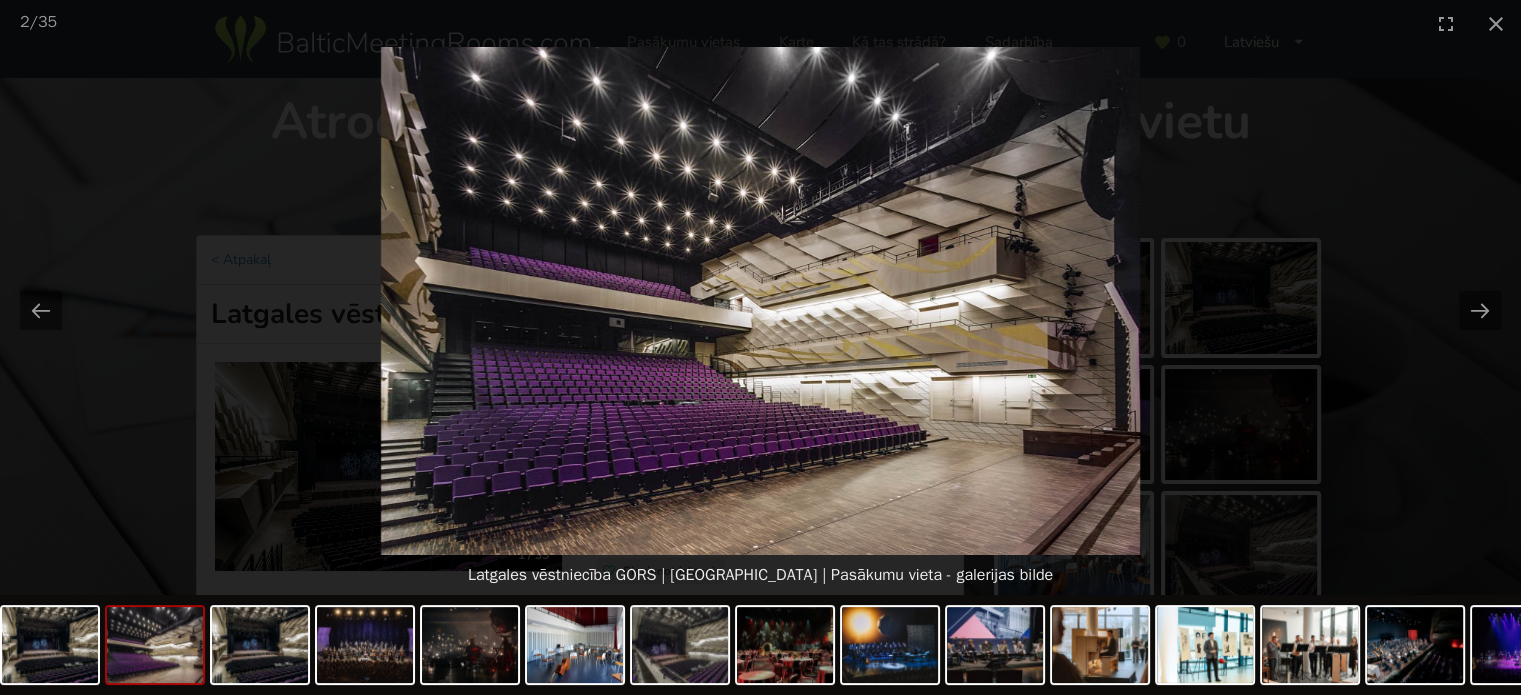 scroll, scrollTop: 0, scrollLeft: 0, axis: both 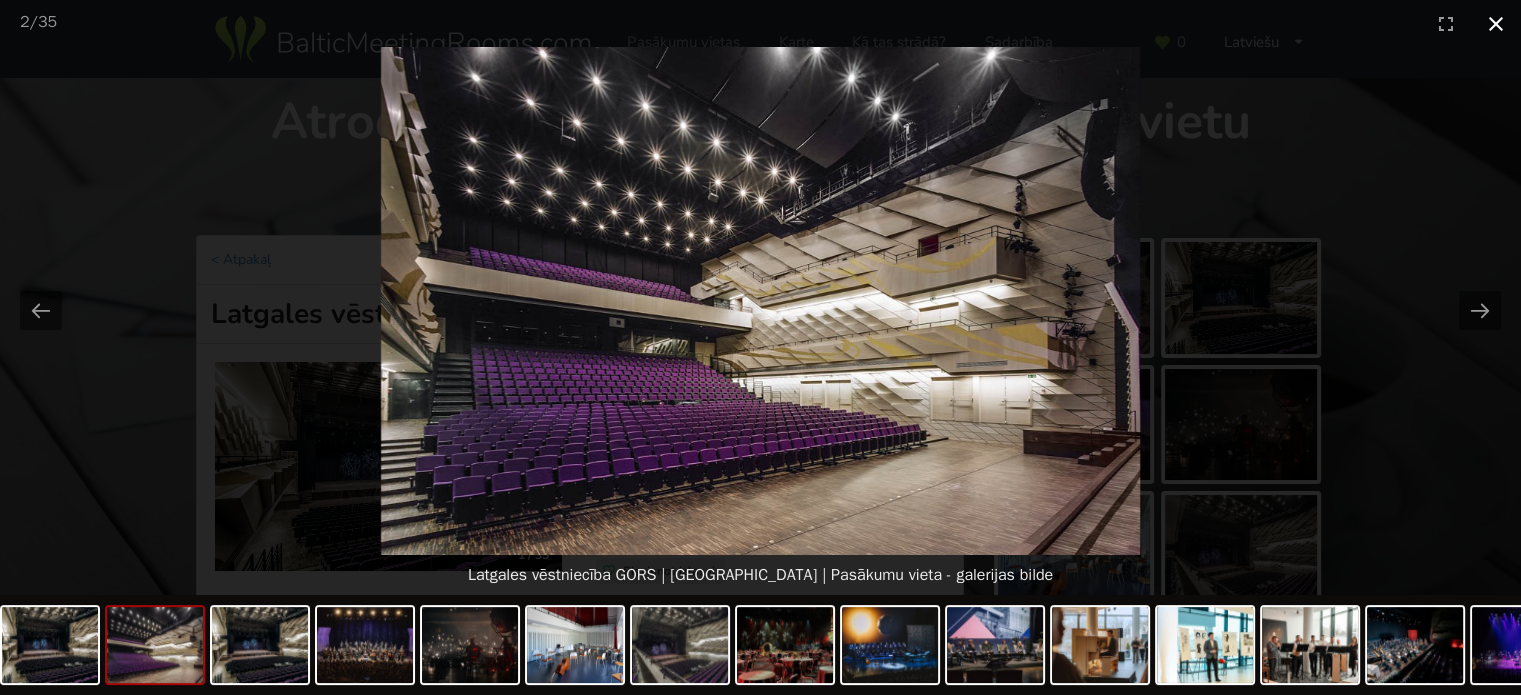 click at bounding box center (1496, 23) 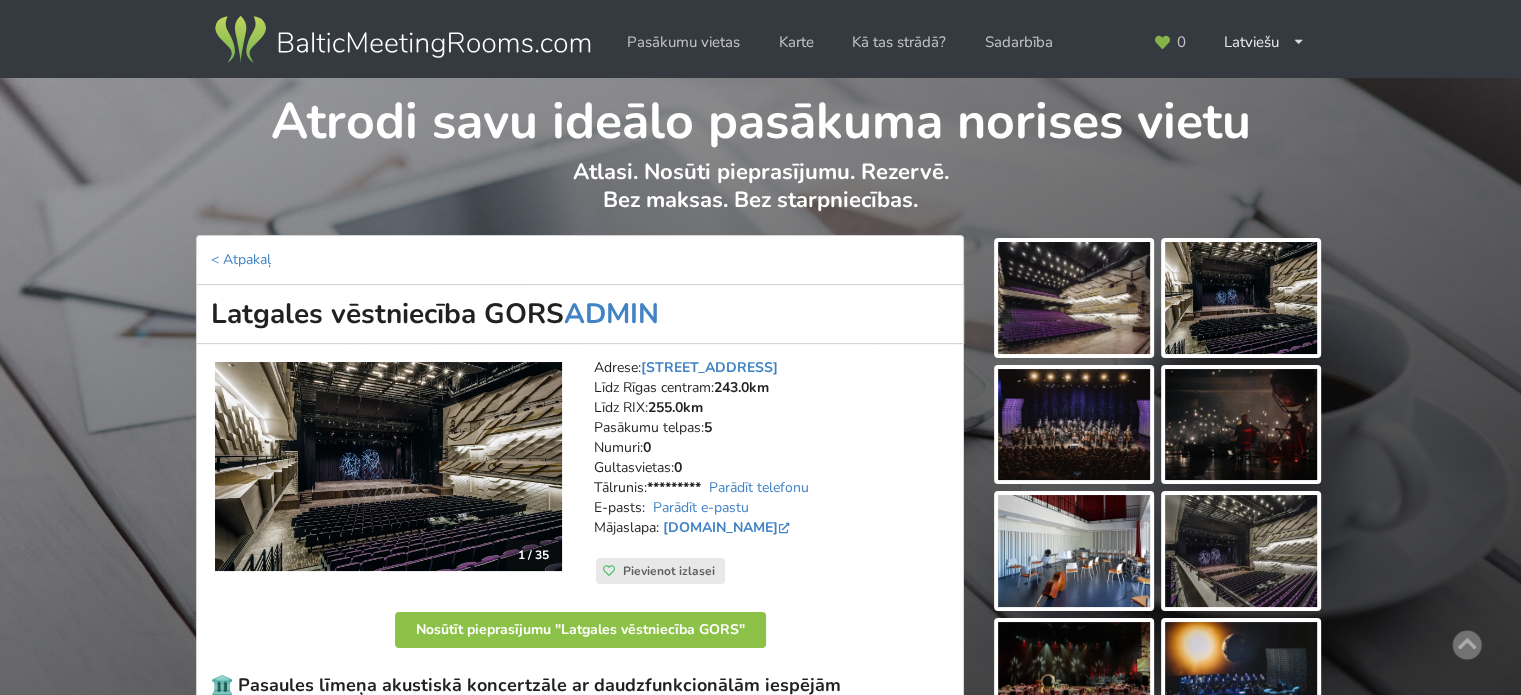 click at bounding box center (388, 466) 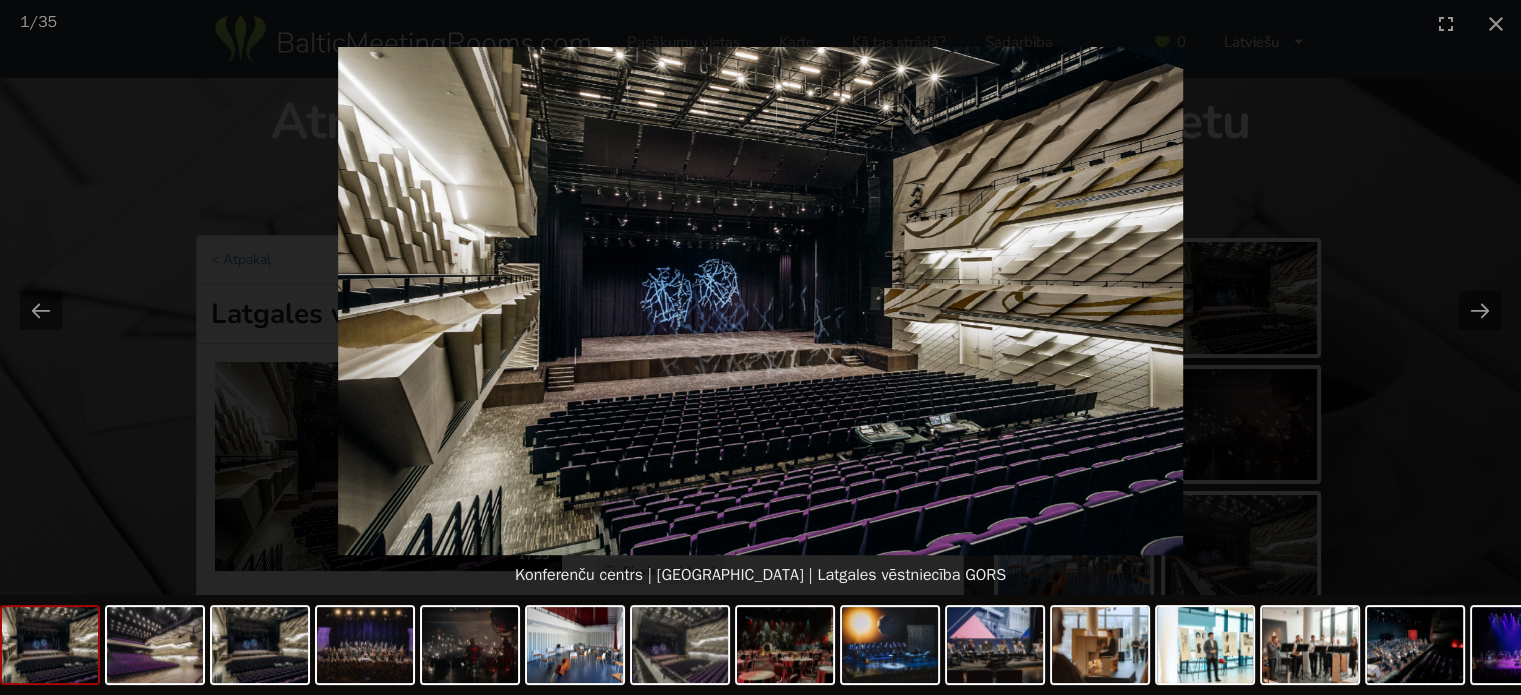 scroll, scrollTop: 0, scrollLeft: 0, axis: both 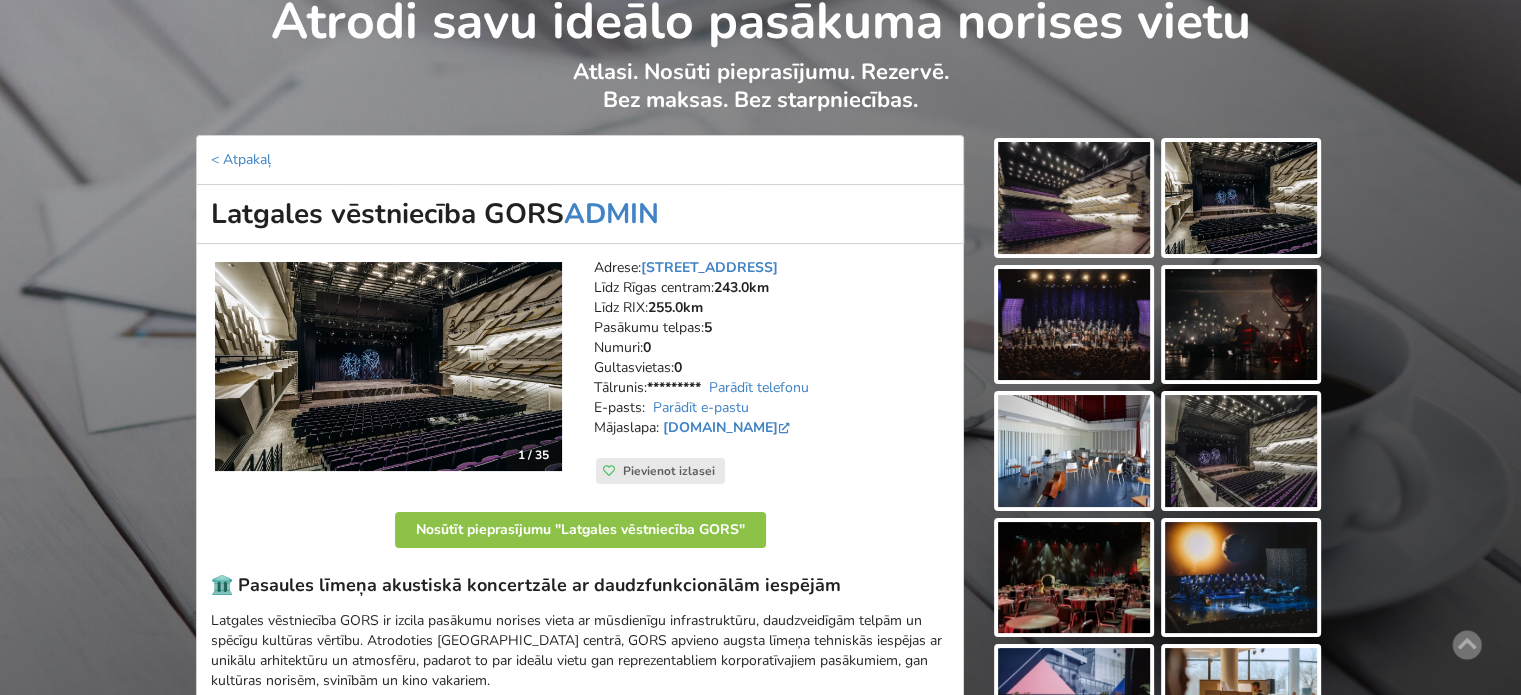 click at bounding box center [1241, 325] 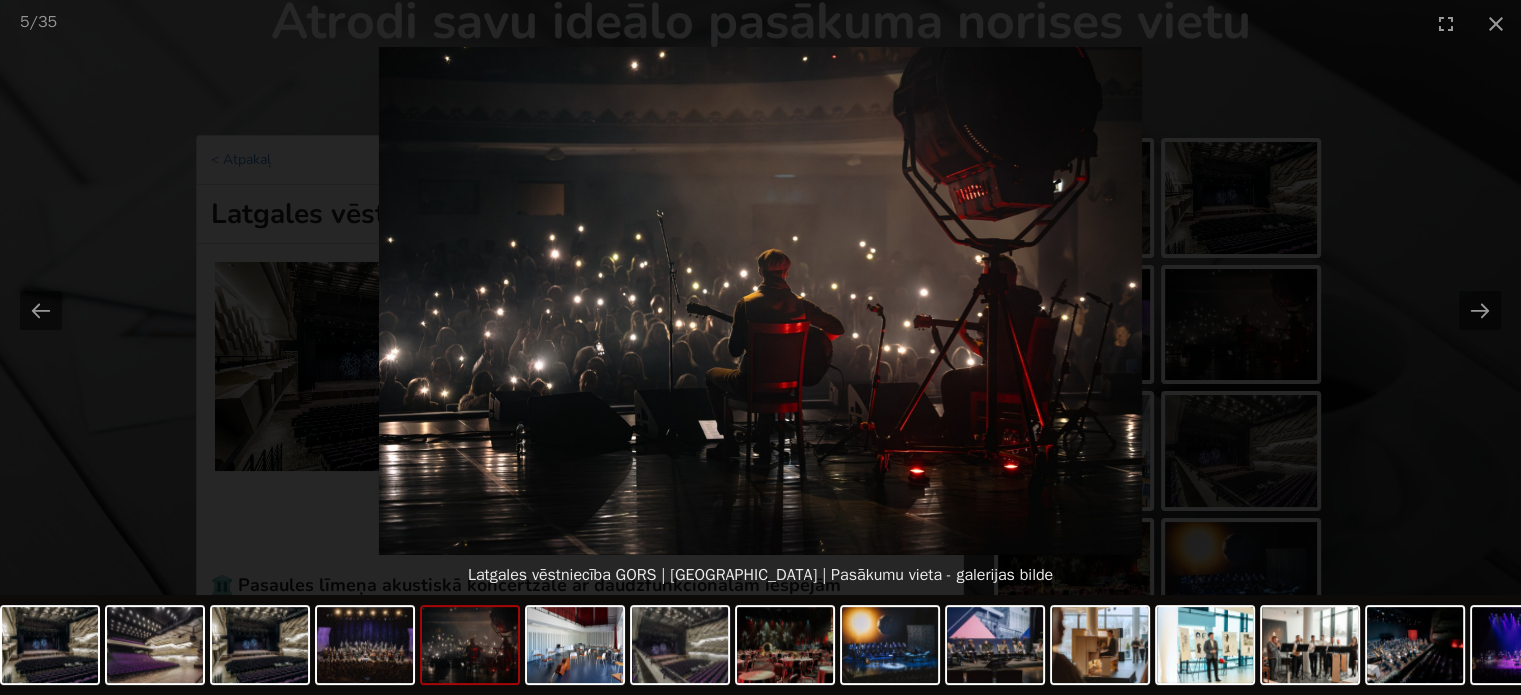 scroll, scrollTop: 0, scrollLeft: 0, axis: both 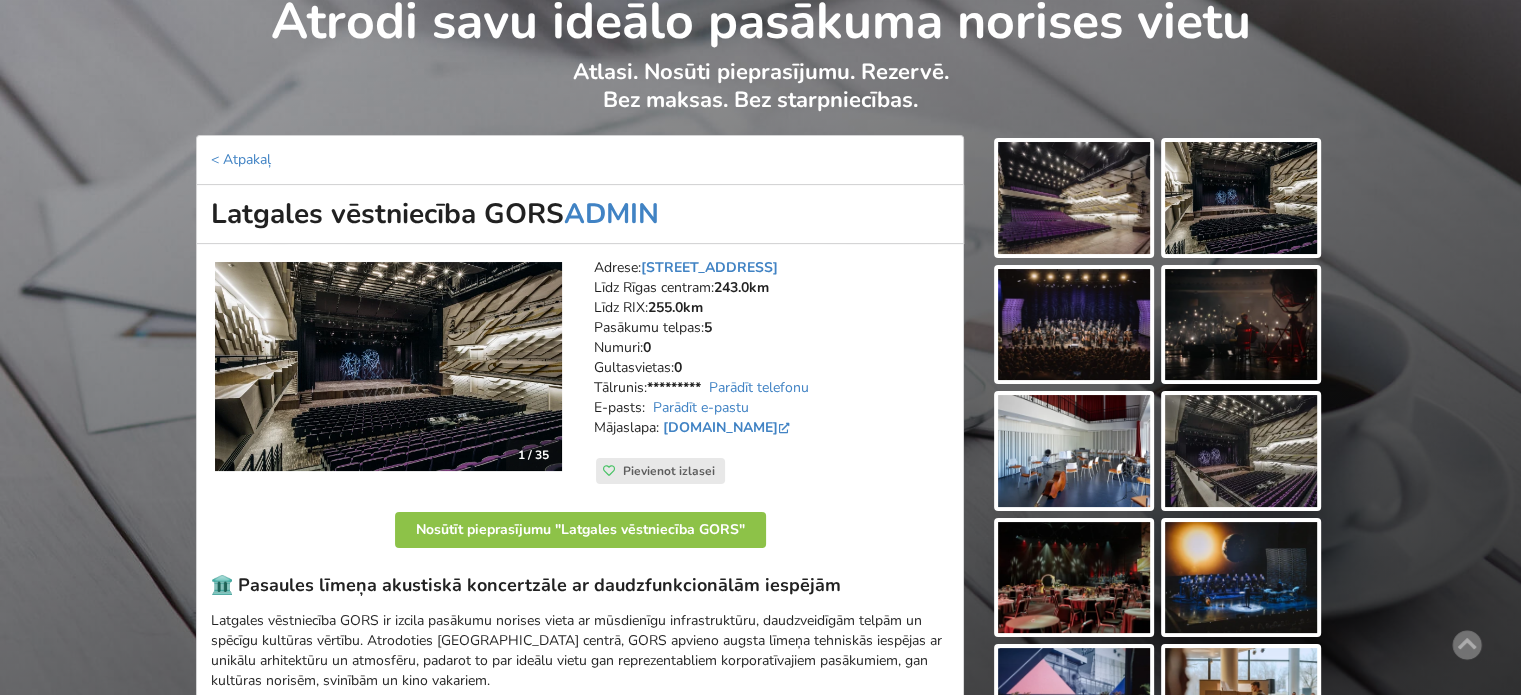 click at bounding box center [1074, 198] 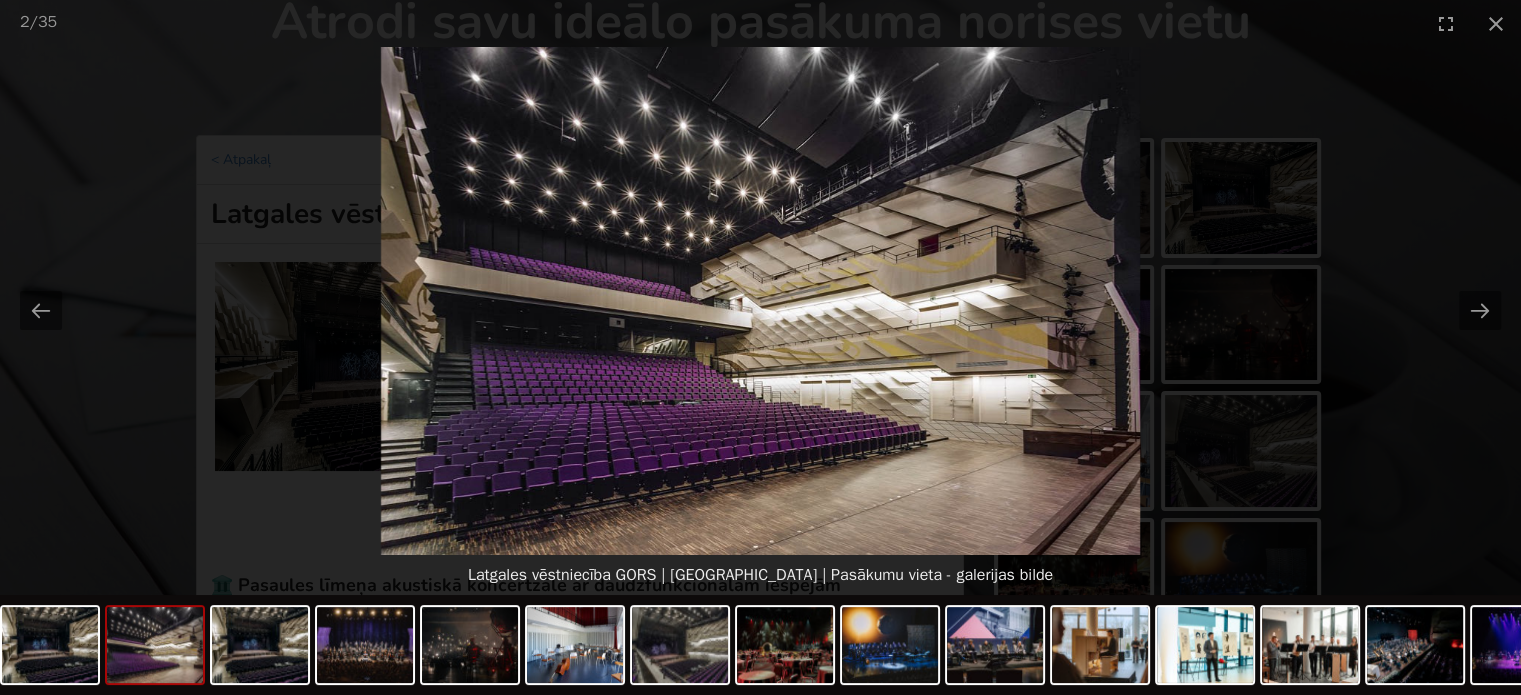 click at bounding box center [760, 301] 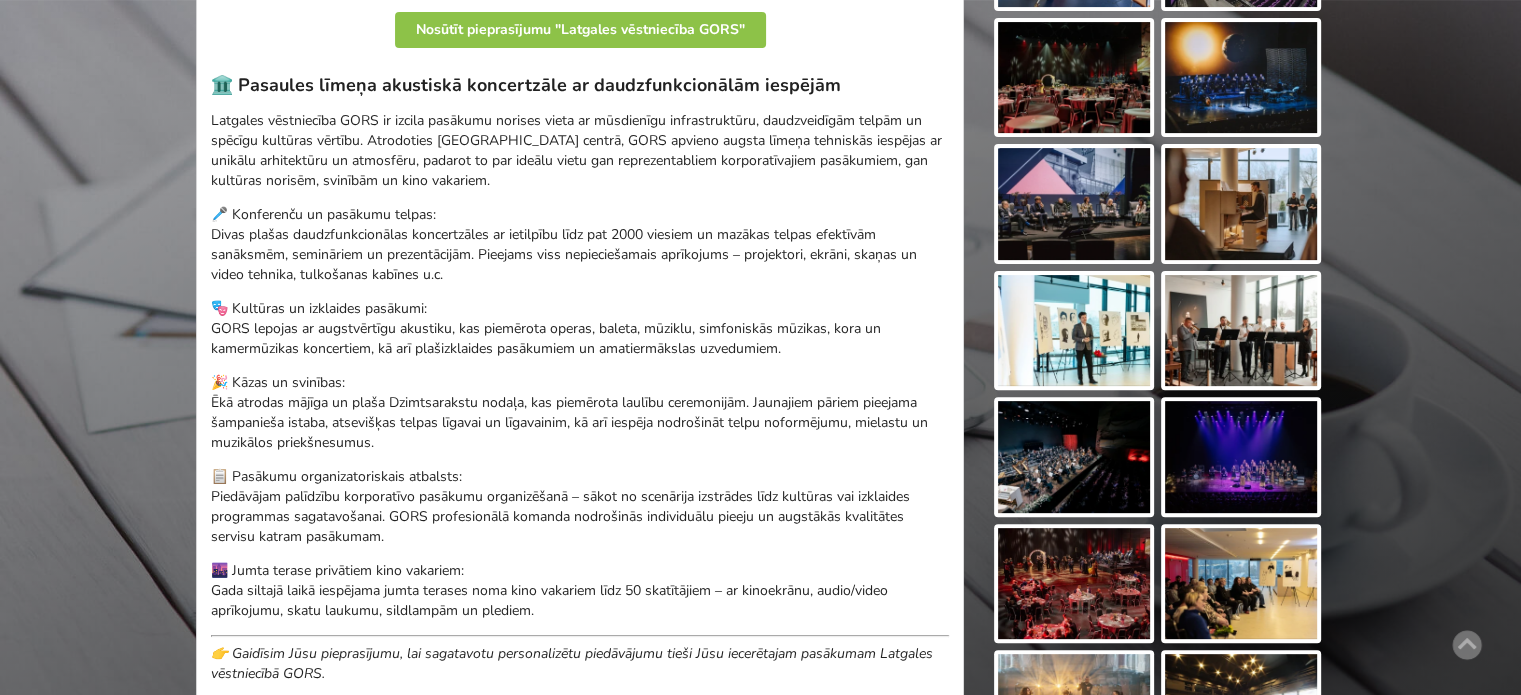 scroll, scrollTop: 700, scrollLeft: 0, axis: vertical 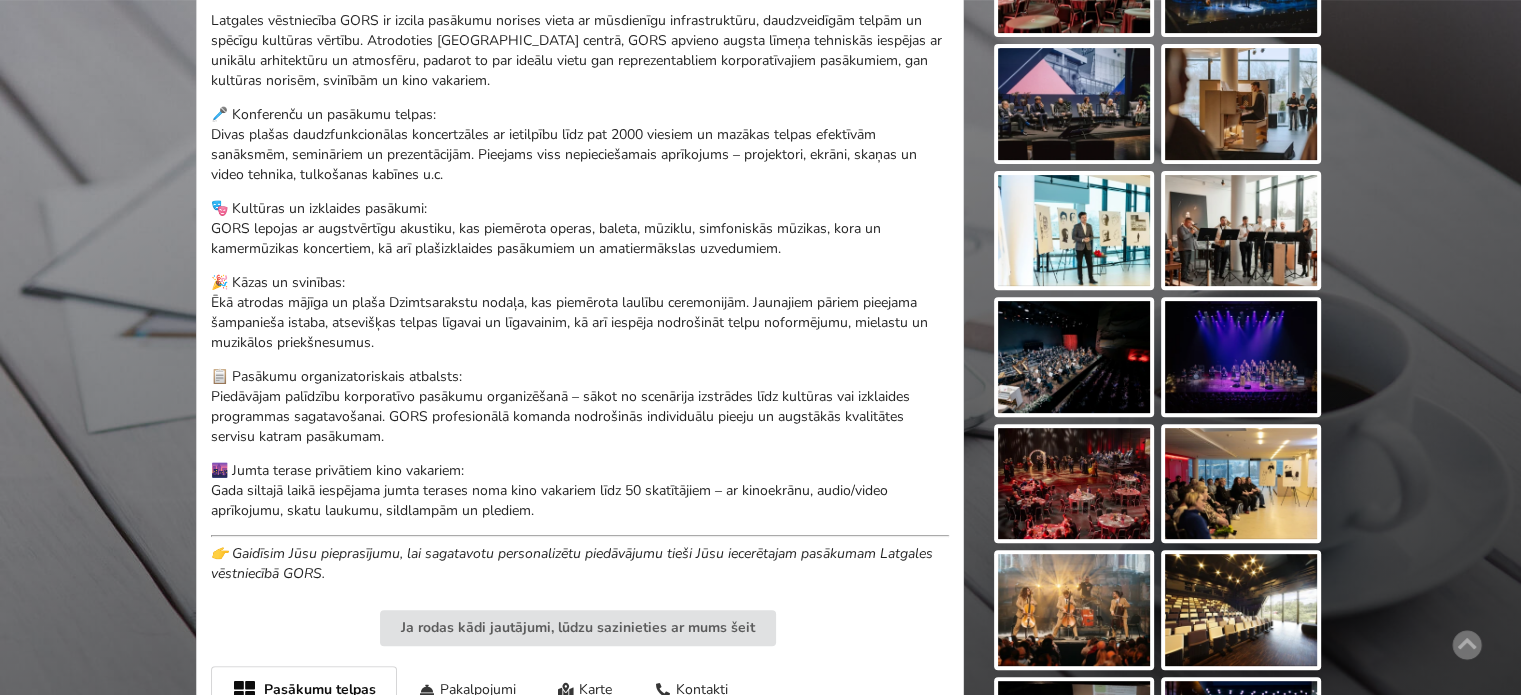 click at bounding box center [1074, 357] 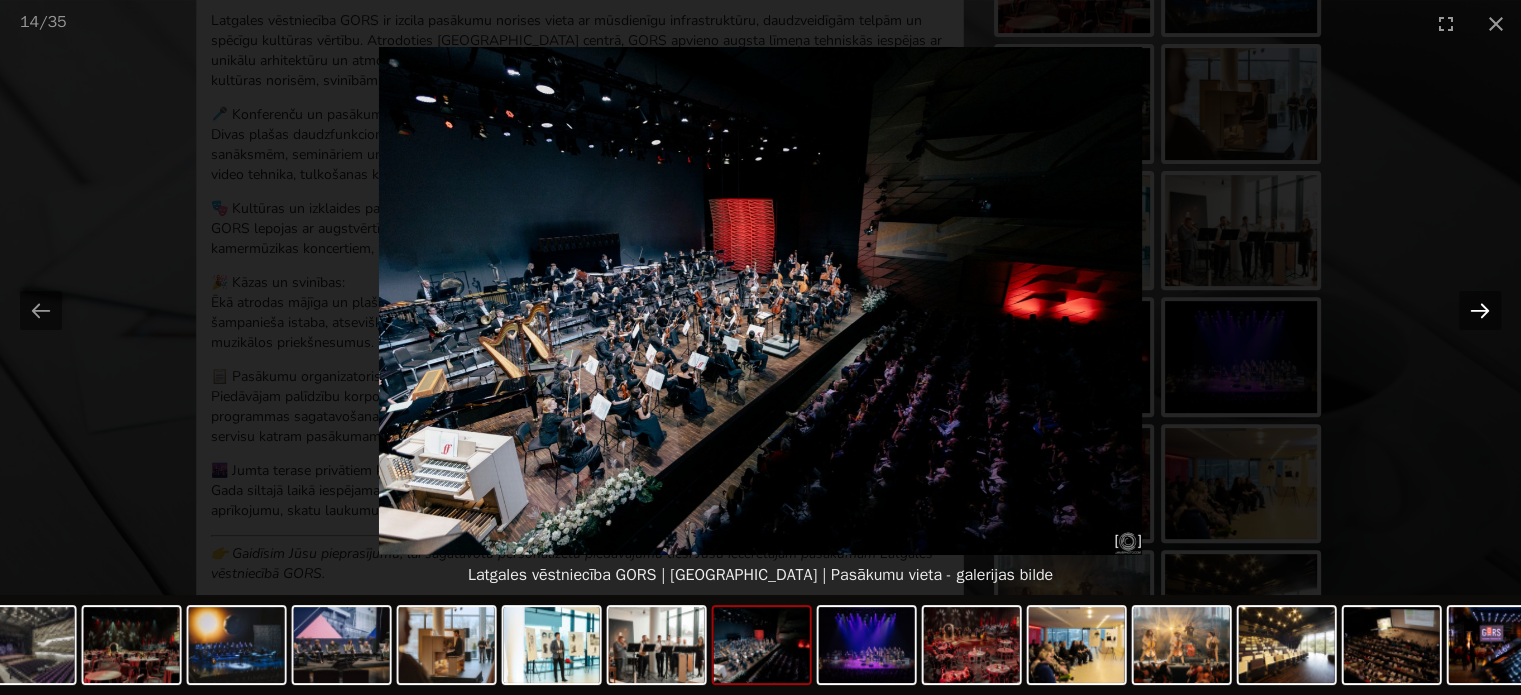 click at bounding box center (1480, 310) 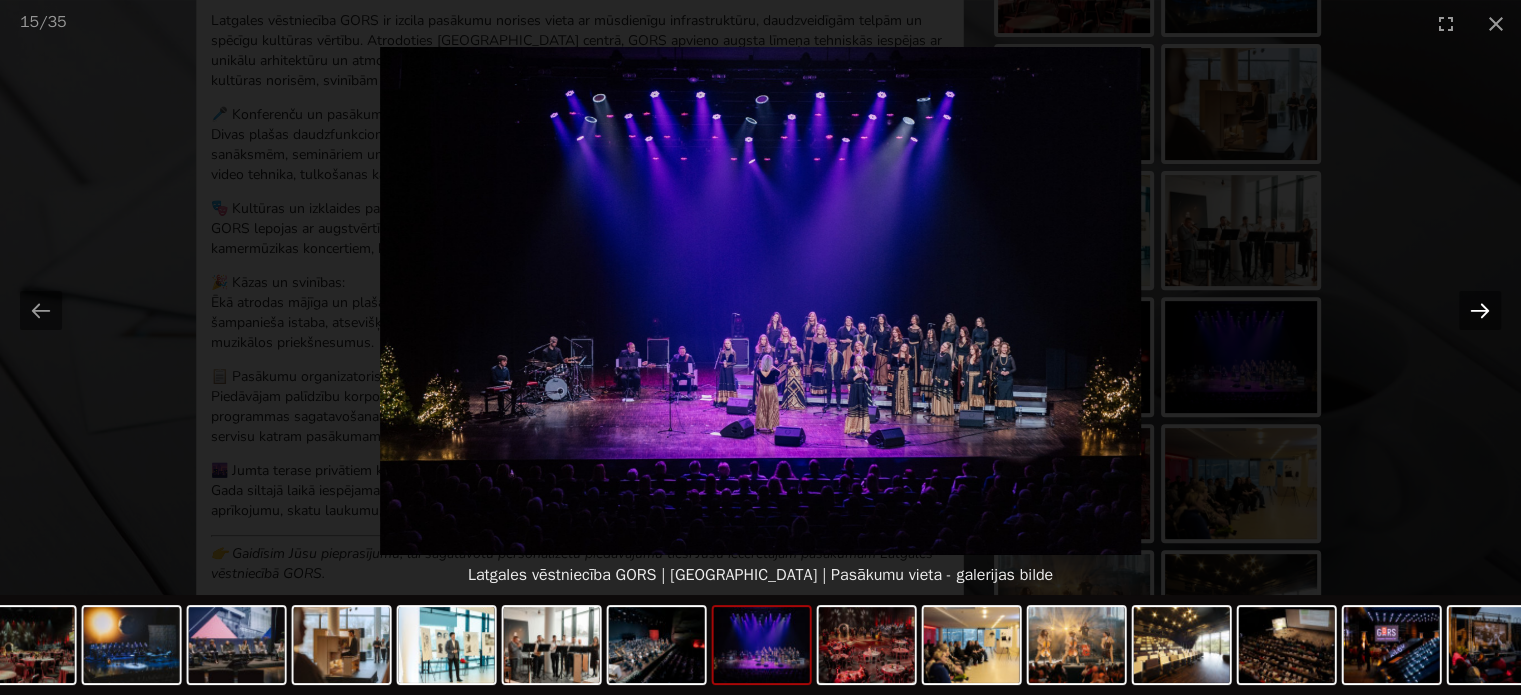 click at bounding box center [1480, 310] 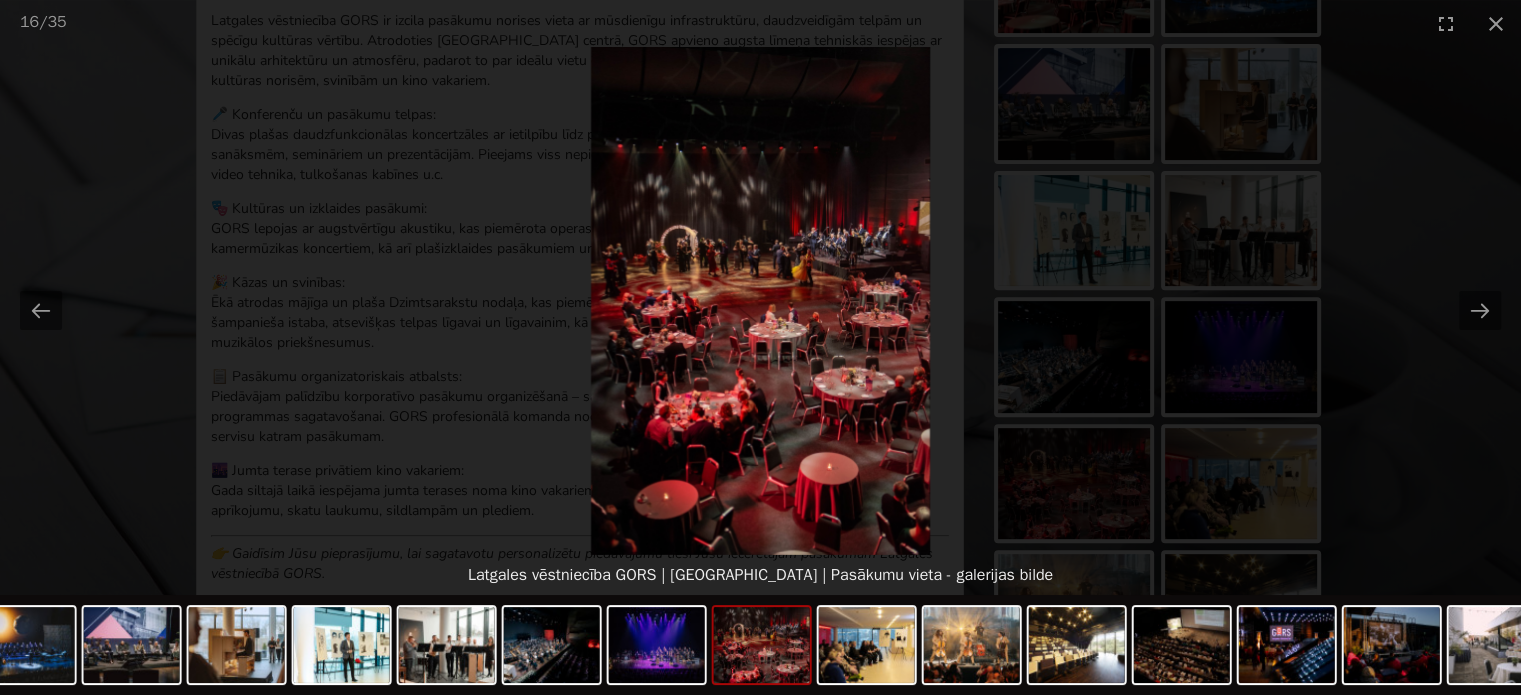 scroll, scrollTop: 0, scrollLeft: 0, axis: both 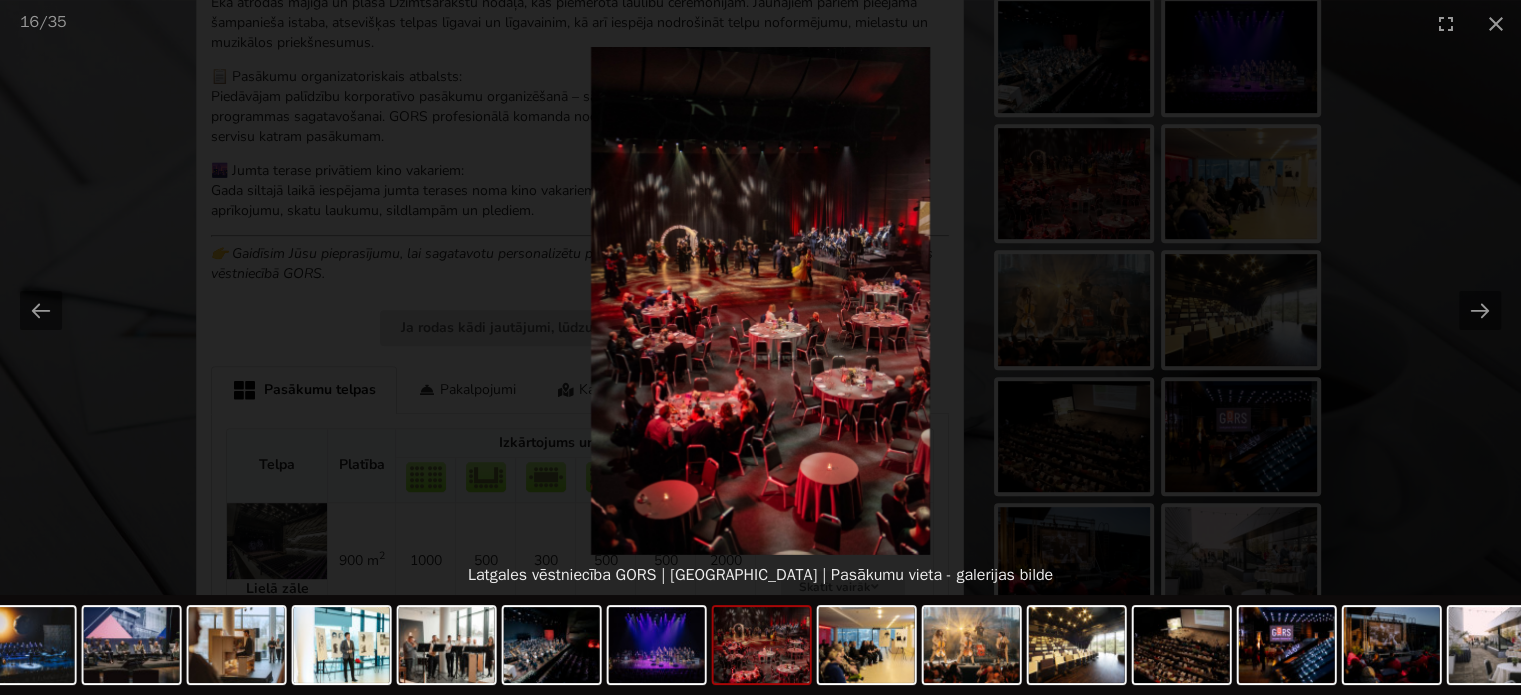 click at bounding box center (760, 301) 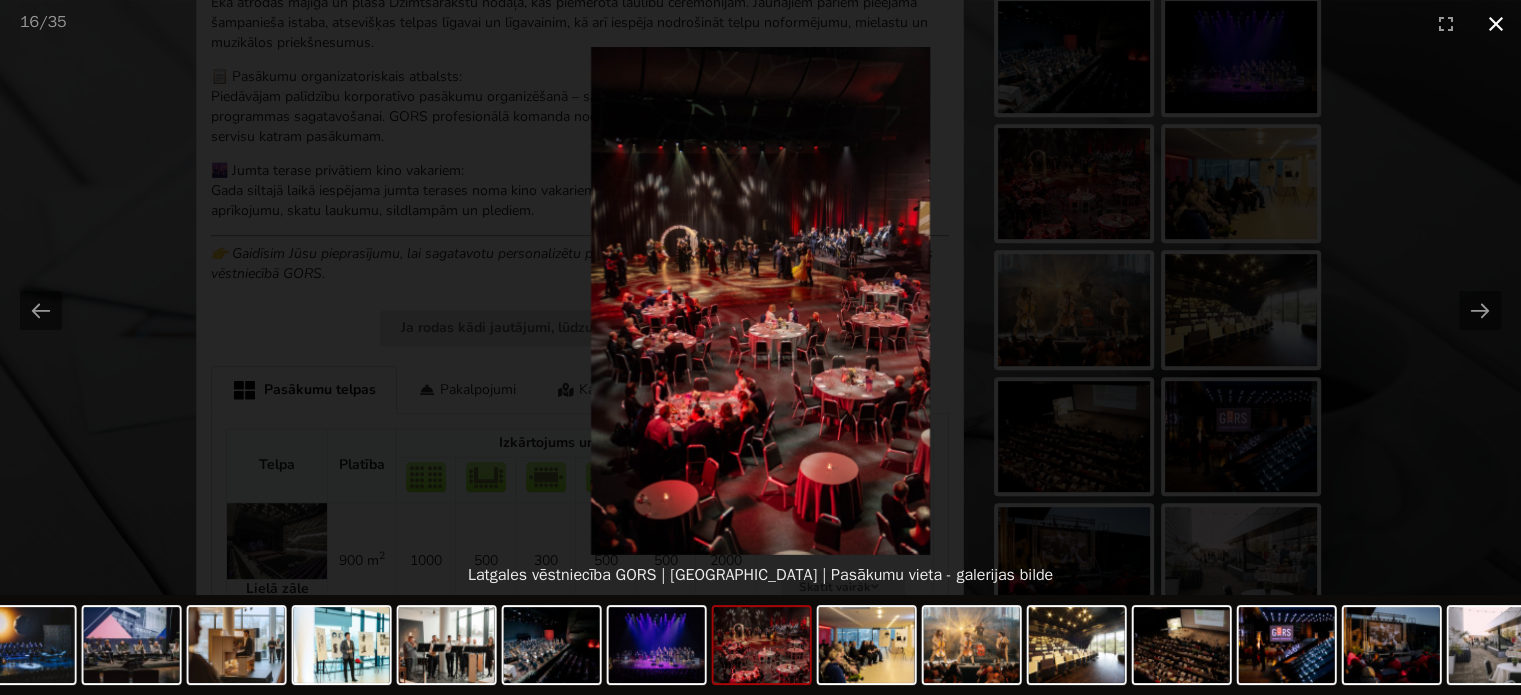 scroll, scrollTop: 0, scrollLeft: 0, axis: both 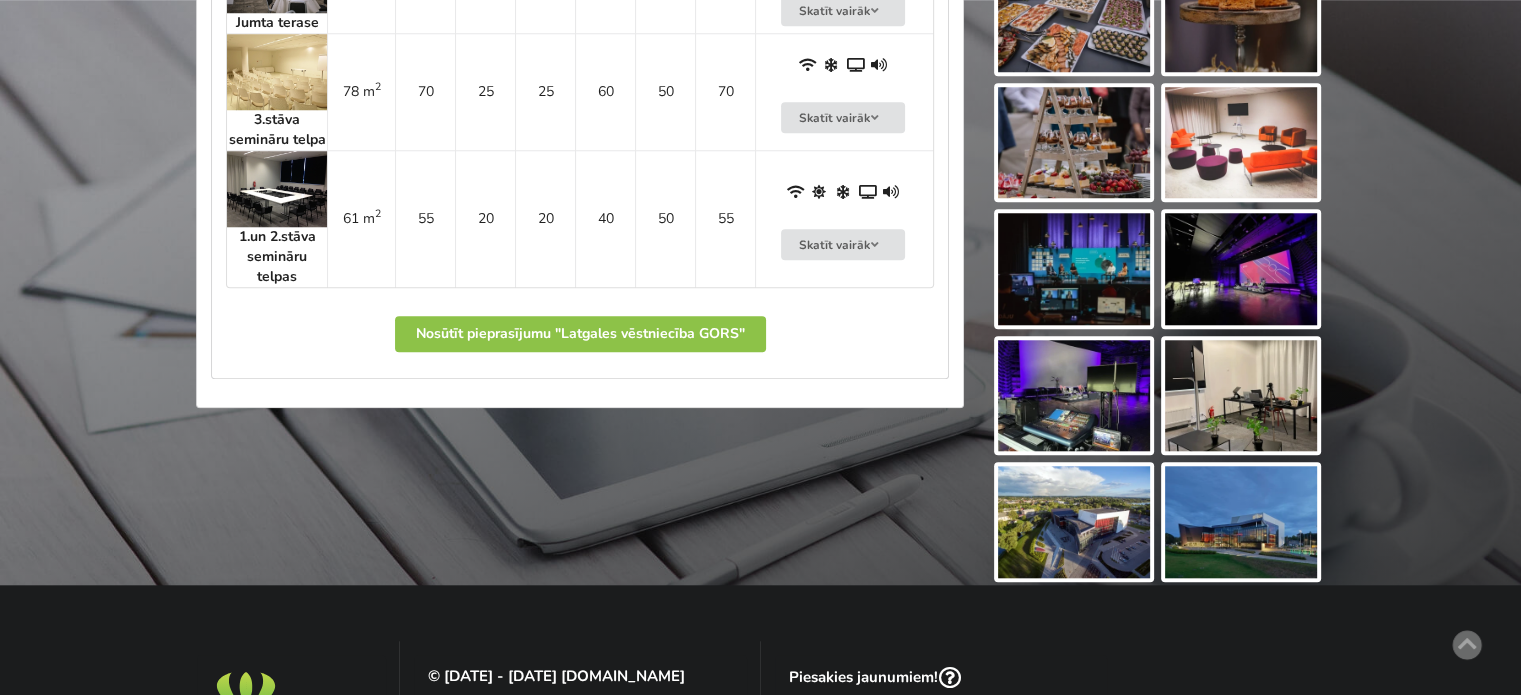 click at bounding box center [1074, 522] 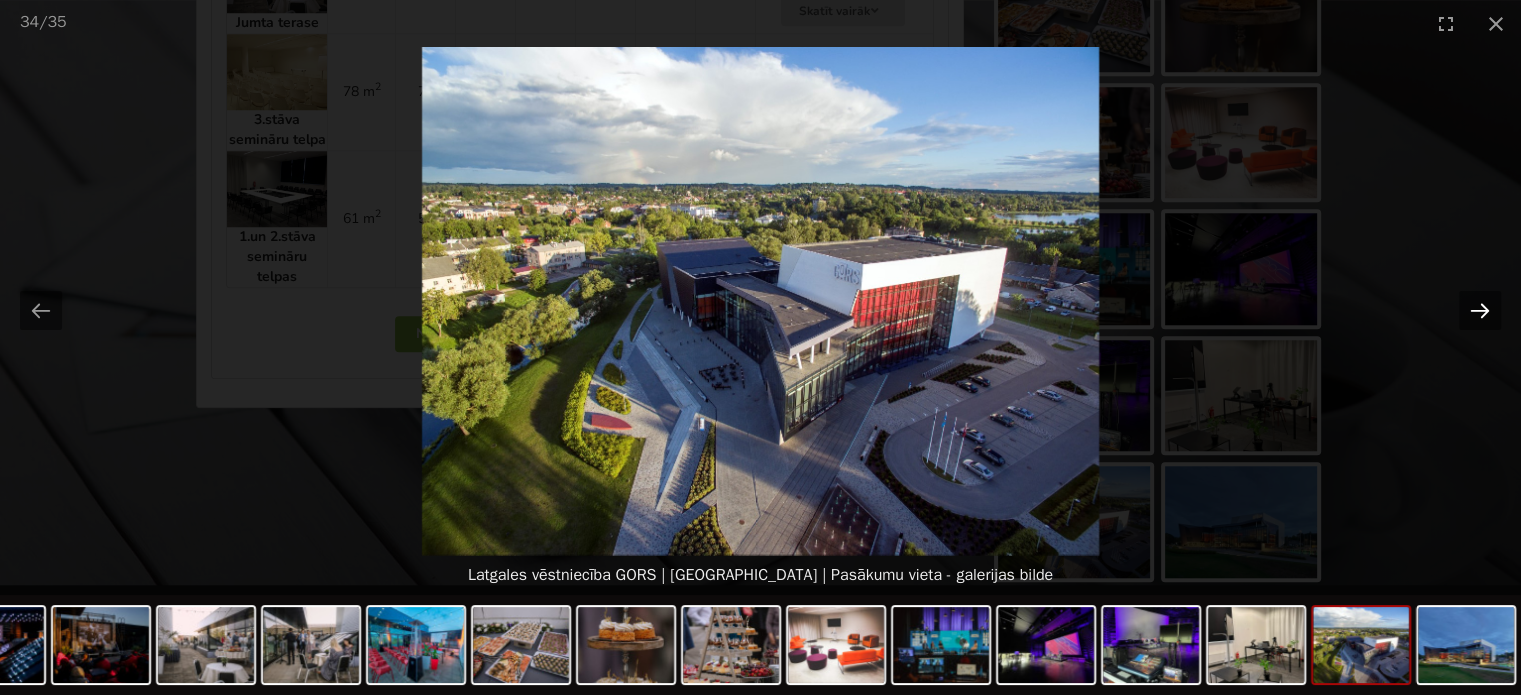 click at bounding box center [1480, 310] 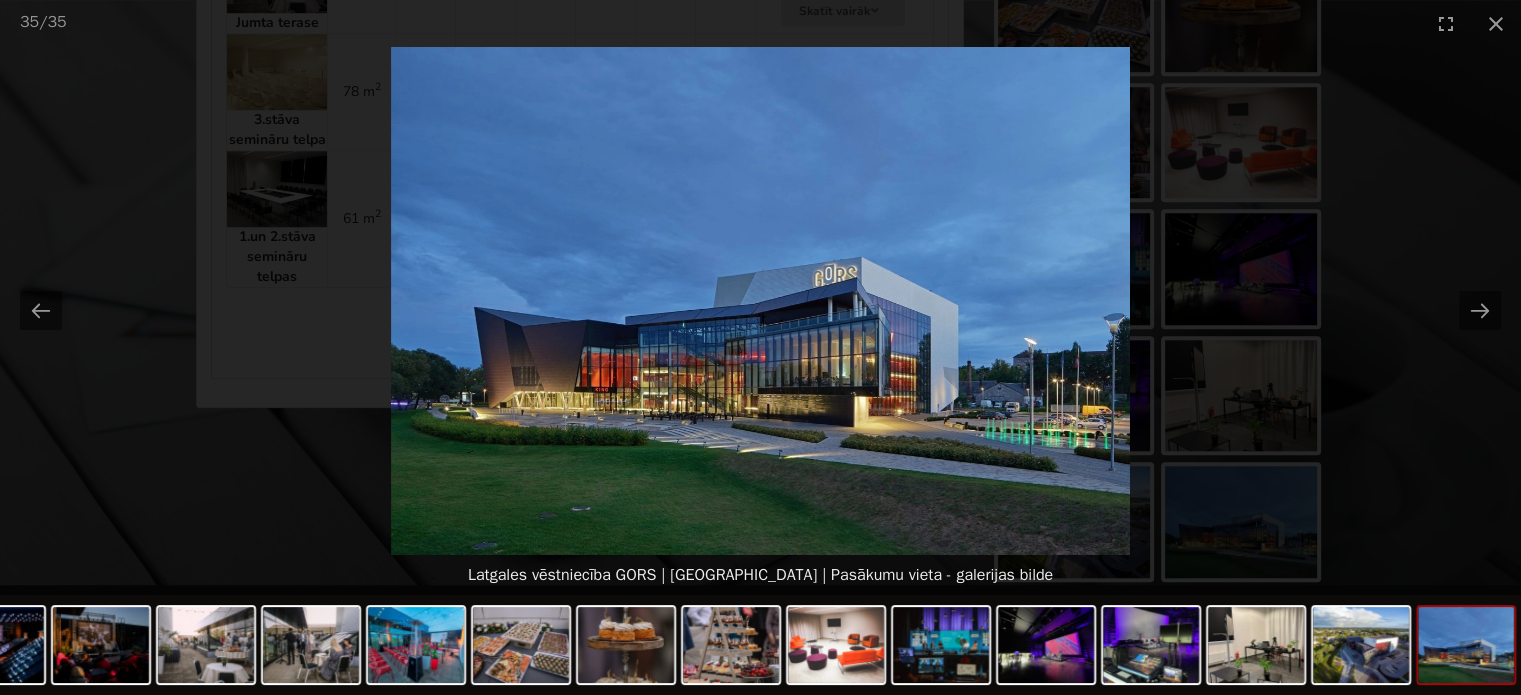 scroll, scrollTop: 0, scrollLeft: 0, axis: both 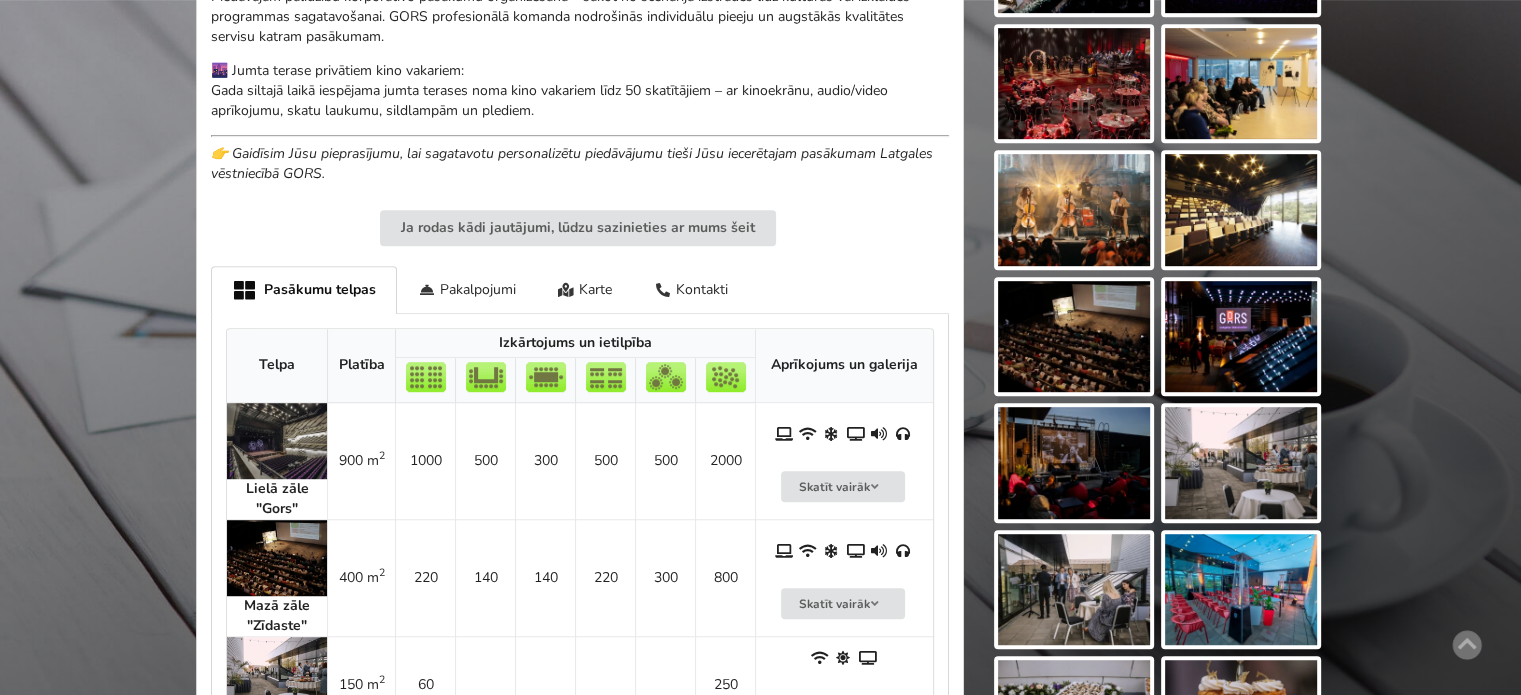 click at bounding box center [277, 441] 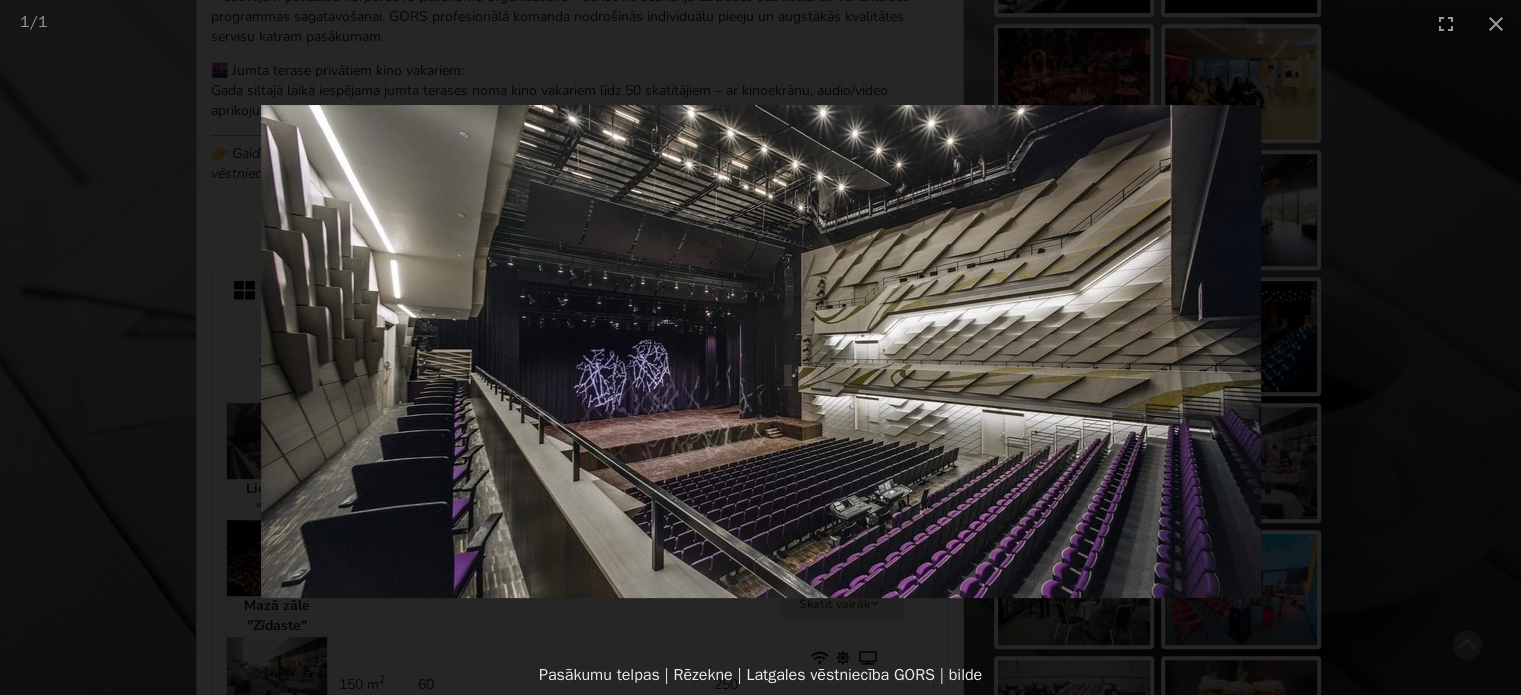 click at bounding box center [760, 351] 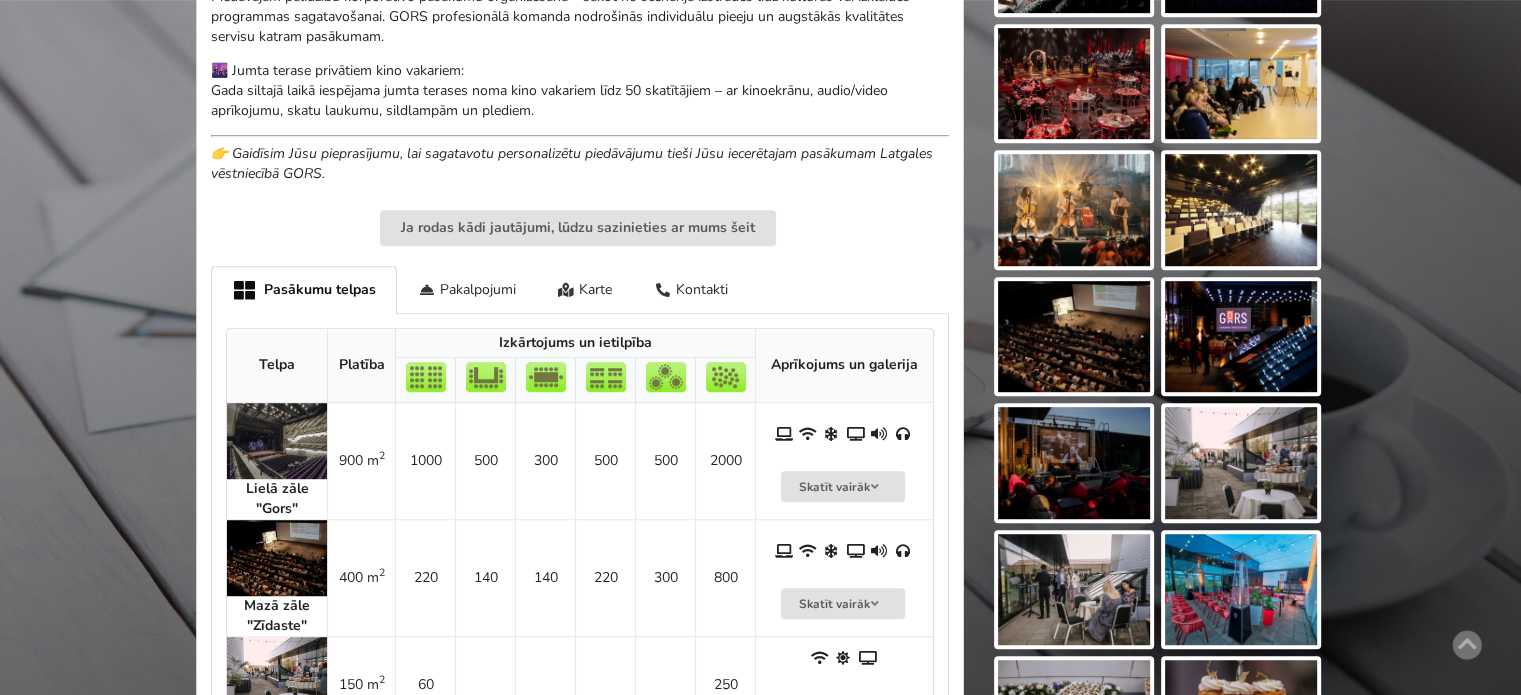 click at bounding box center [277, 558] 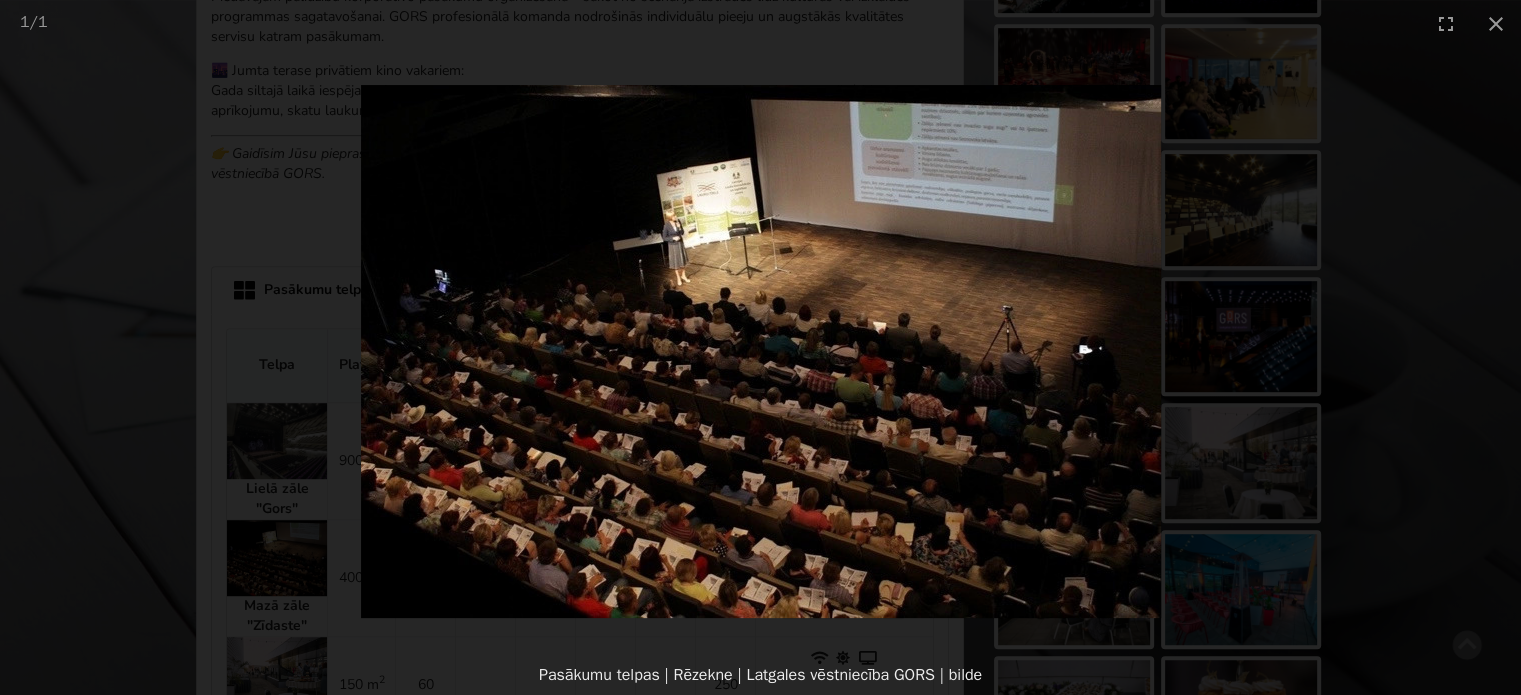 click at bounding box center [760, 351] 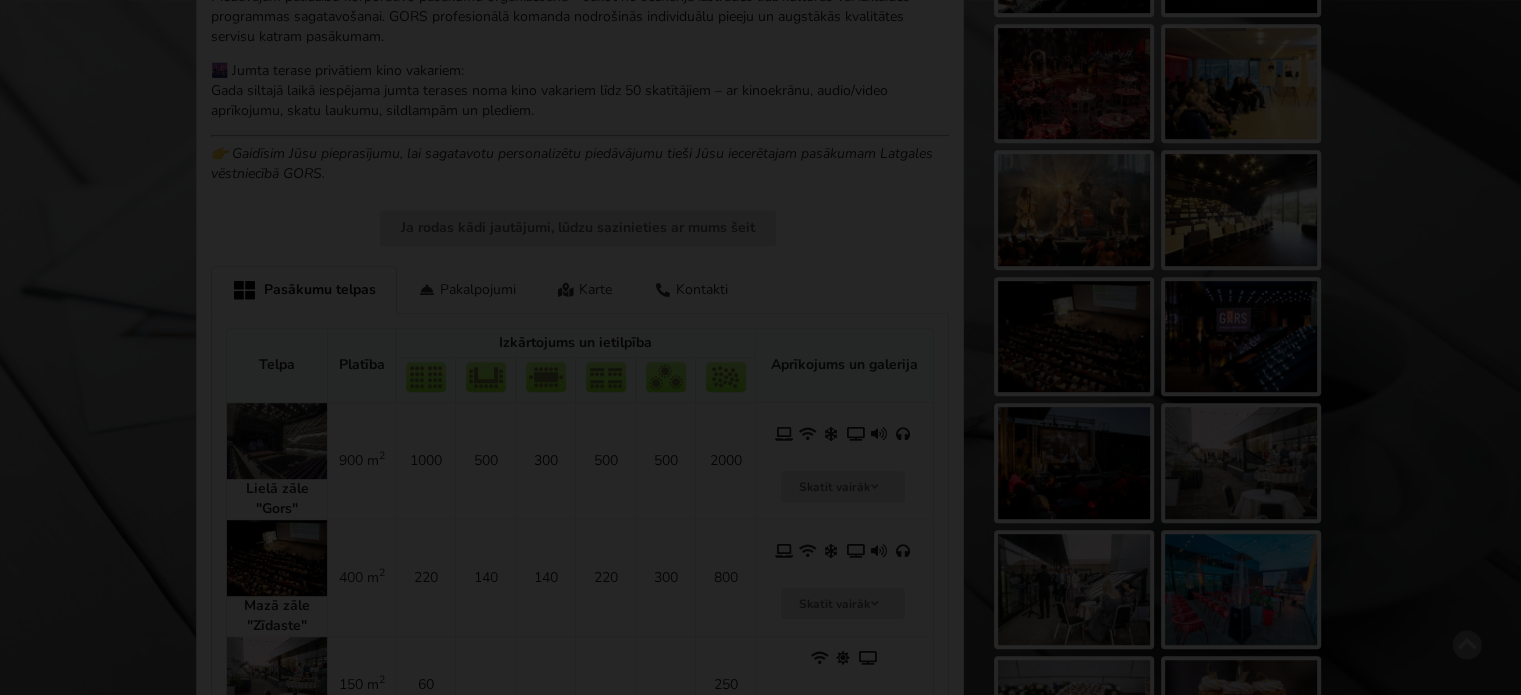 scroll, scrollTop: 1400, scrollLeft: 0, axis: vertical 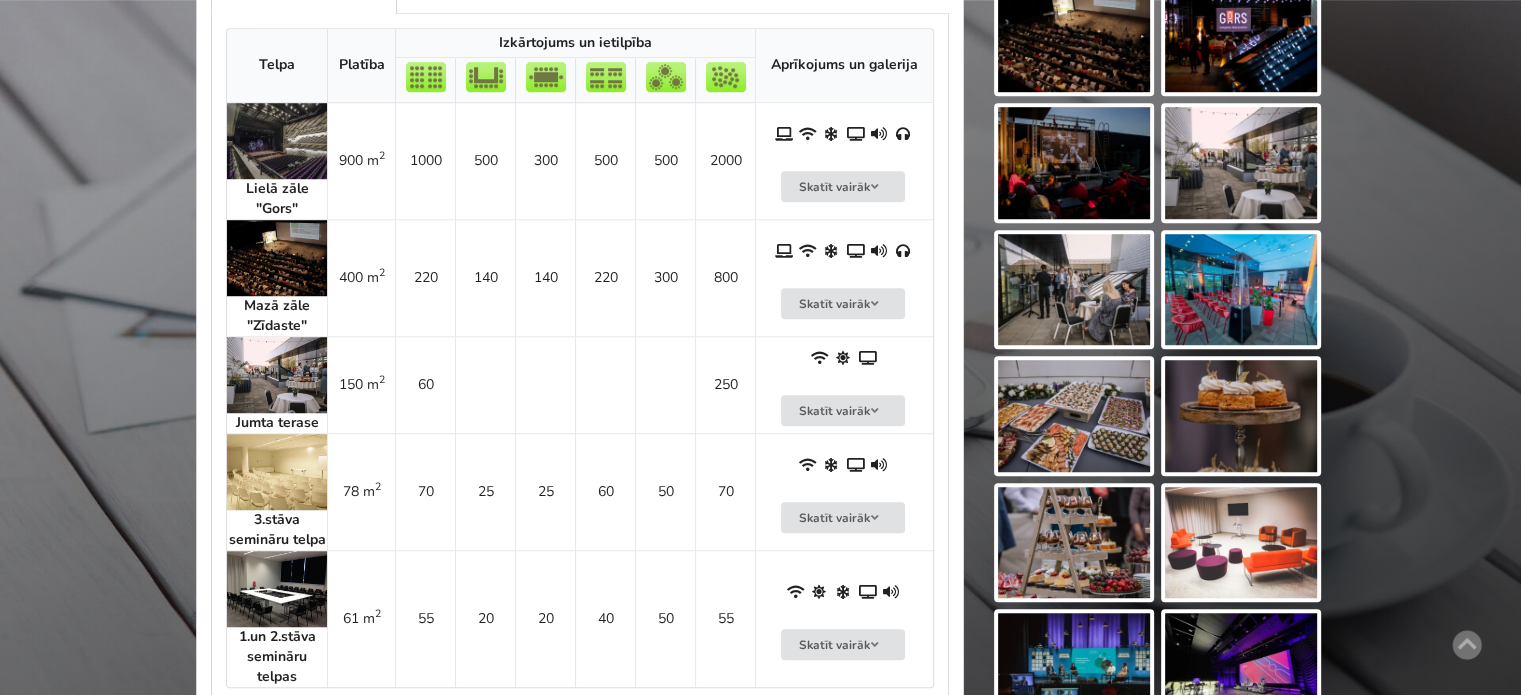 click at bounding box center [277, 472] 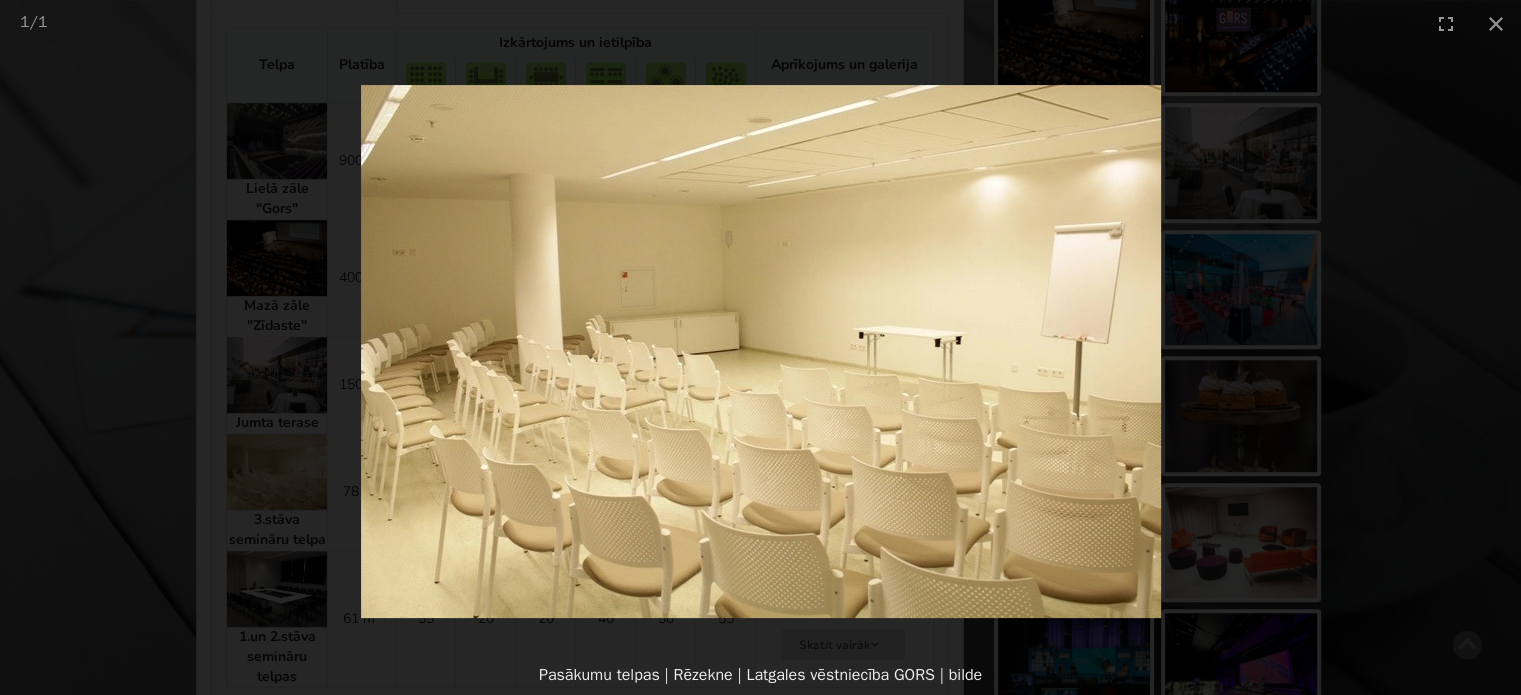 click at bounding box center [760, 351] 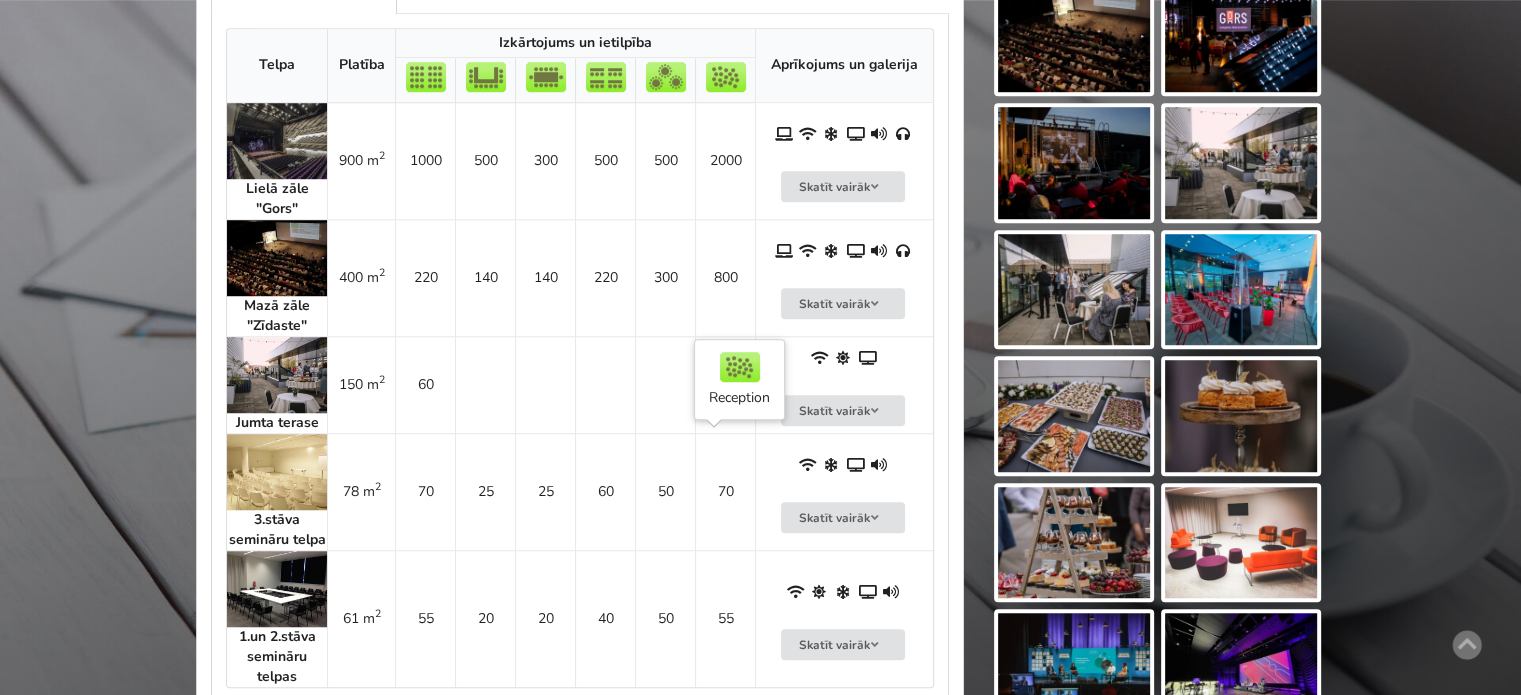 scroll, scrollTop: 1600, scrollLeft: 0, axis: vertical 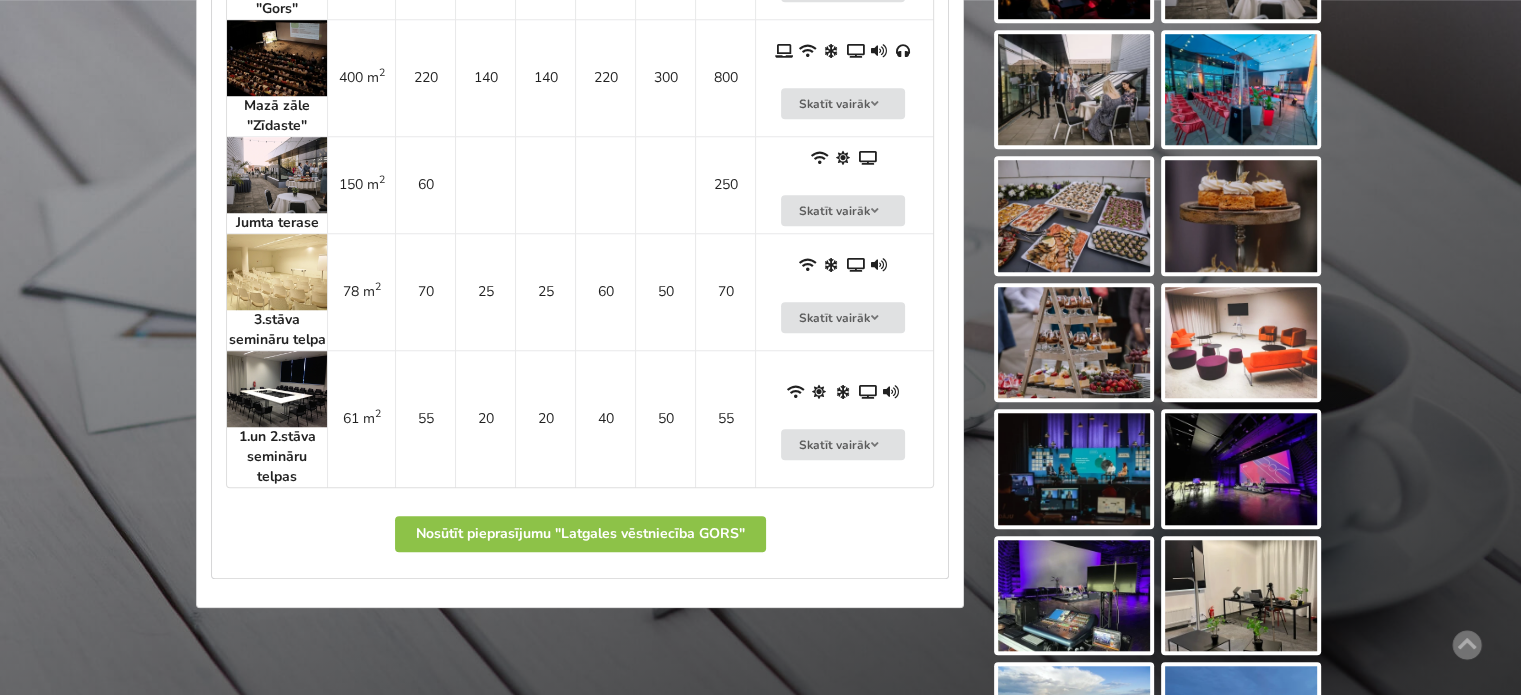 click at bounding box center [277, 389] 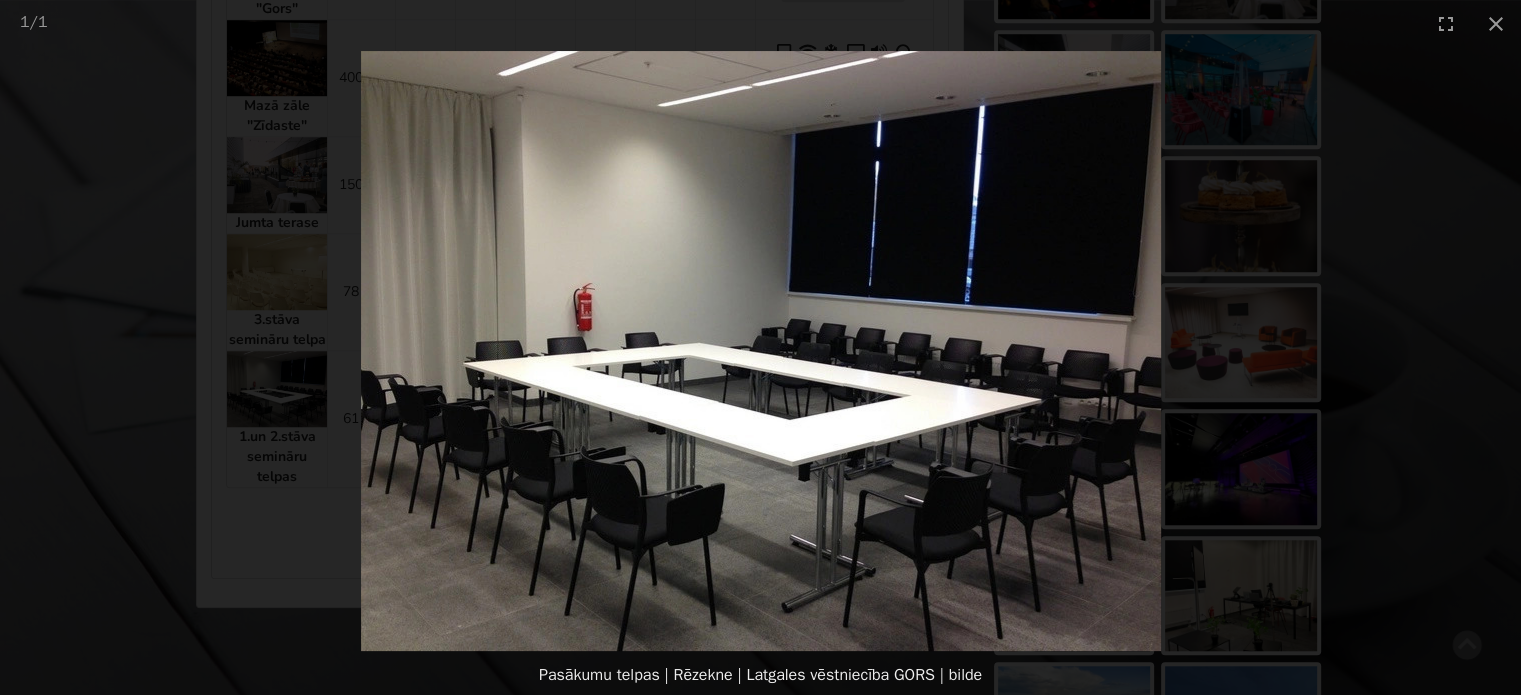 click at bounding box center [760, 351] 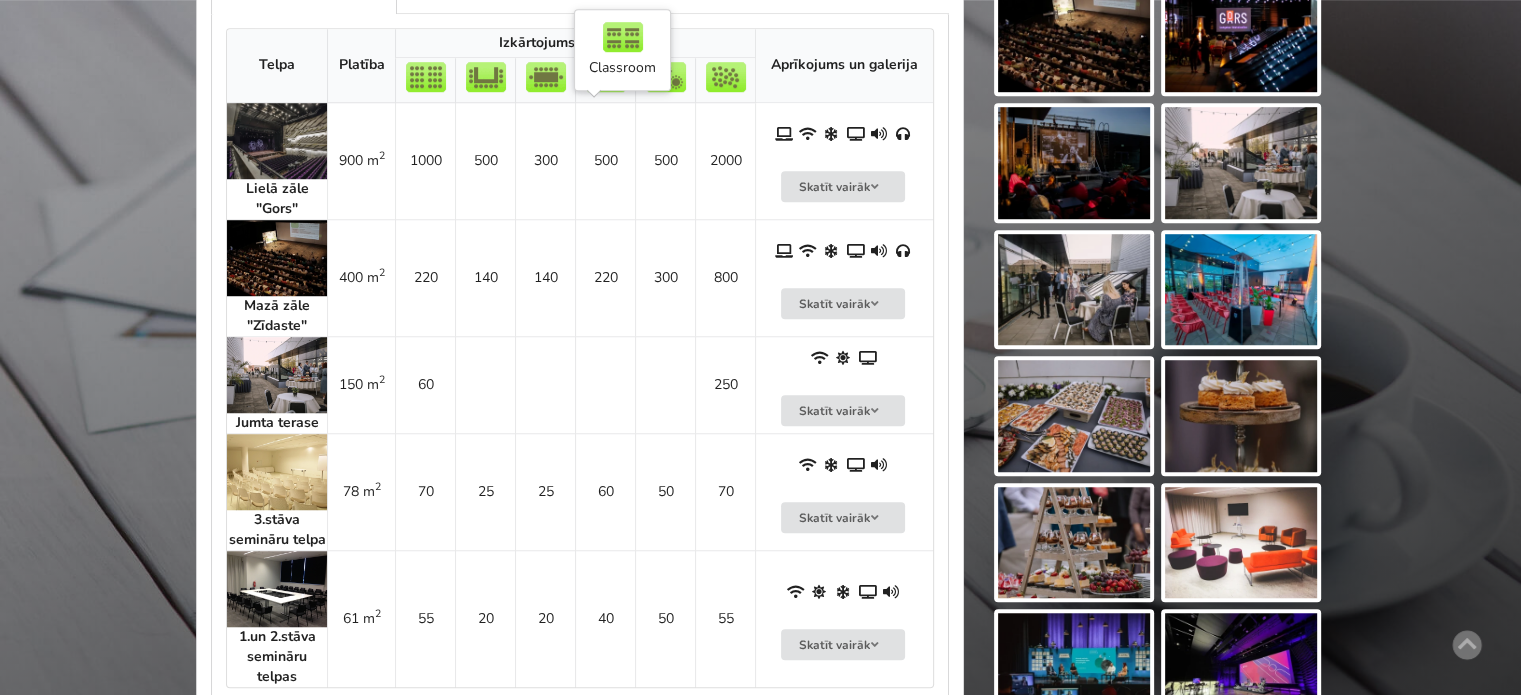 scroll, scrollTop: 1500, scrollLeft: 0, axis: vertical 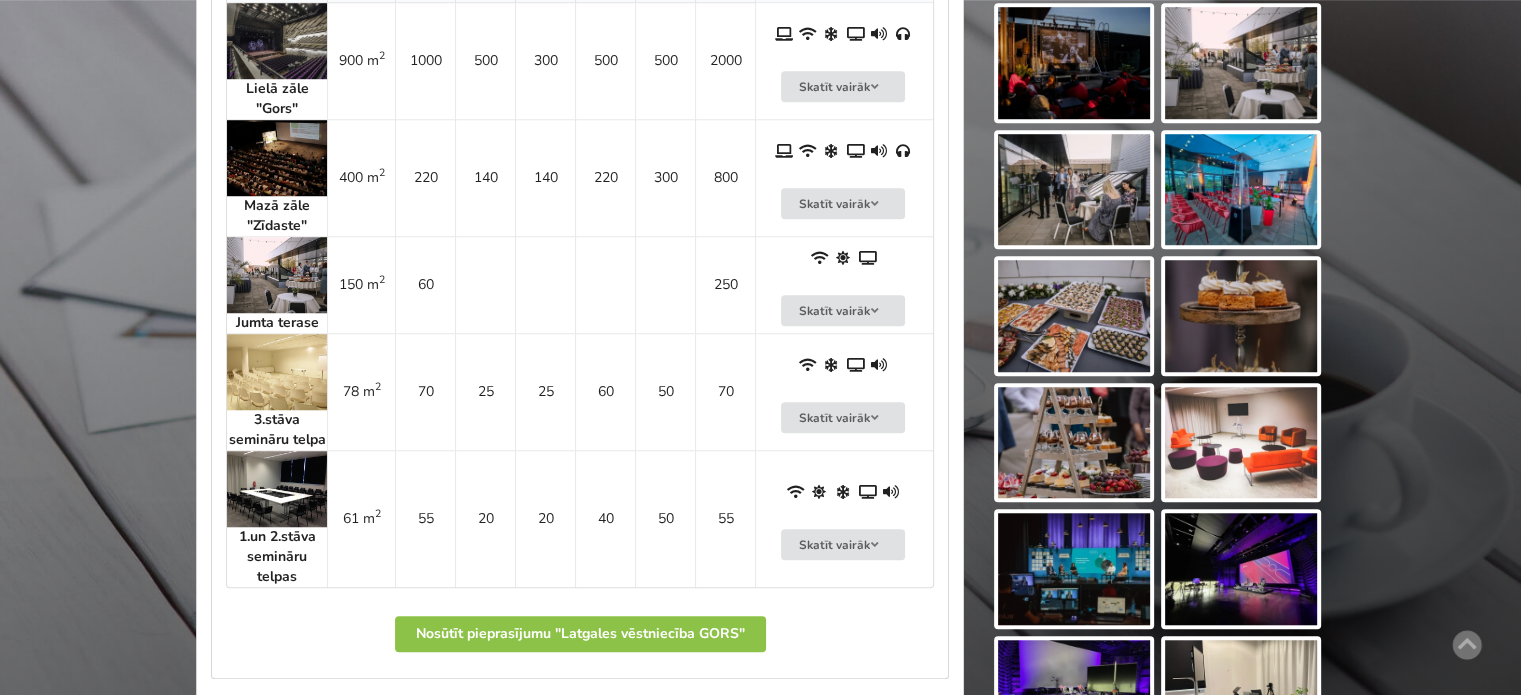 click at bounding box center [277, 275] 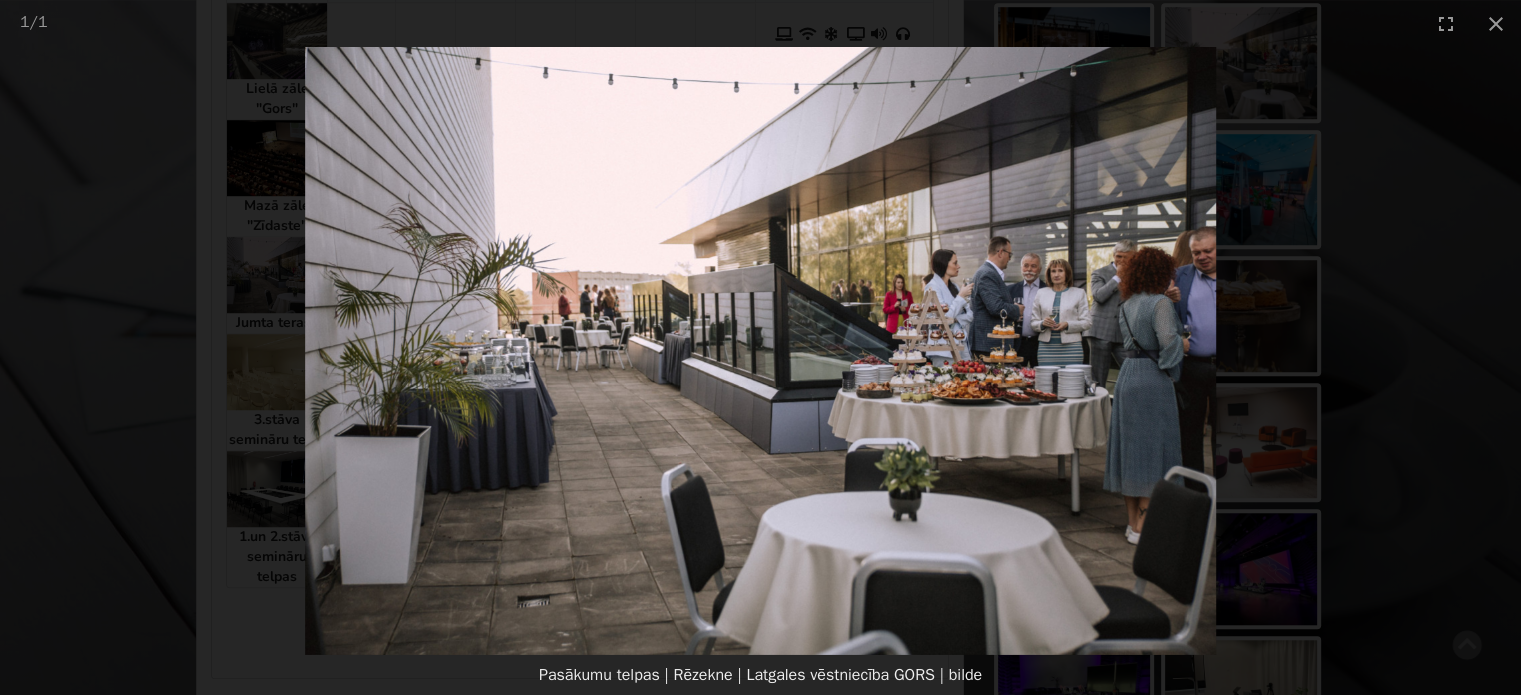 click at bounding box center (760, 351) 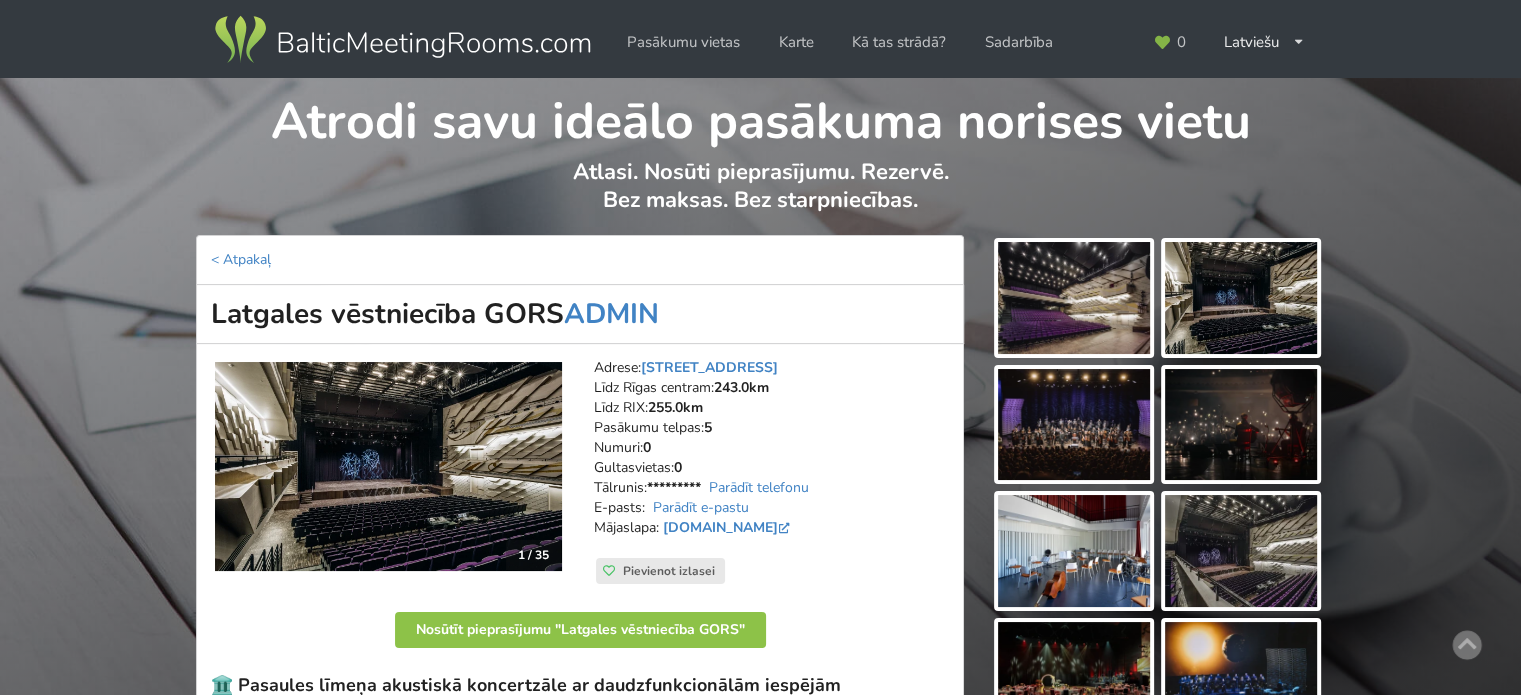 scroll, scrollTop: 100, scrollLeft: 0, axis: vertical 